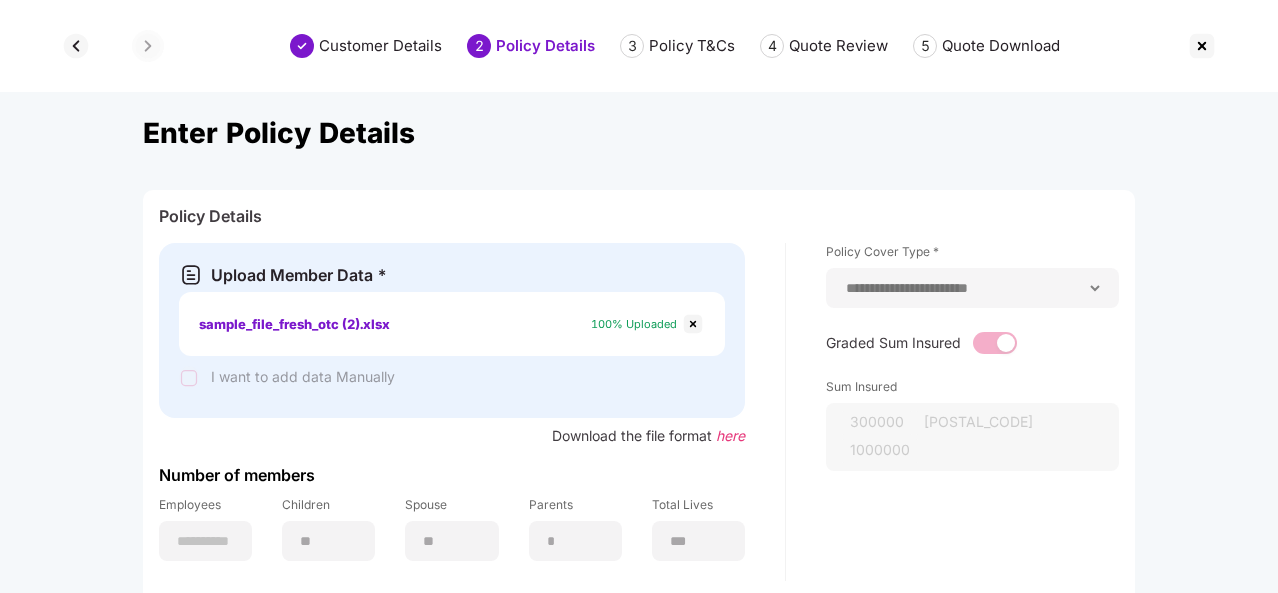 select on "**********" 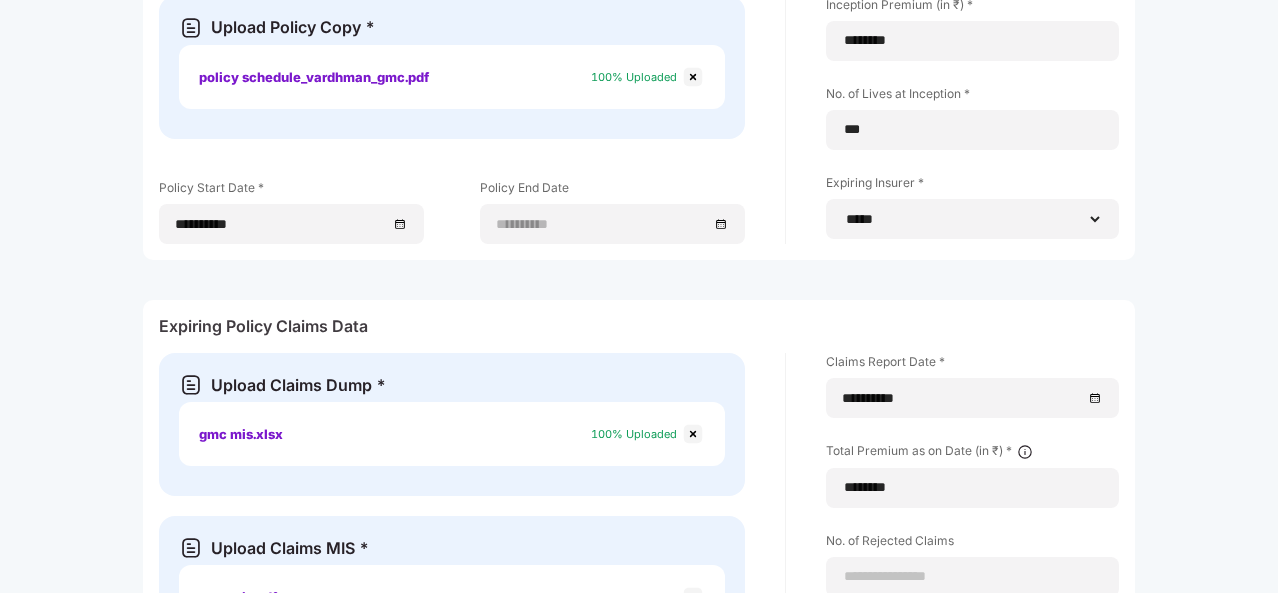 scroll, scrollTop: 1350, scrollLeft: 0, axis: vertical 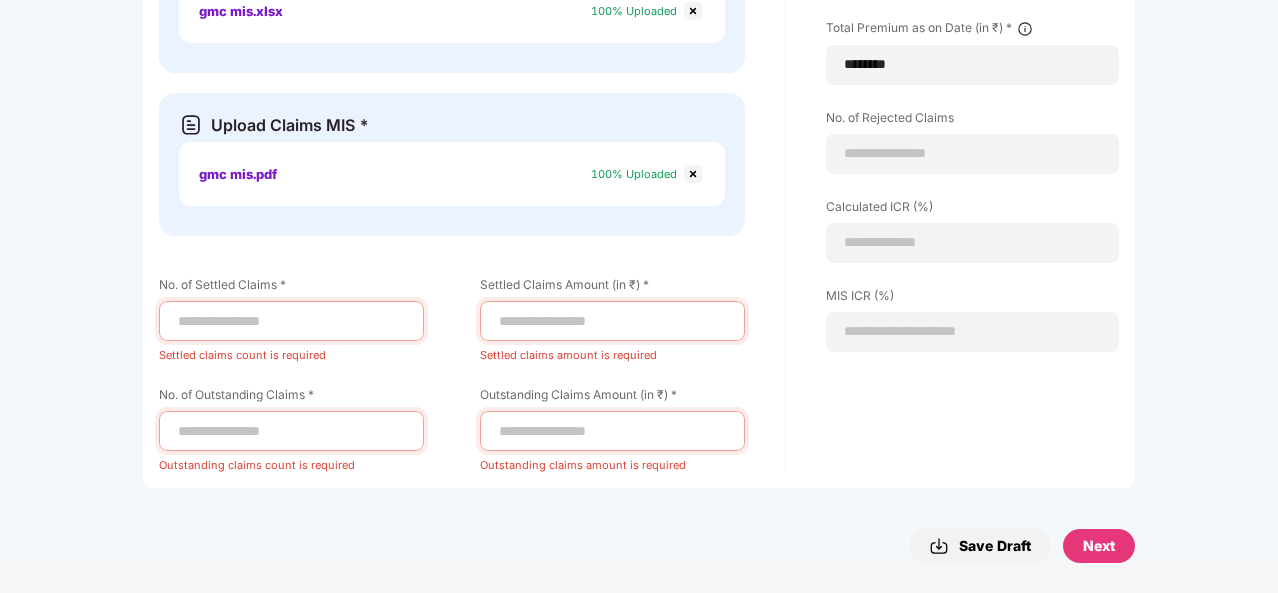 click on "Upload Claims Dump * Select file  or drop your file here xls, xlsx or csv files types are supported. Max. File size 5mb GMC MIS.xlsx gmc mis.xlsx  100% Uploaded Upload Claims MIS * Select file  or drop your file here pdf file type is supported. Max. File size 5mb GMC MIS.pdf gmc mis.pdf  100% Uploaded No. of Settled Claims * Settled claims count is required Settled Claims Amount  (in ₹) * Settled claims amount is required No. of Outstanding Claims * Outstanding claims count is required Outstanding Claims Amount  (in ₹) * Outstanding claims amount is required" at bounding box center [472, 201] 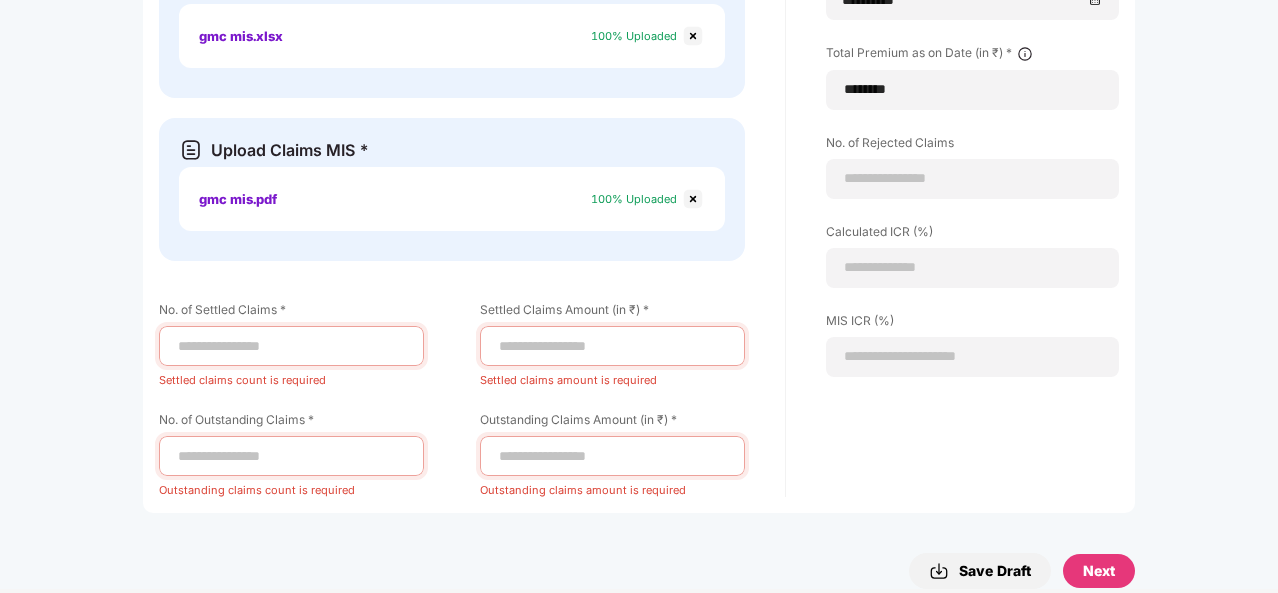 scroll, scrollTop: 1350, scrollLeft: 0, axis: vertical 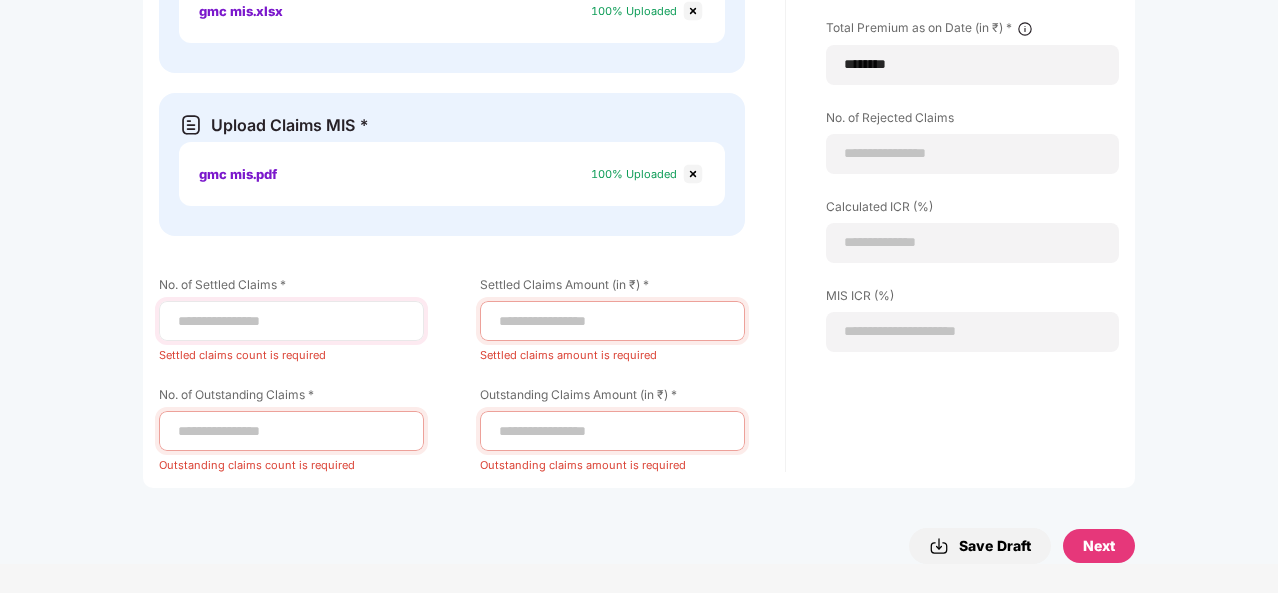 click at bounding box center (291, 321) 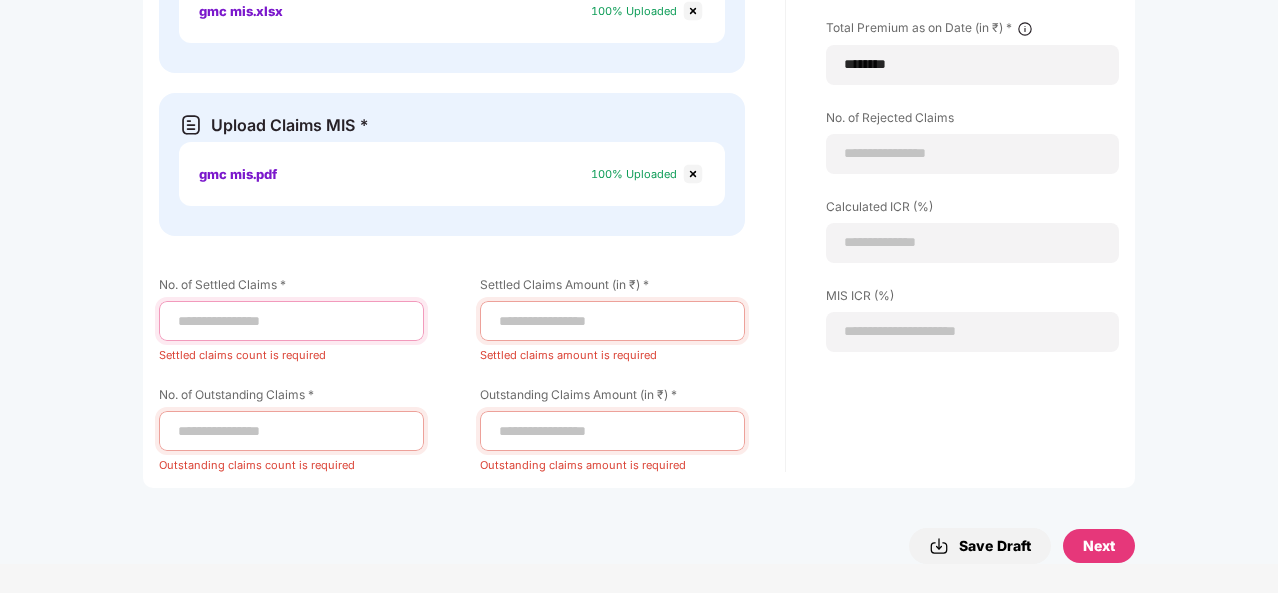 click at bounding box center [291, 321] 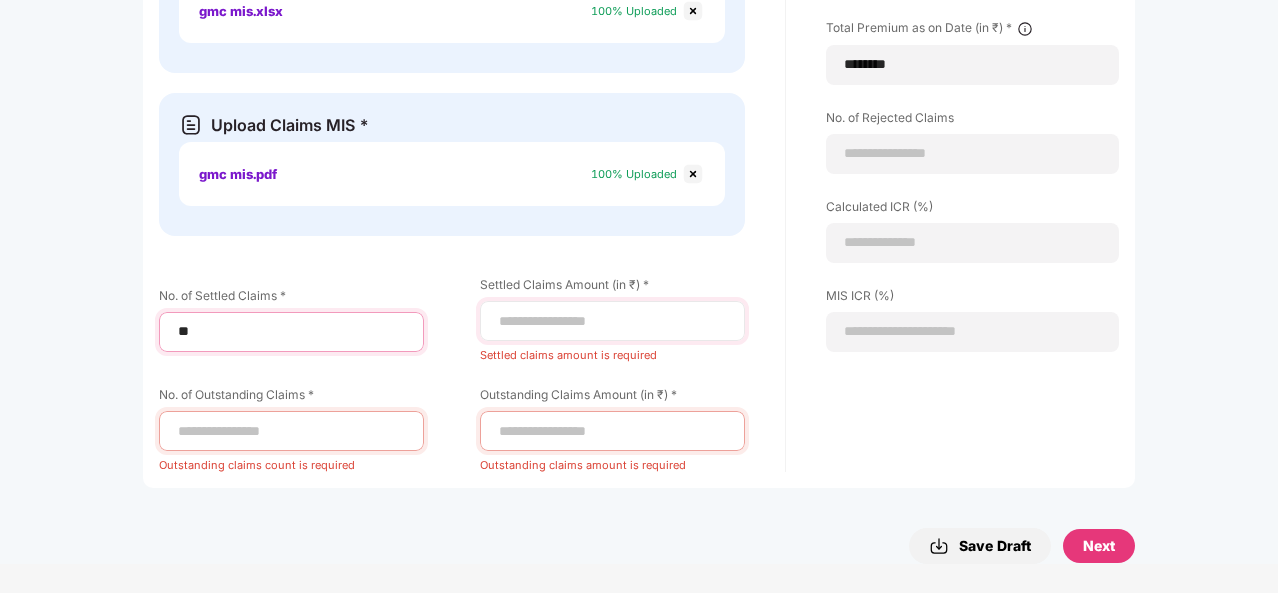 type on "**" 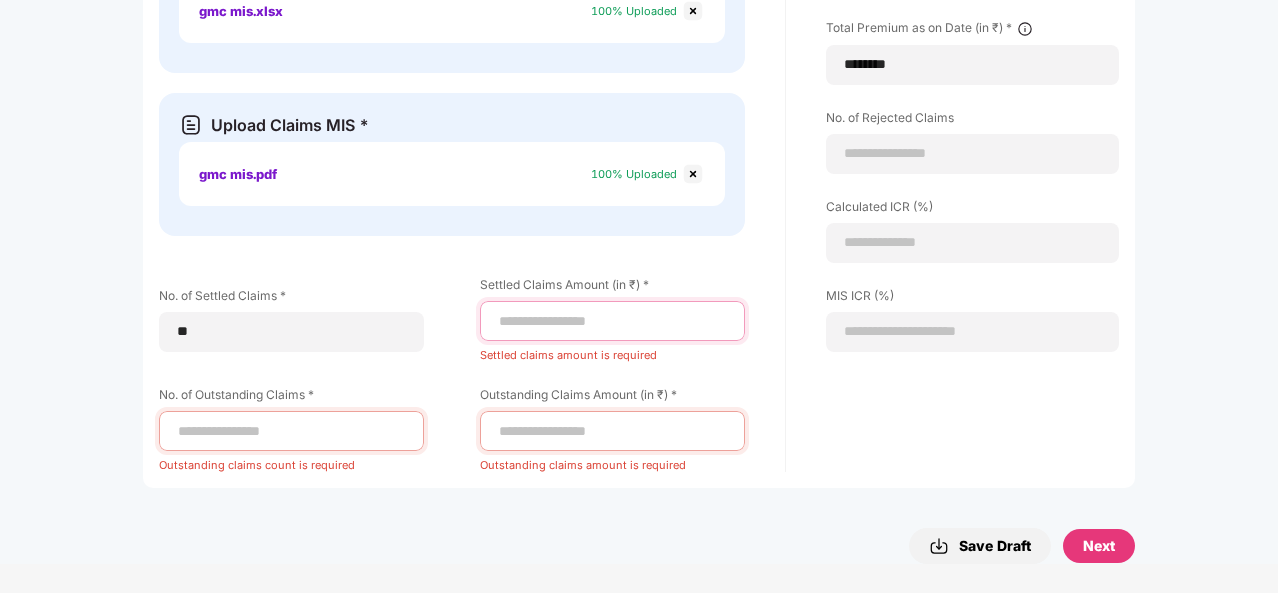 click at bounding box center [612, 321] 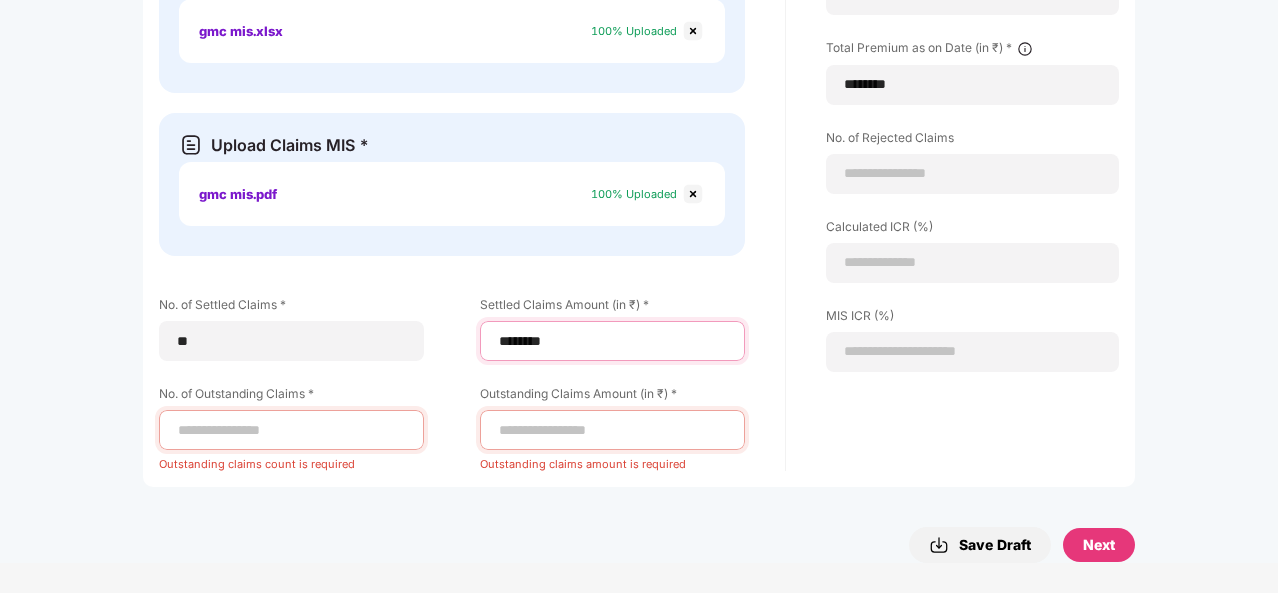 scroll, scrollTop: 1329, scrollLeft: 0, axis: vertical 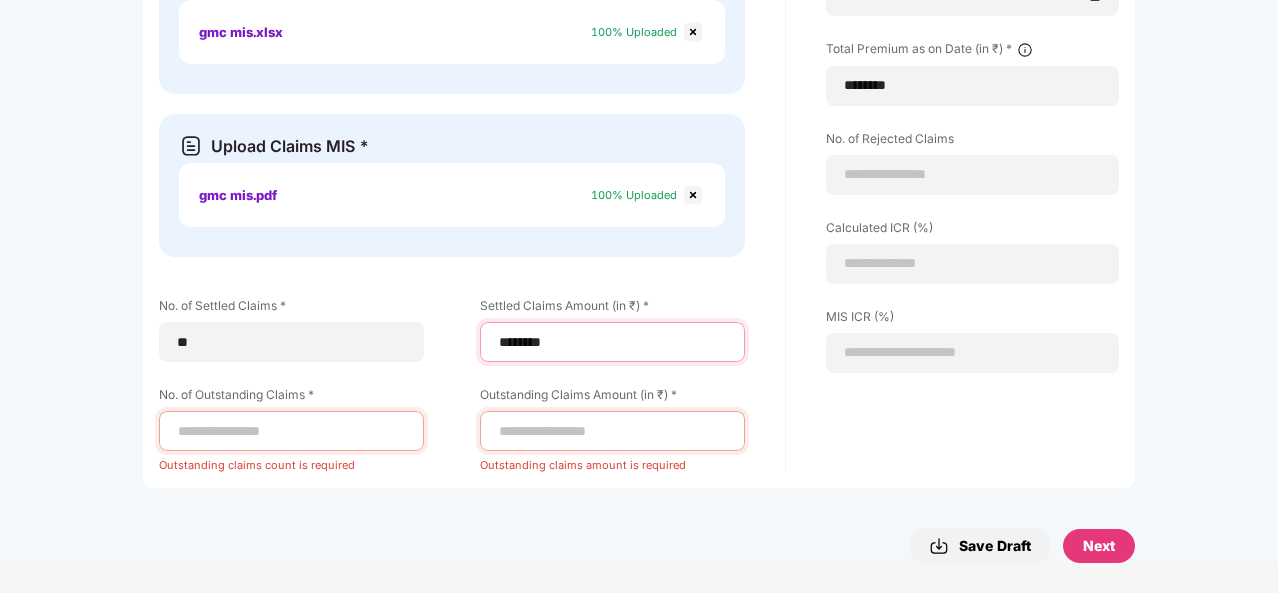 type on "********" 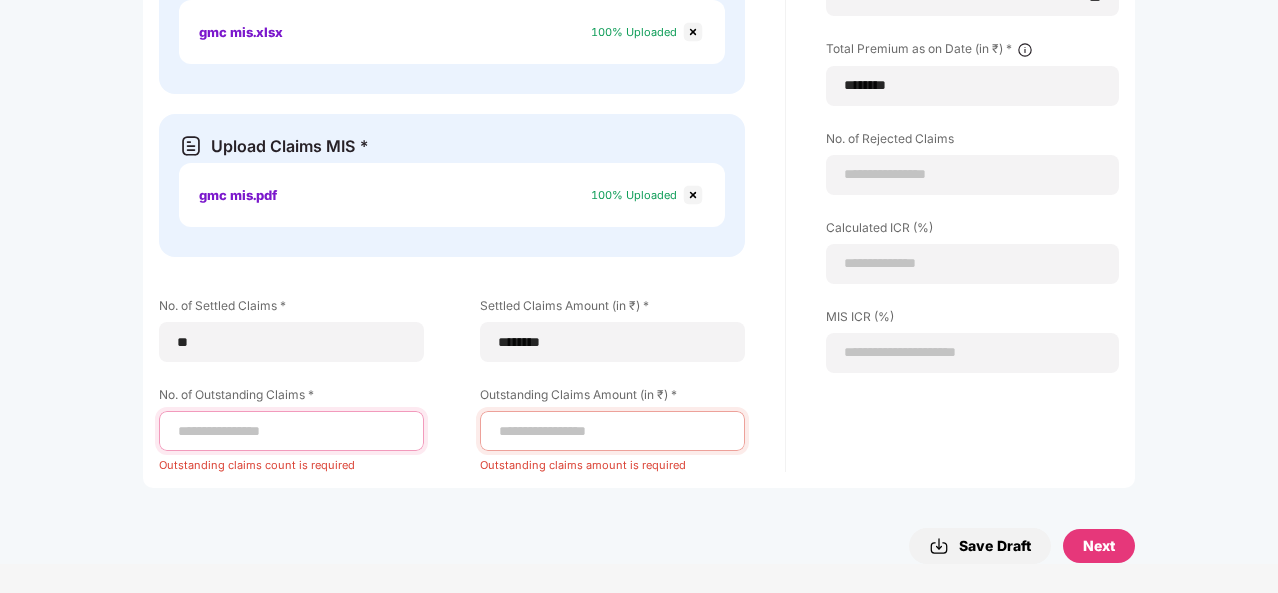 click at bounding box center (291, 431) 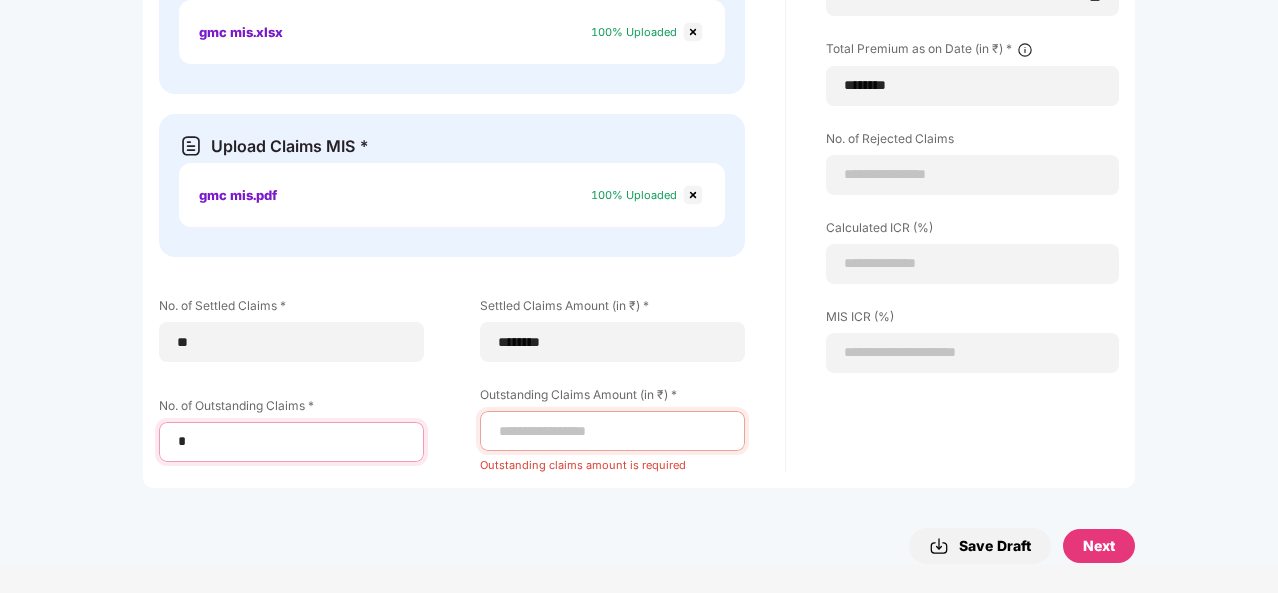type on "*" 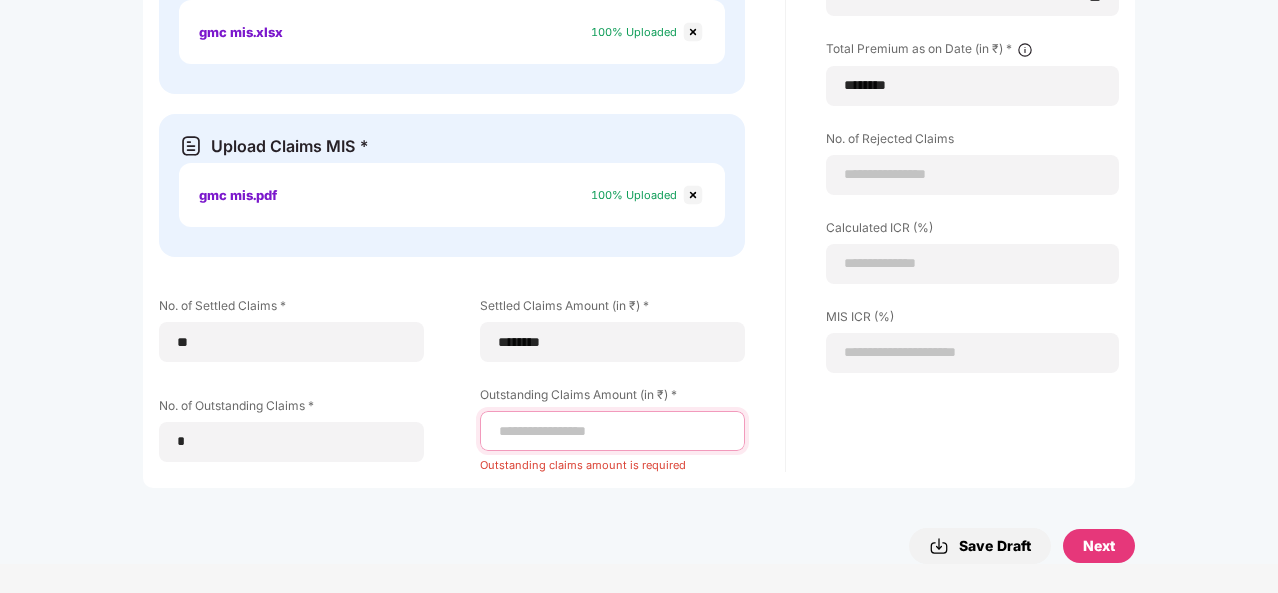 click at bounding box center (612, 431) 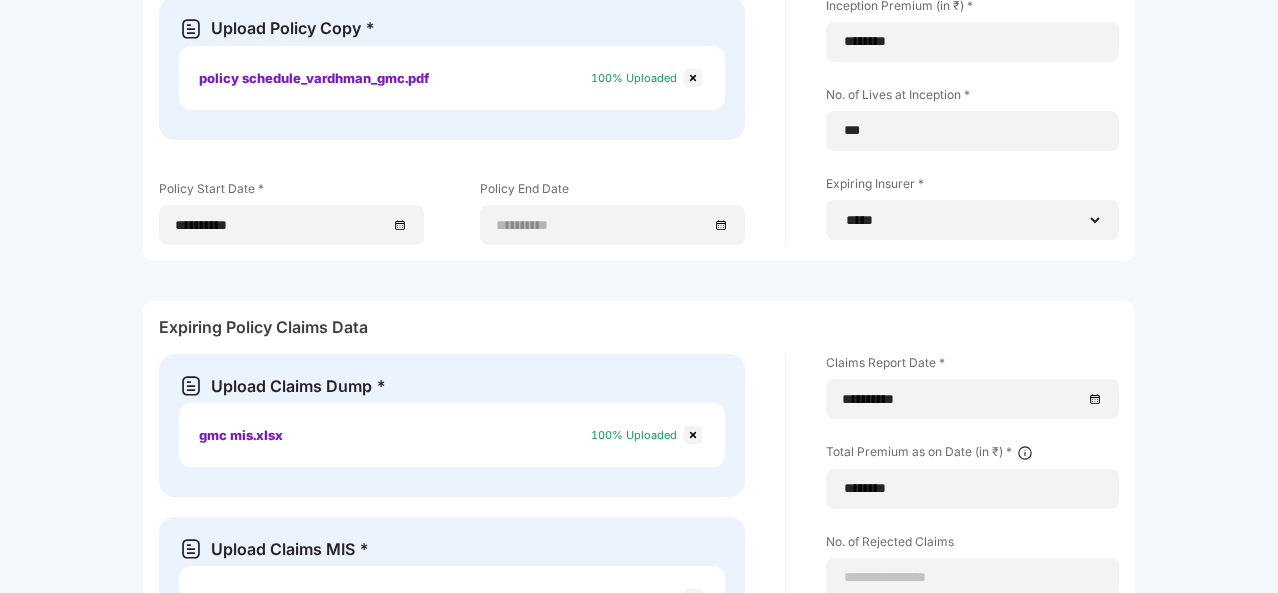 scroll, scrollTop: 1308, scrollLeft: 0, axis: vertical 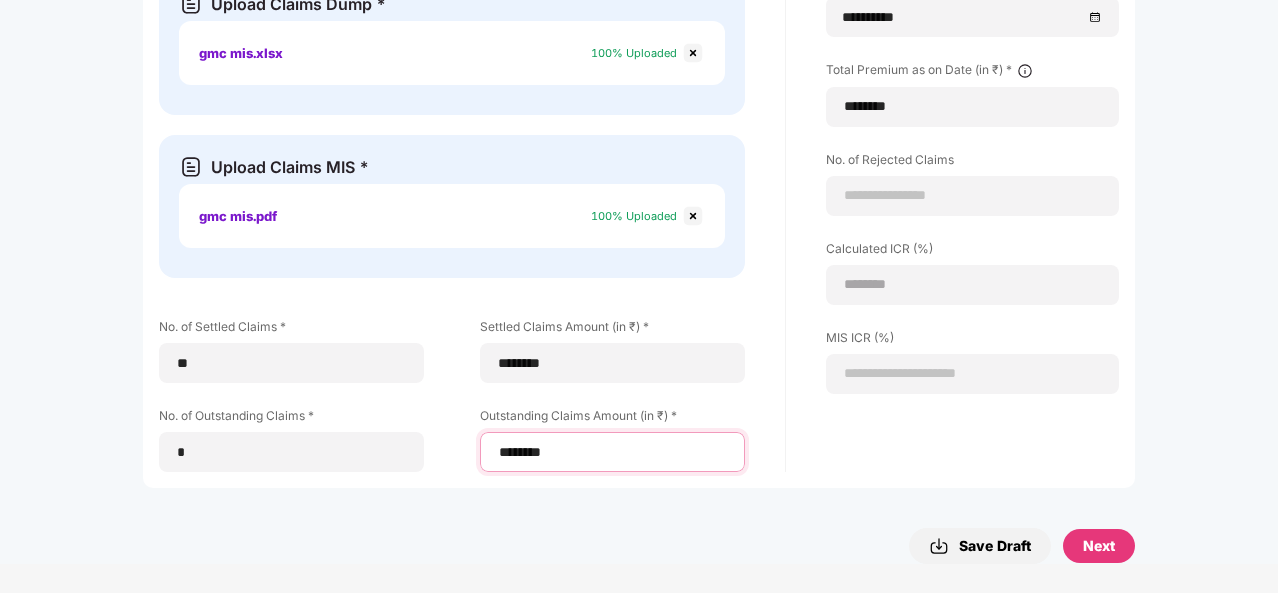 type on "********" 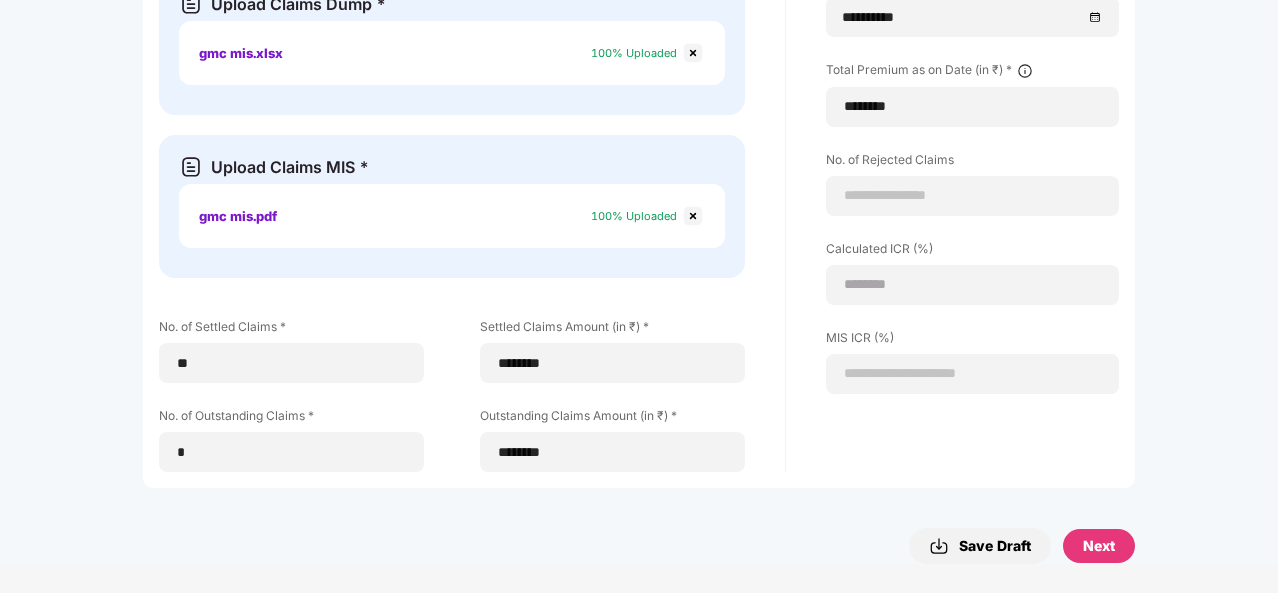 click on "Save Draft" at bounding box center [980, 546] 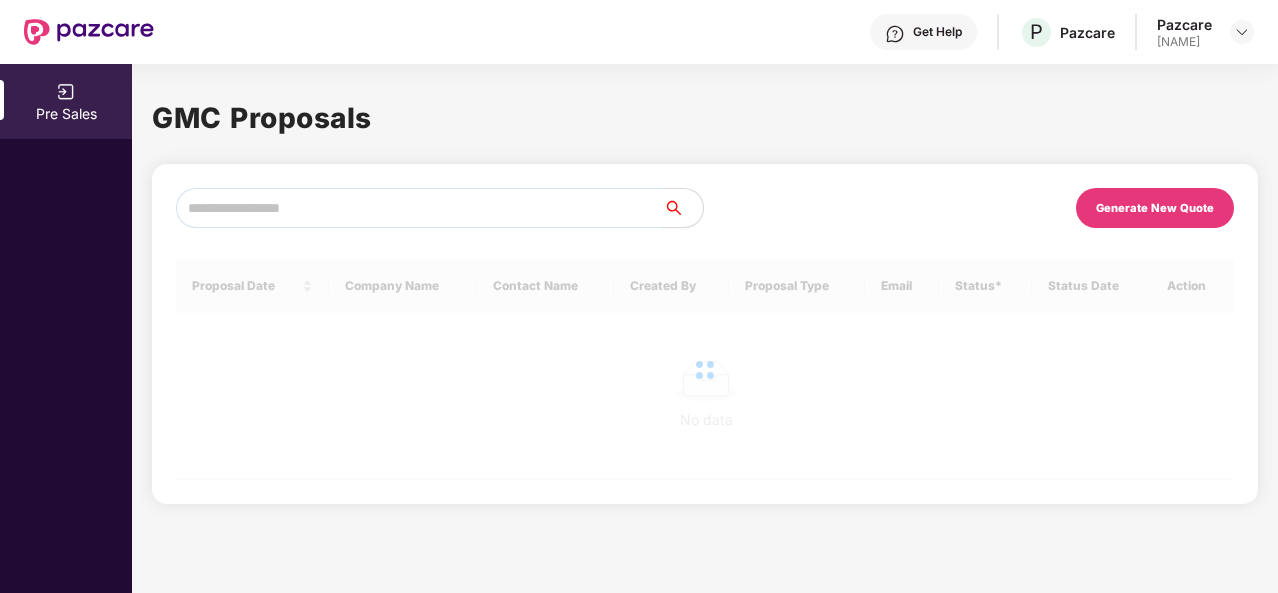 scroll, scrollTop: 0, scrollLeft: 0, axis: both 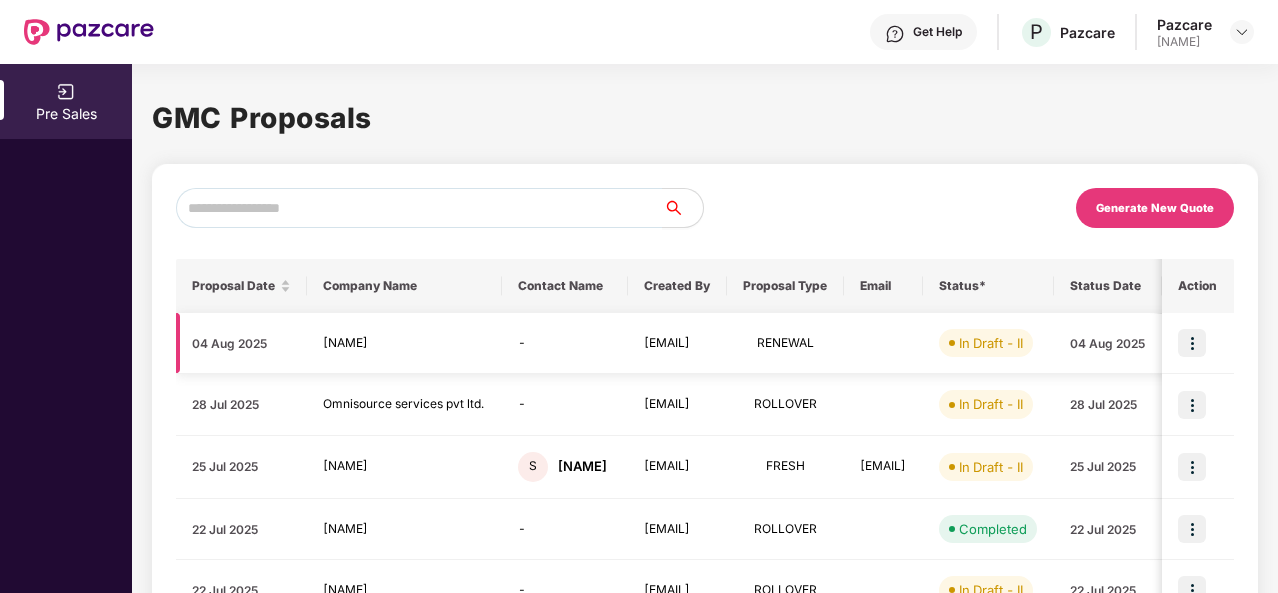 click at bounding box center (1192, 343) 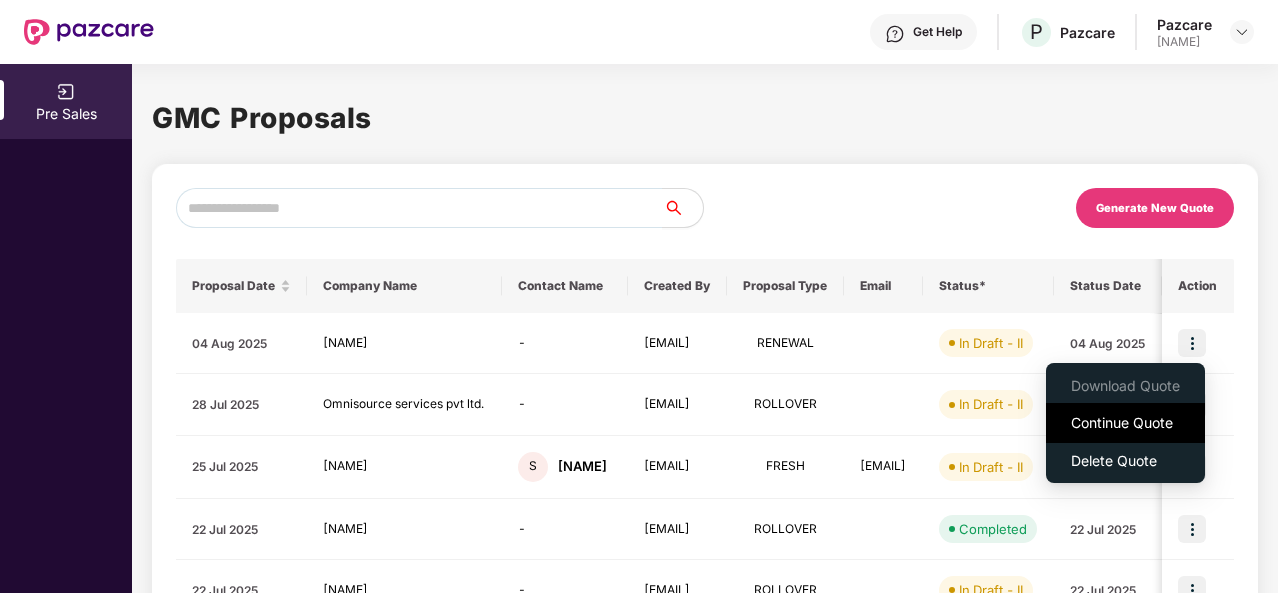 click on "Continue Quote" at bounding box center (1125, 423) 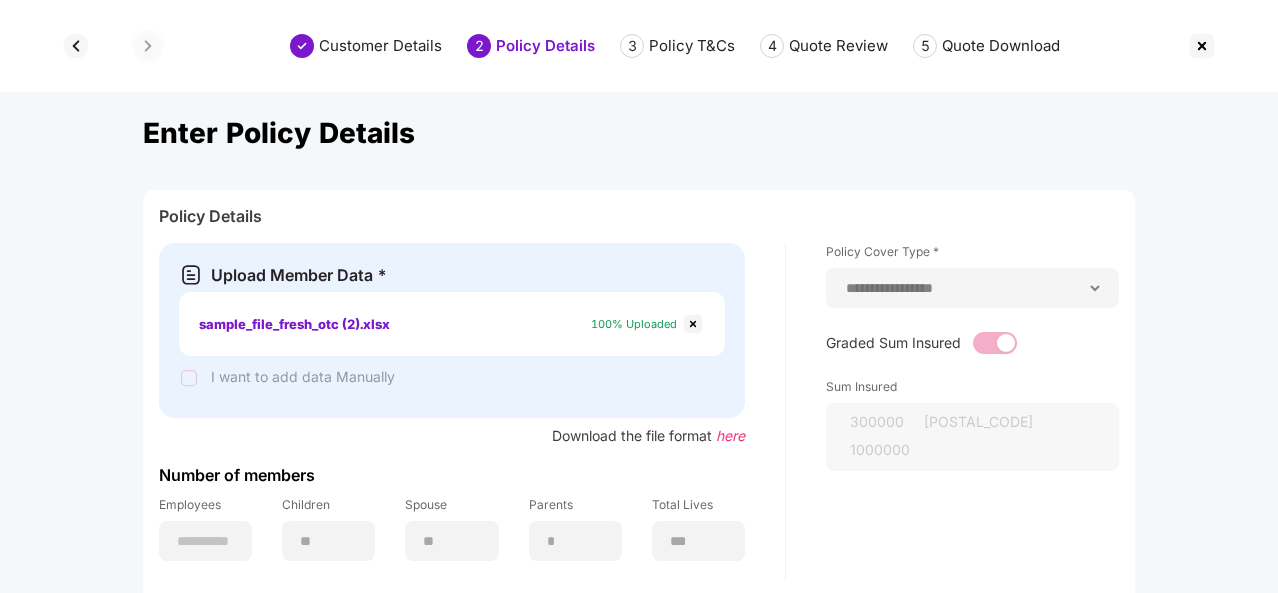 select on "**********" 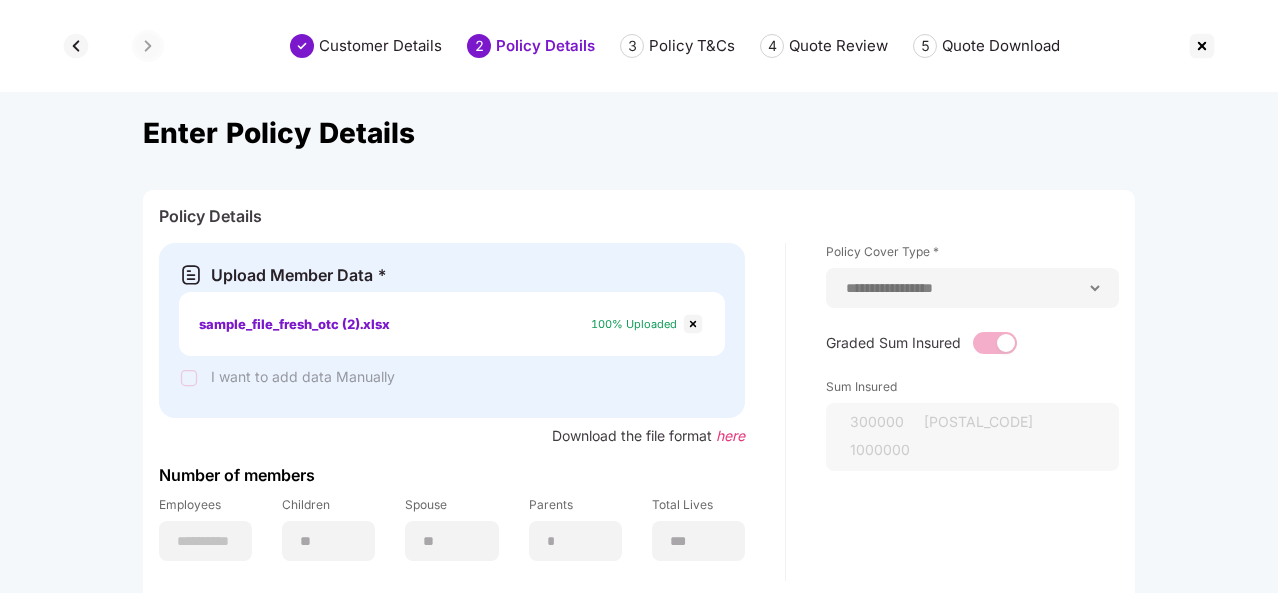 select on "*****" 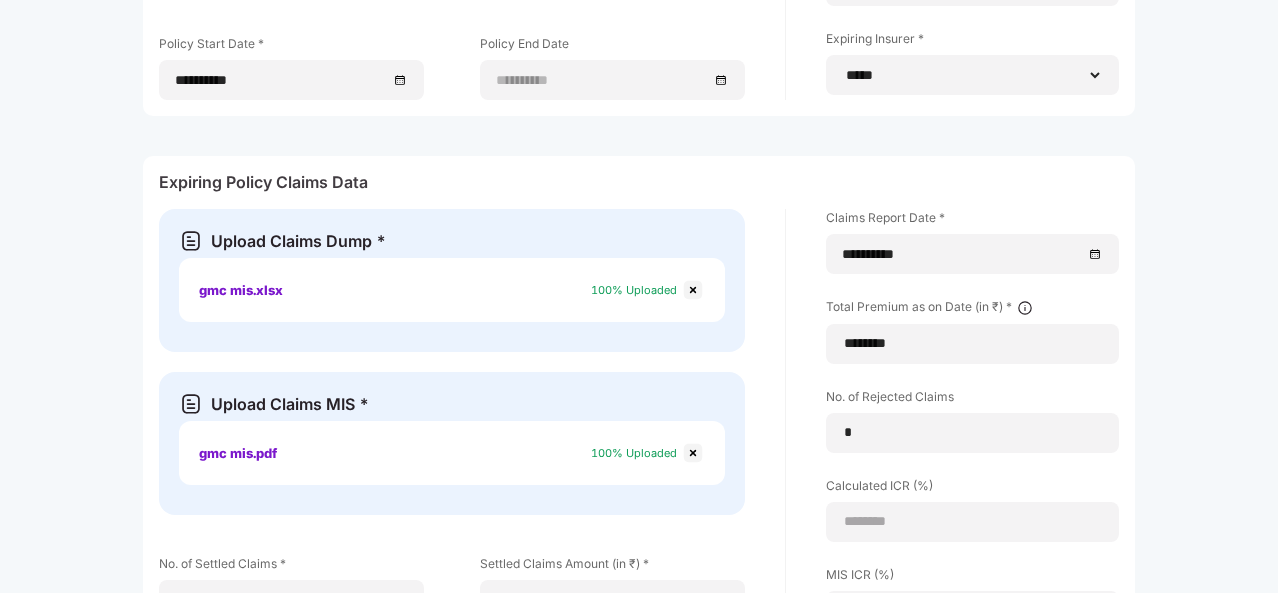 scroll, scrollTop: 1308, scrollLeft: 0, axis: vertical 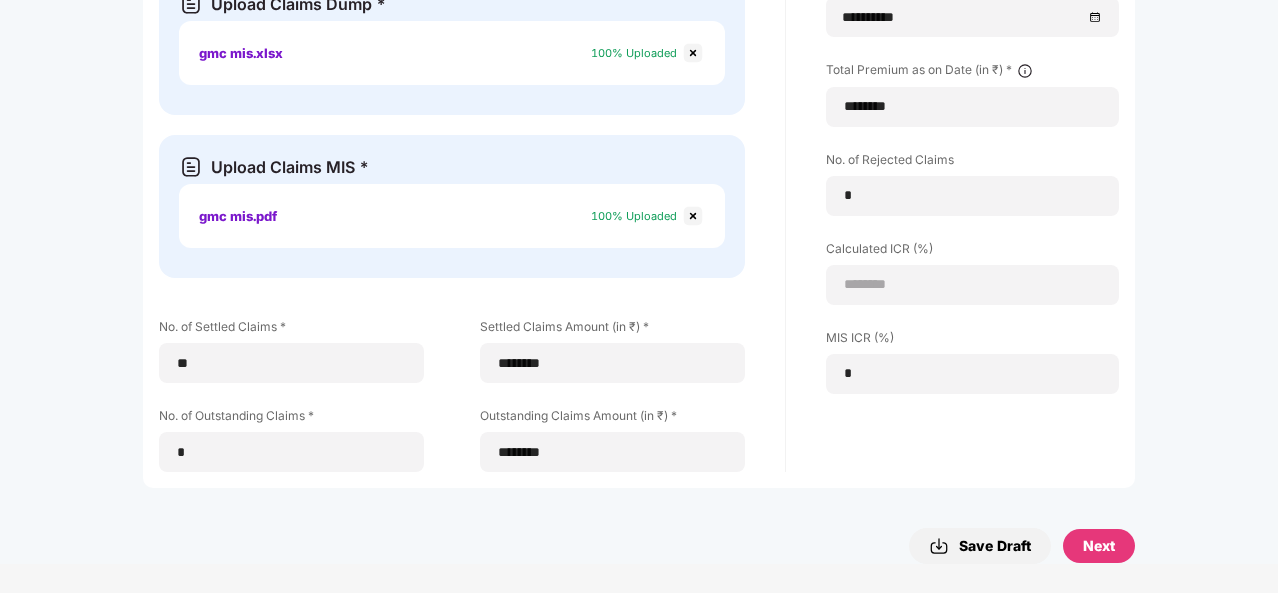 click on "Next" at bounding box center (1099, 546) 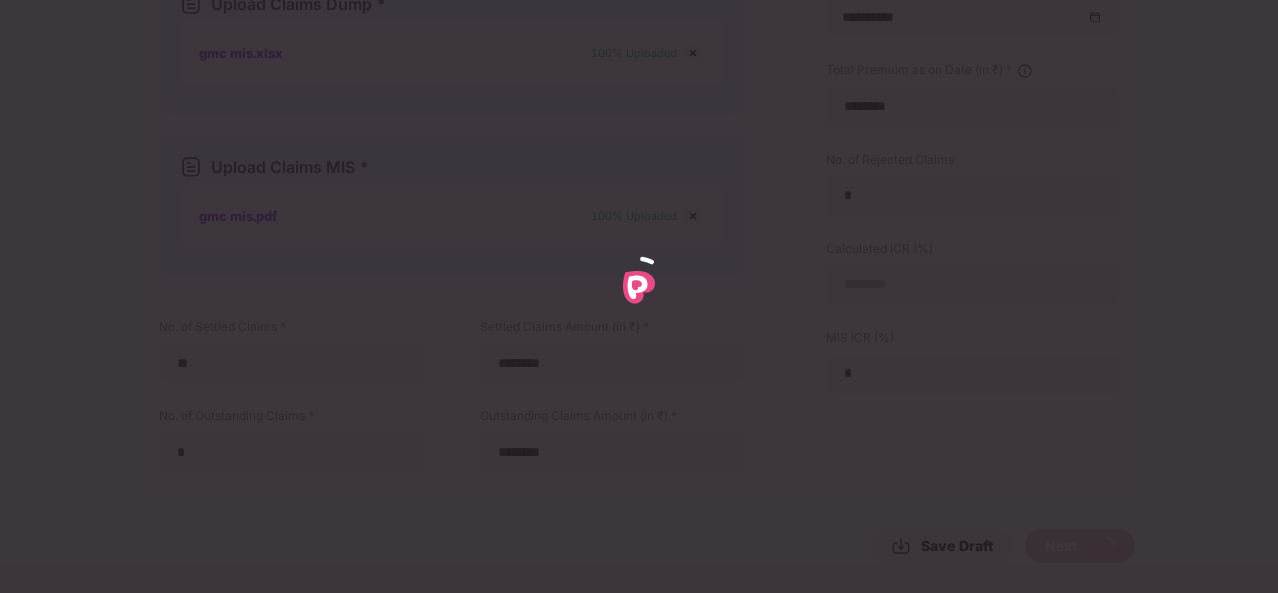select on "**********" 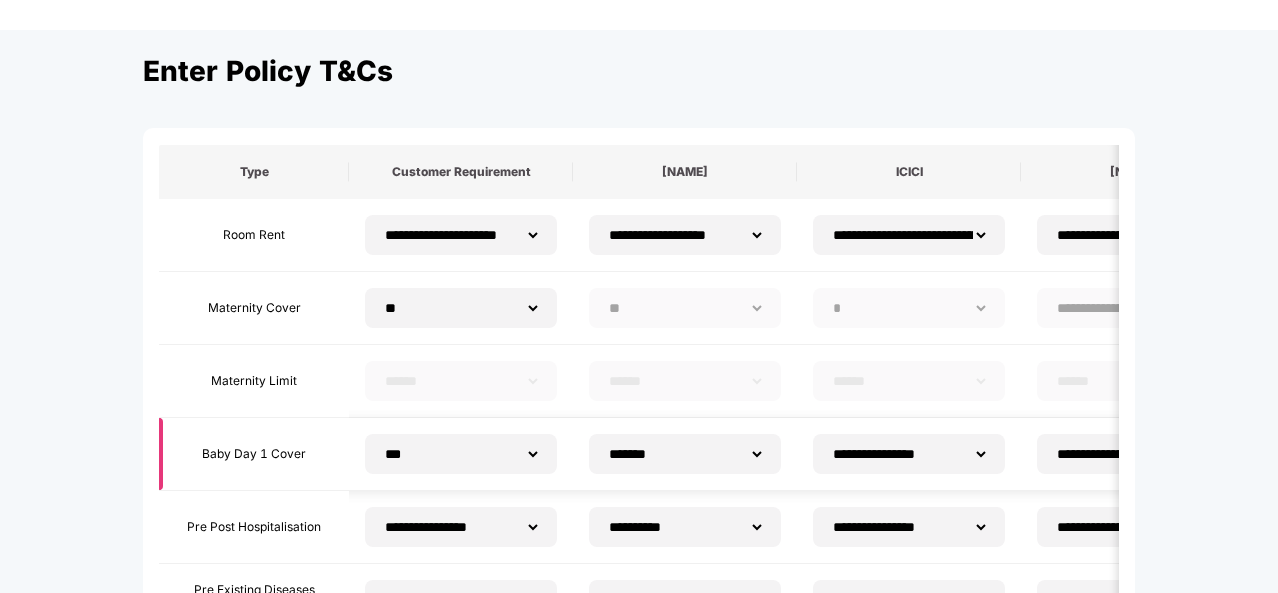scroll, scrollTop: 0, scrollLeft: 0, axis: both 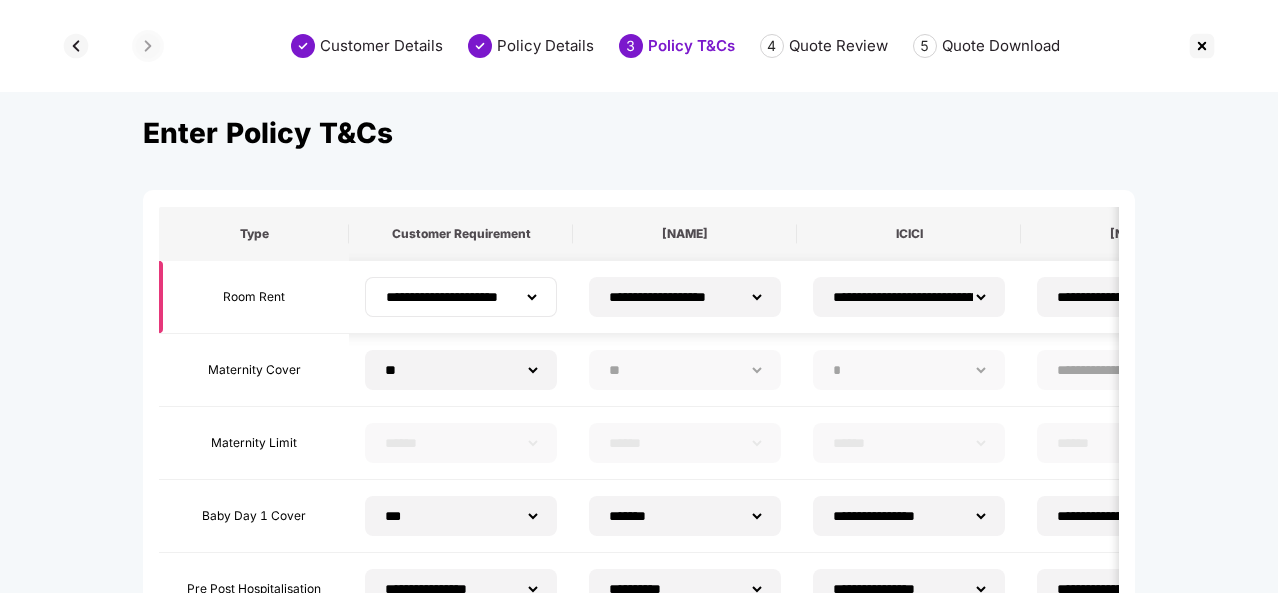 click on "**********" at bounding box center [461, 297] 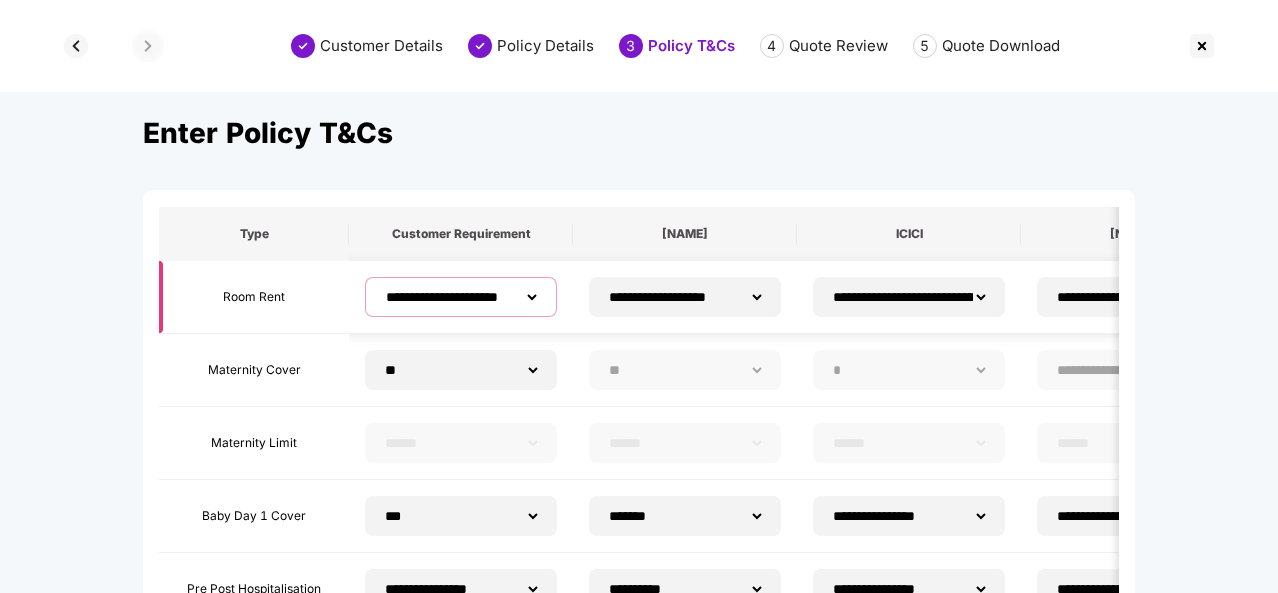 click on "**********" at bounding box center (461, 297) 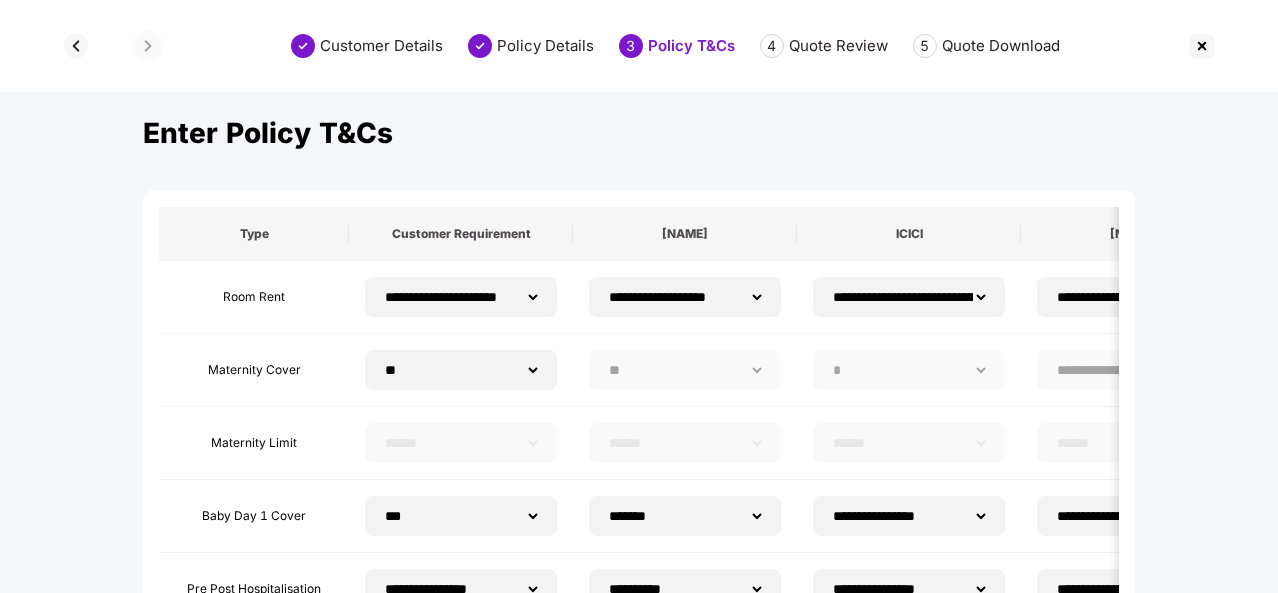 click on "Customer Requirement" at bounding box center (461, 234) 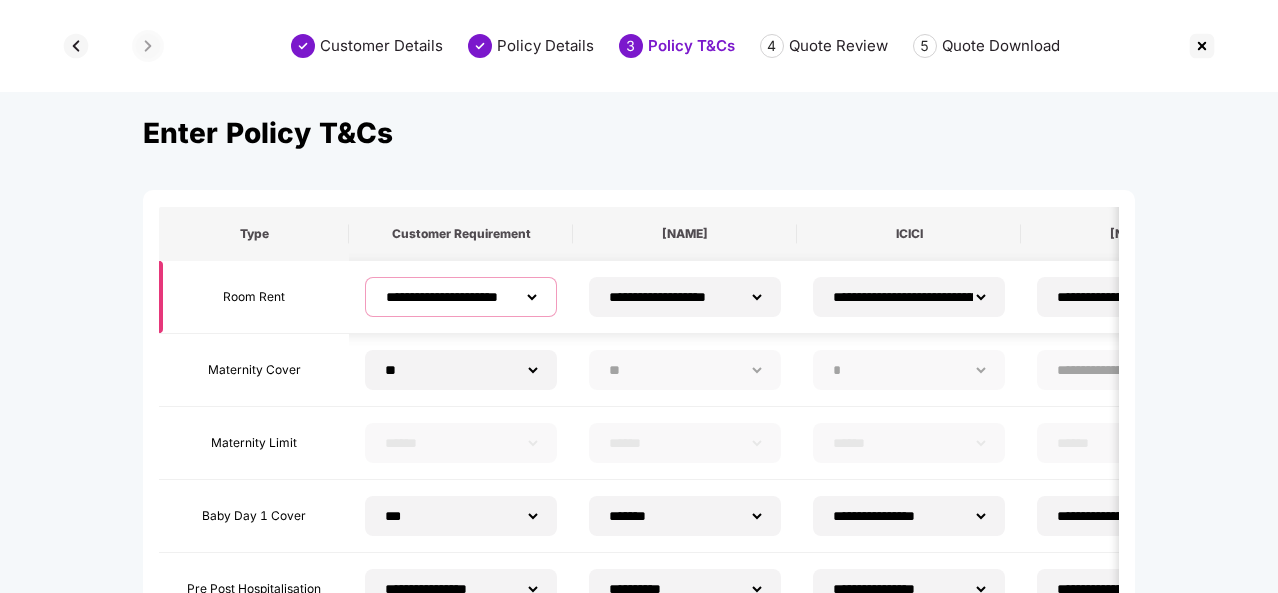 click on "**********" at bounding box center [461, 297] 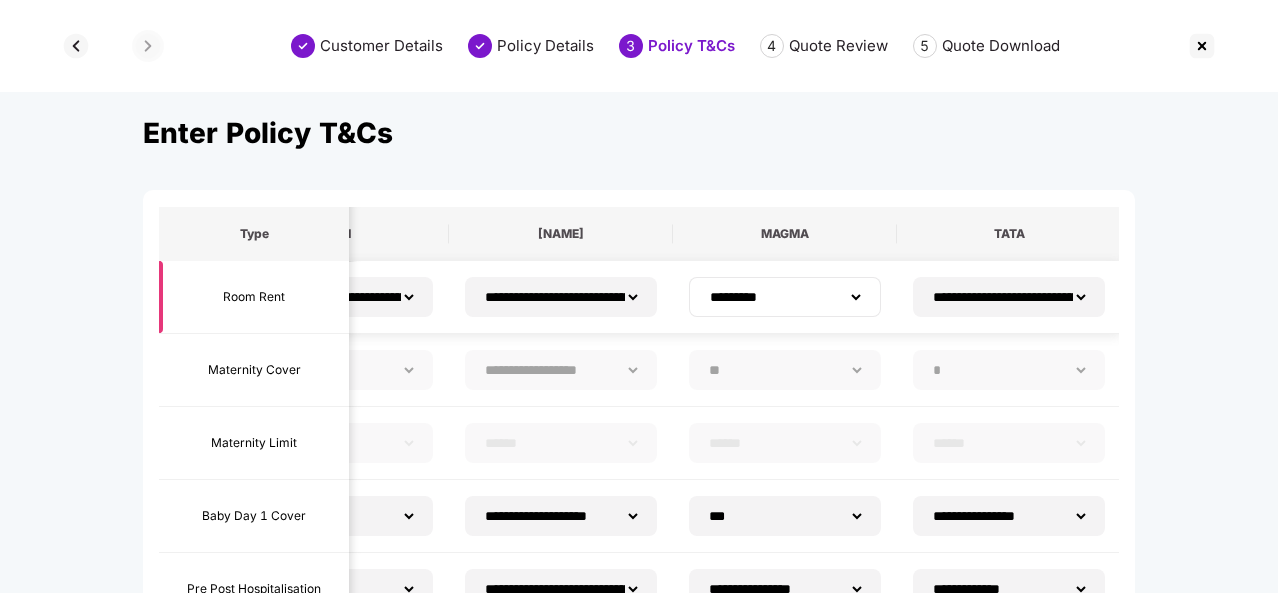 scroll, scrollTop: 0, scrollLeft: 0, axis: both 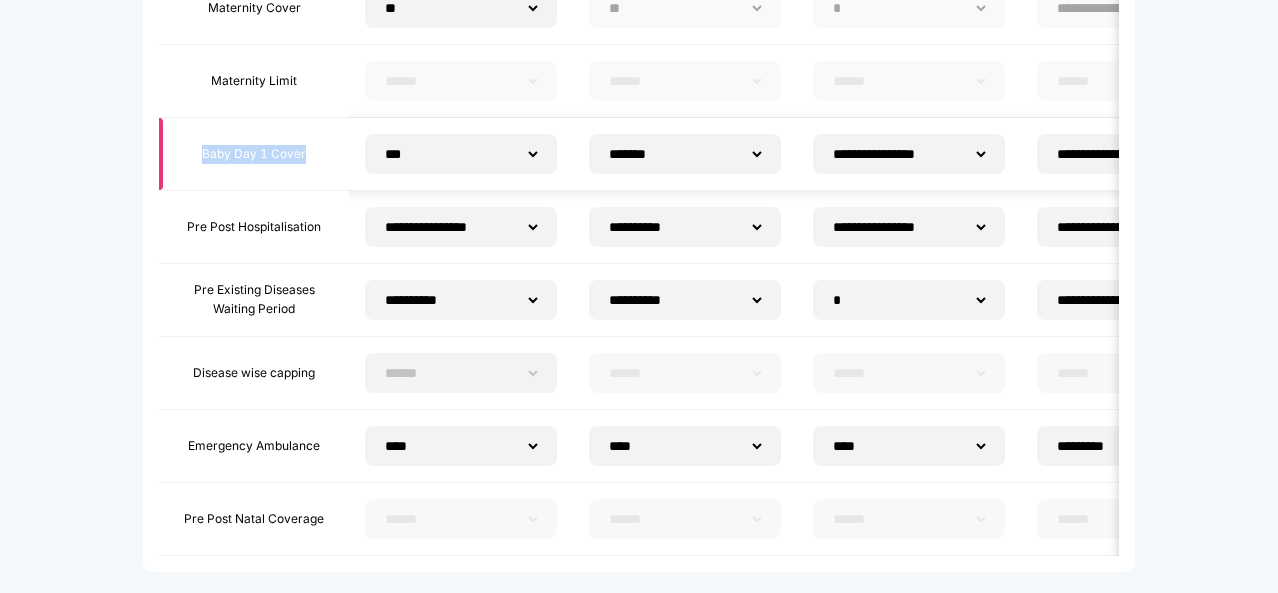 drag, startPoint x: 204, startPoint y: 152, endPoint x: 305, endPoint y: 149, distance: 101.04455 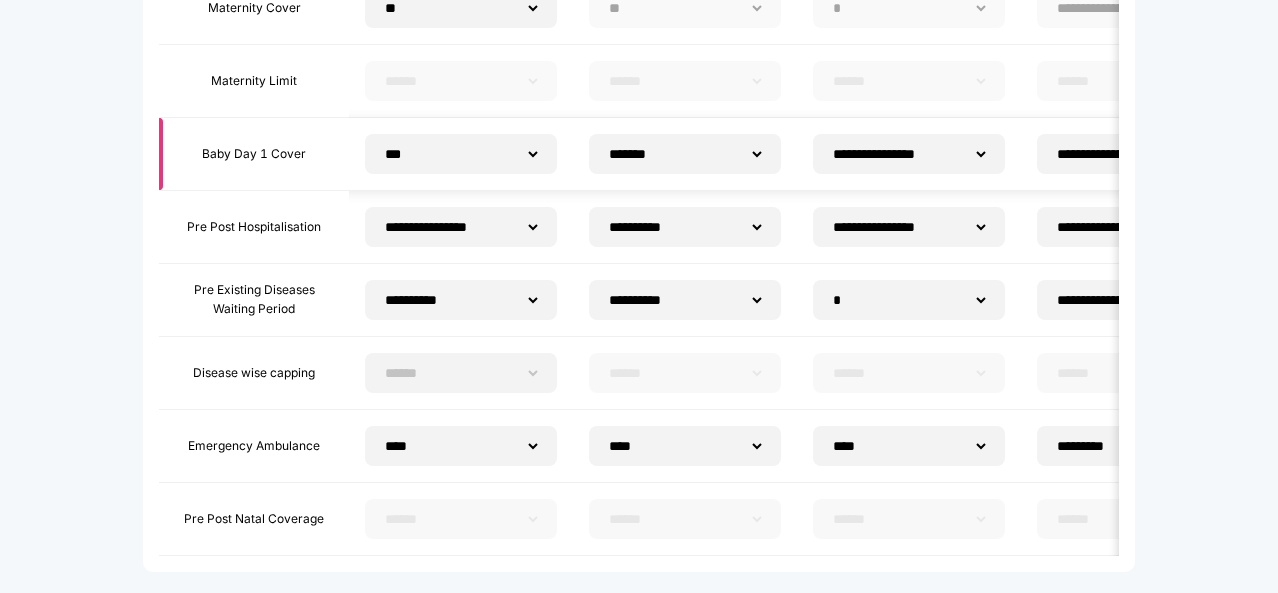 click on "****** *** **" at bounding box center (461, 154) 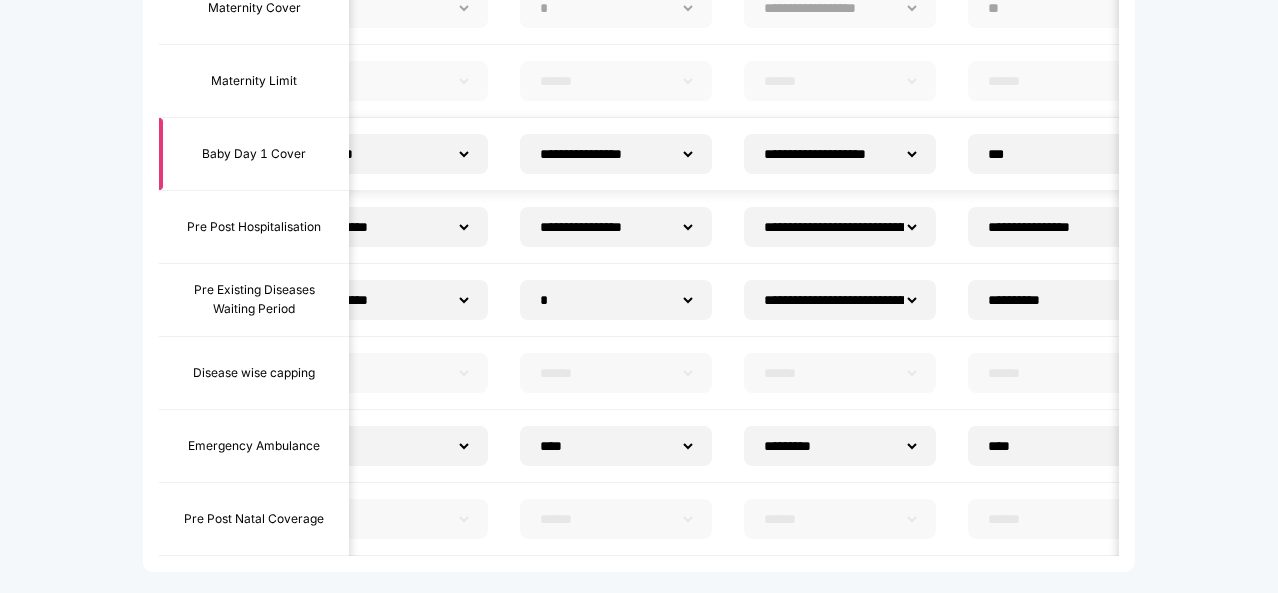 scroll, scrollTop: 0, scrollLeft: 302, axis: horizontal 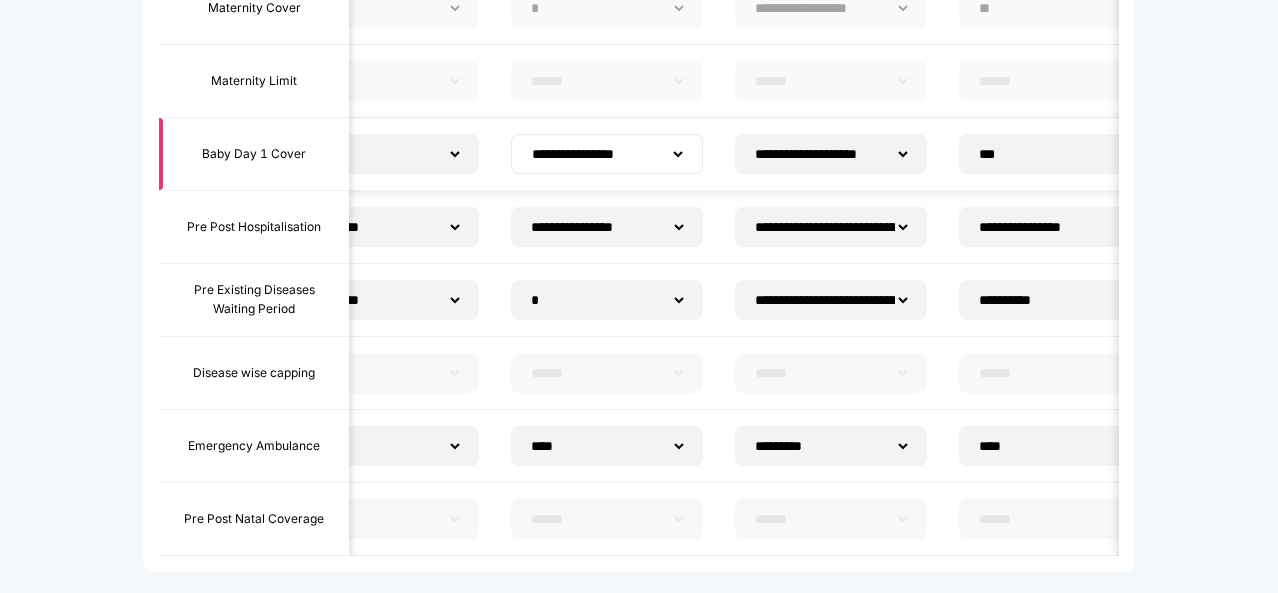 click on "**********" at bounding box center [607, 154] 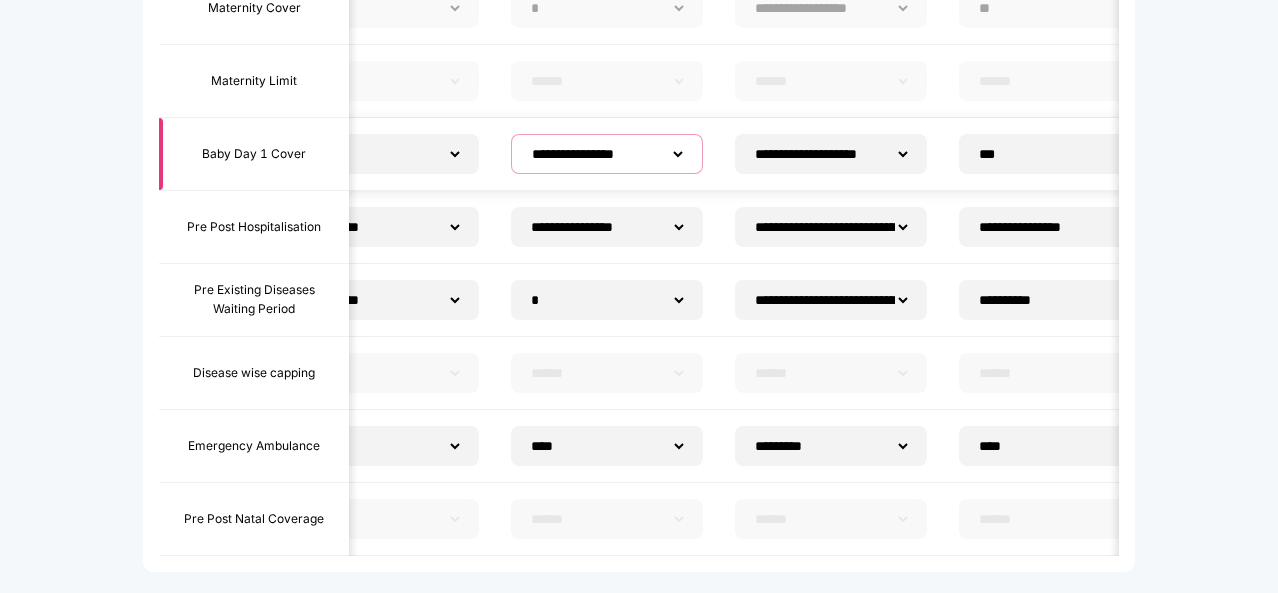 click on "**********" at bounding box center [607, 154] 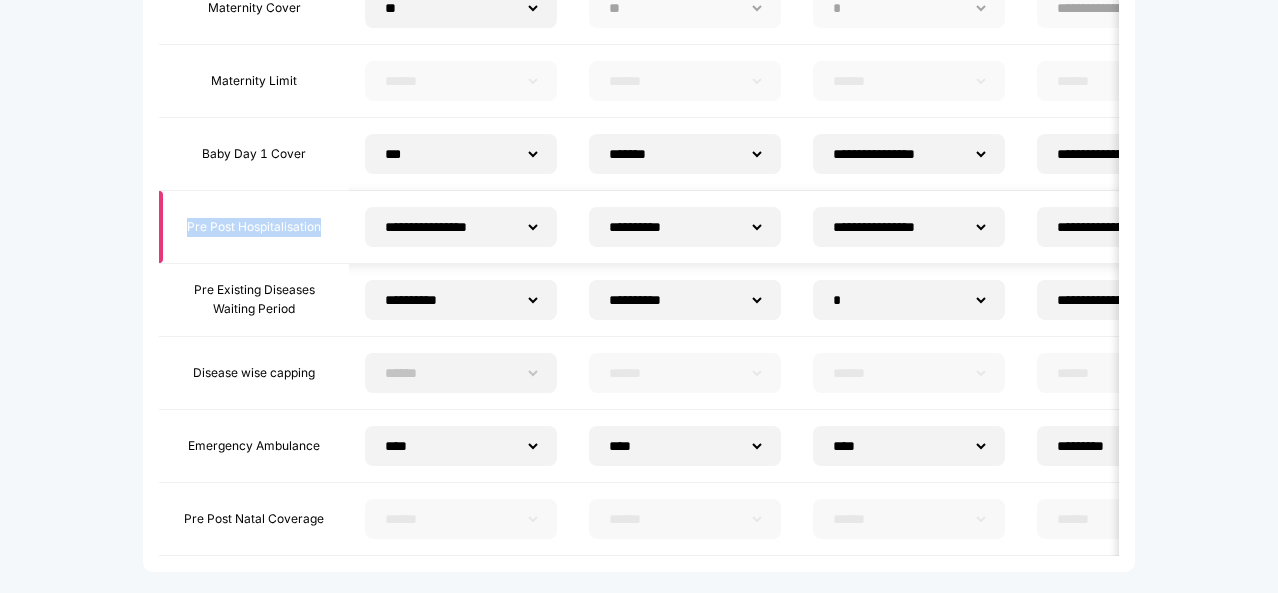 drag, startPoint x: 316, startPoint y: 224, endPoint x: 180, endPoint y: 230, distance: 136.1323 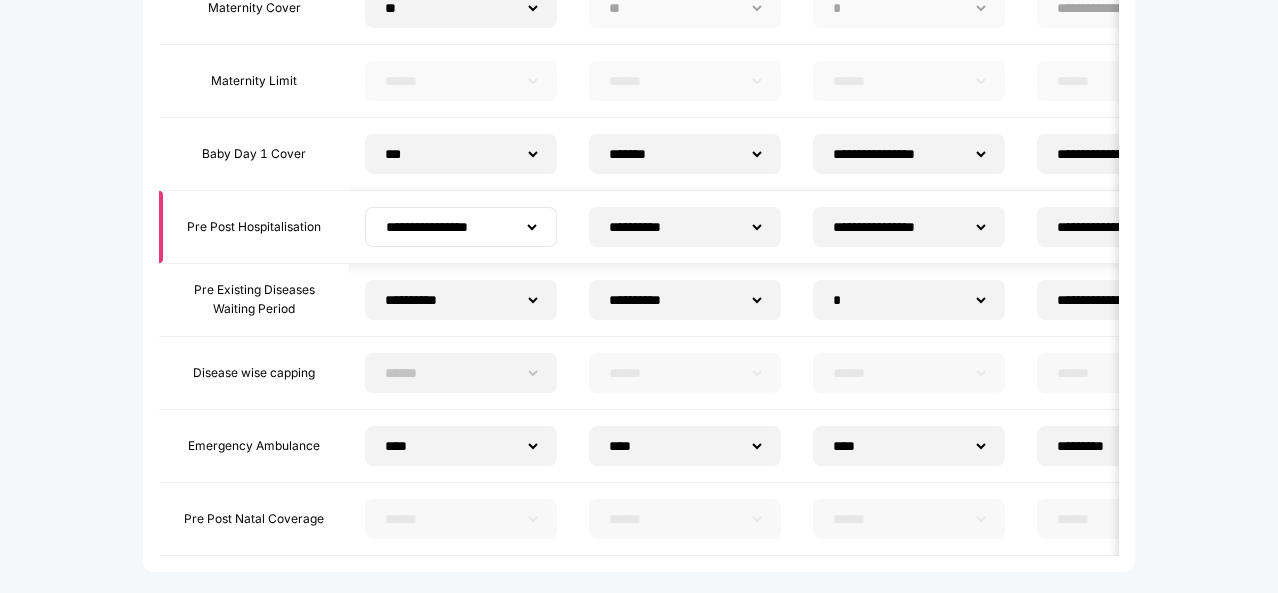 click on "**********" at bounding box center [461, 227] 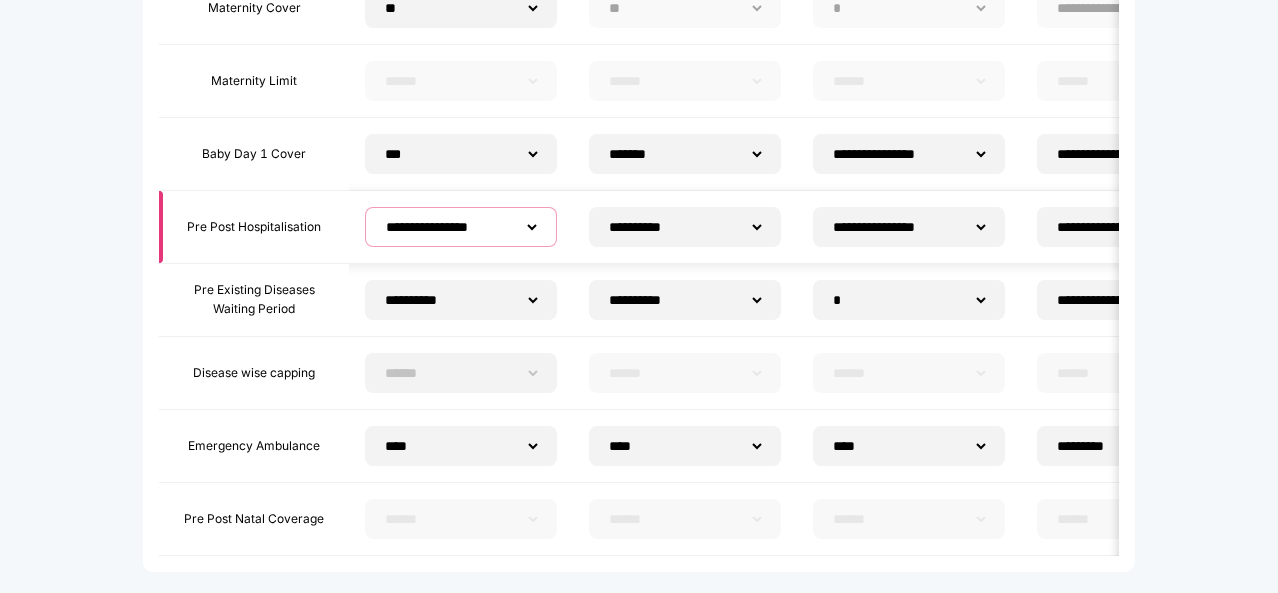 click on "**********" at bounding box center (461, 227) 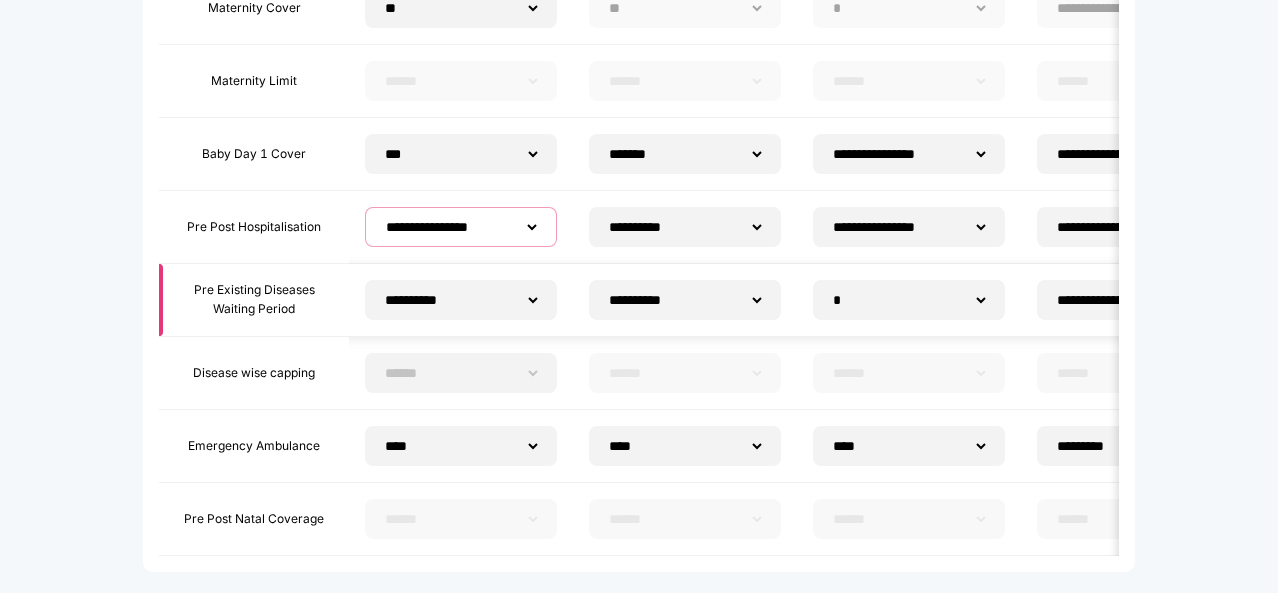 select on "**********" 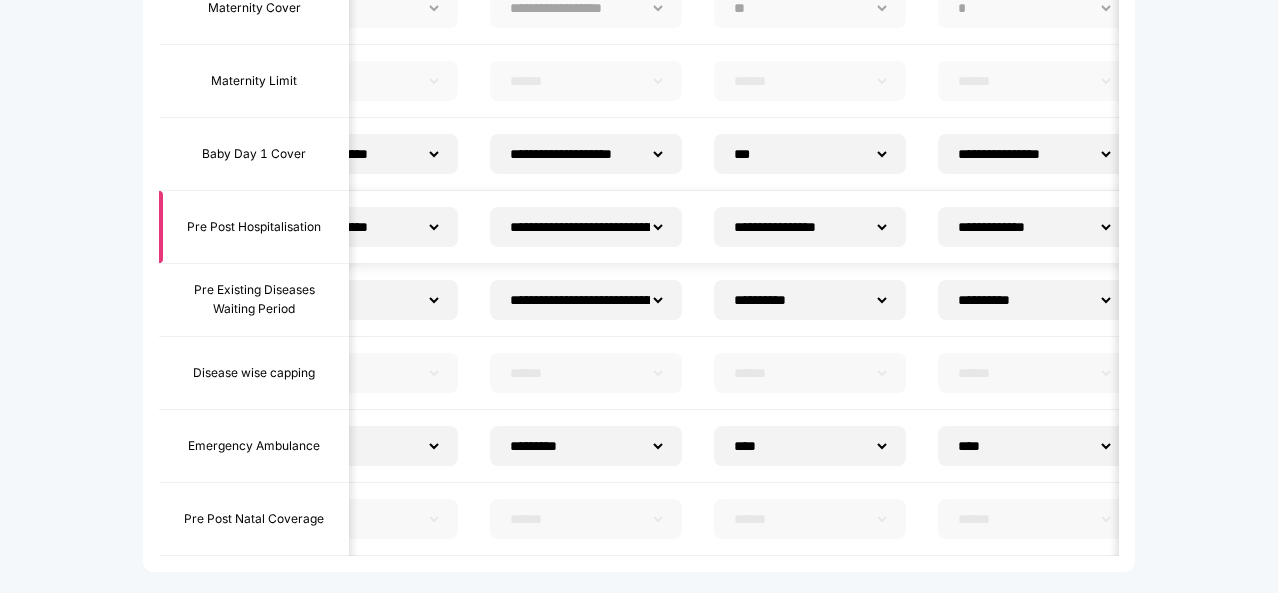 scroll, scrollTop: 0, scrollLeft: 549, axis: horizontal 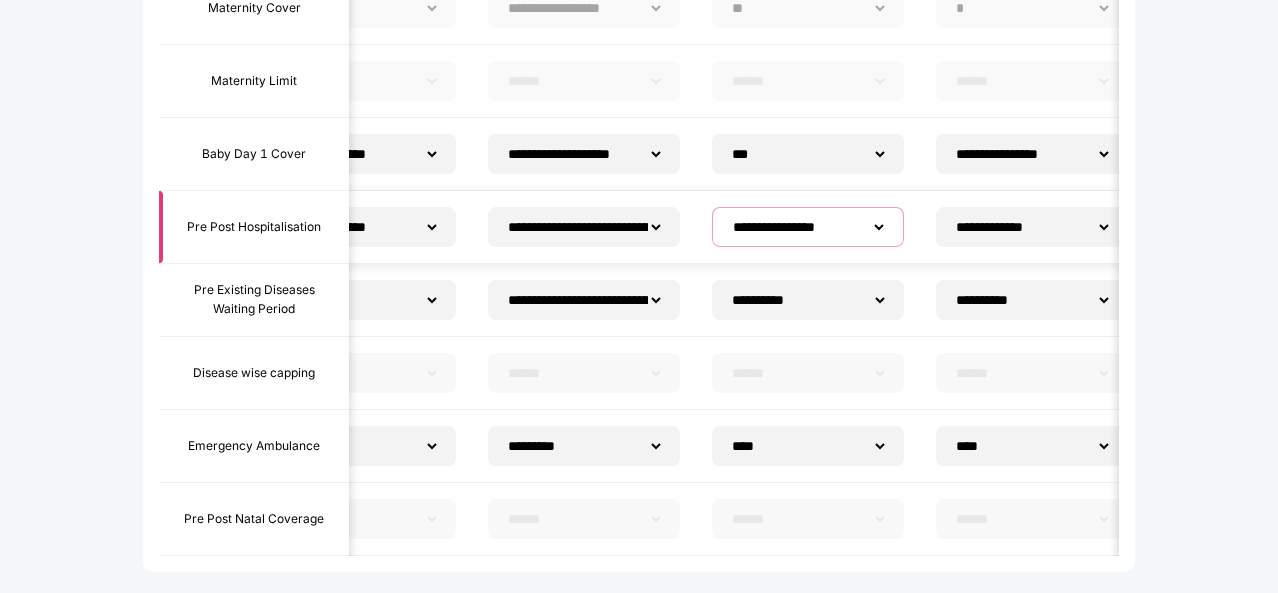 click on "**********" at bounding box center (808, 227) 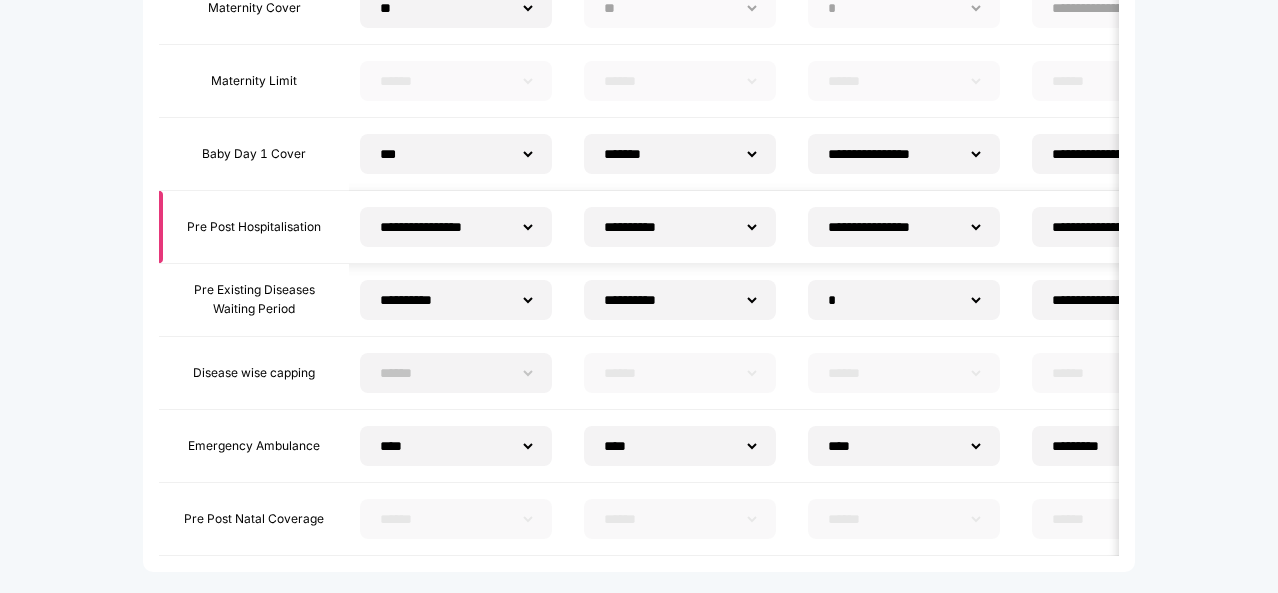 scroll, scrollTop: 0, scrollLeft: 0, axis: both 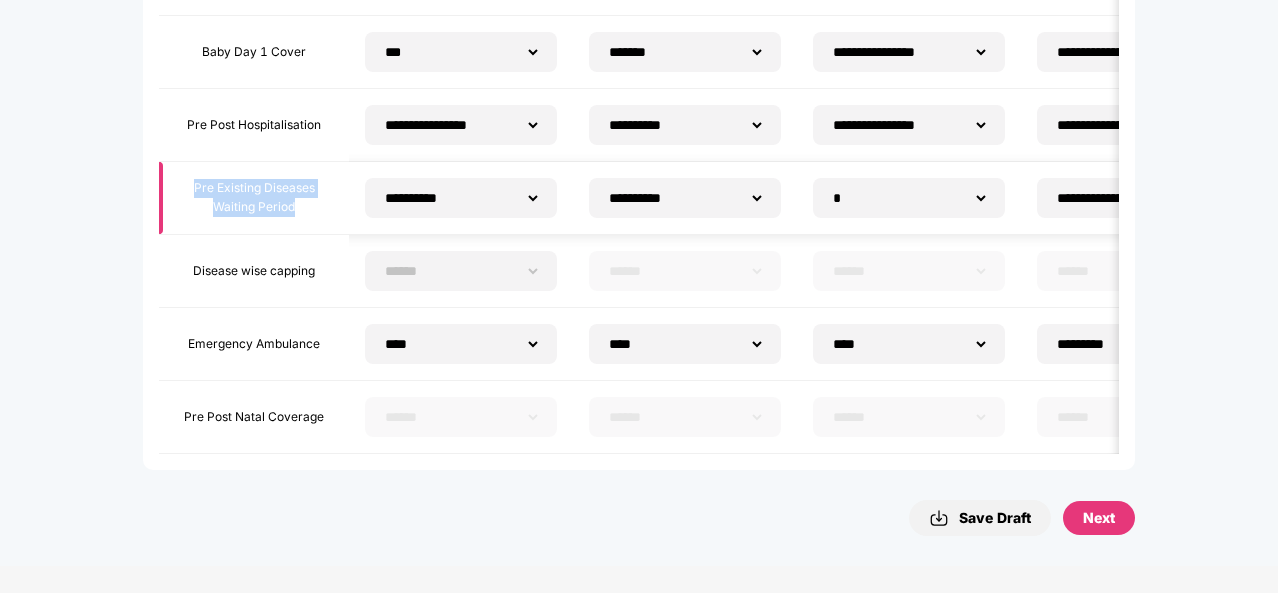 drag, startPoint x: 191, startPoint y: 183, endPoint x: 296, endPoint y: 199, distance: 106.21205 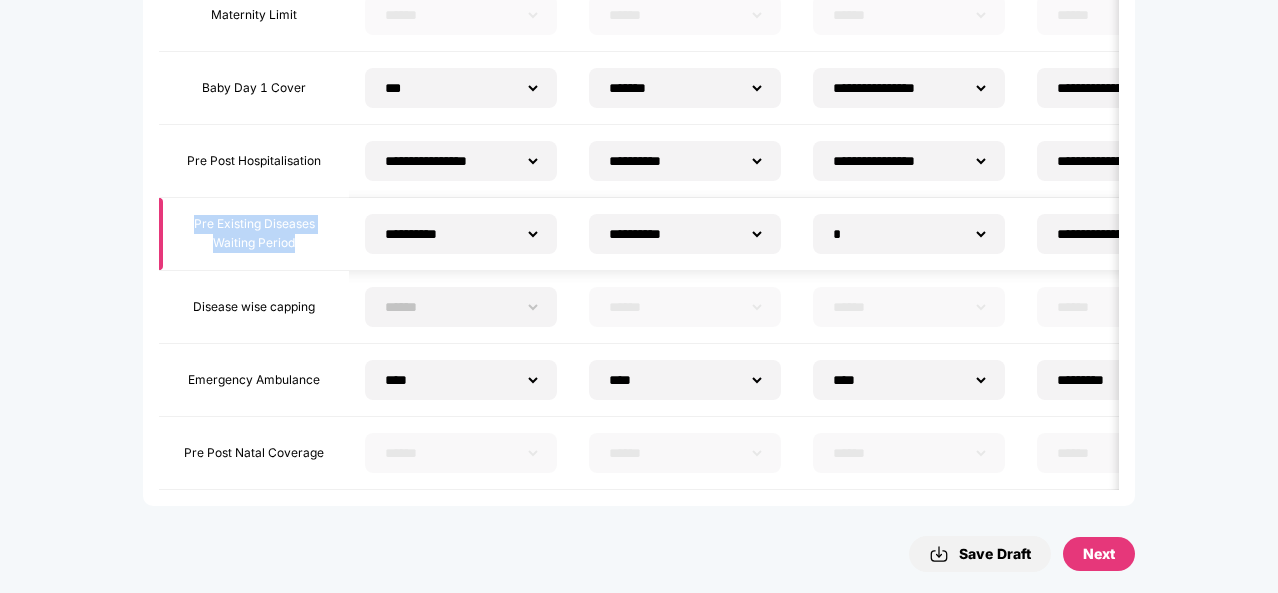 scroll, scrollTop: 454, scrollLeft: 2, axis: both 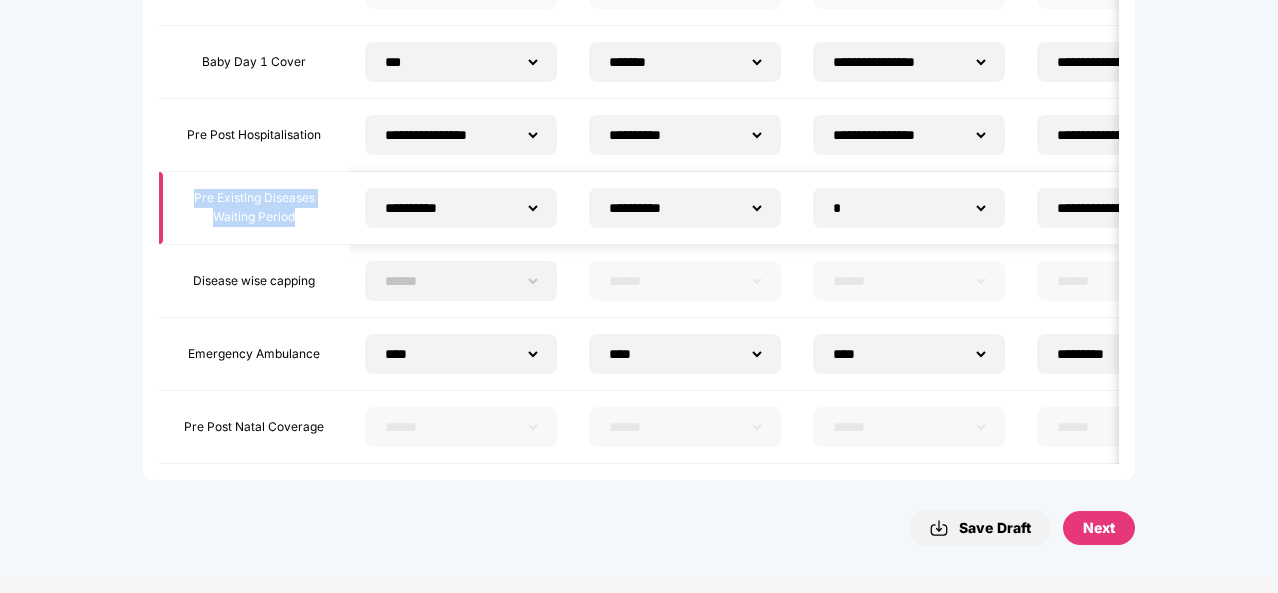 copy on "Pre Existing Diseases Waiting Period" 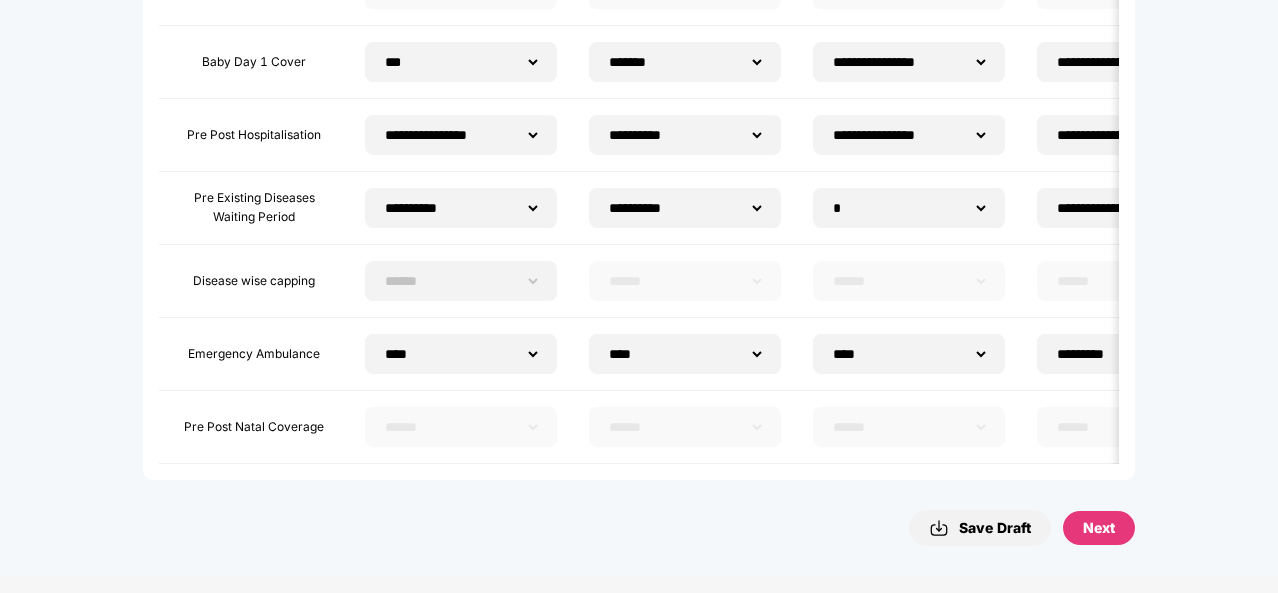 click on "Save Draft" at bounding box center (980, 528) 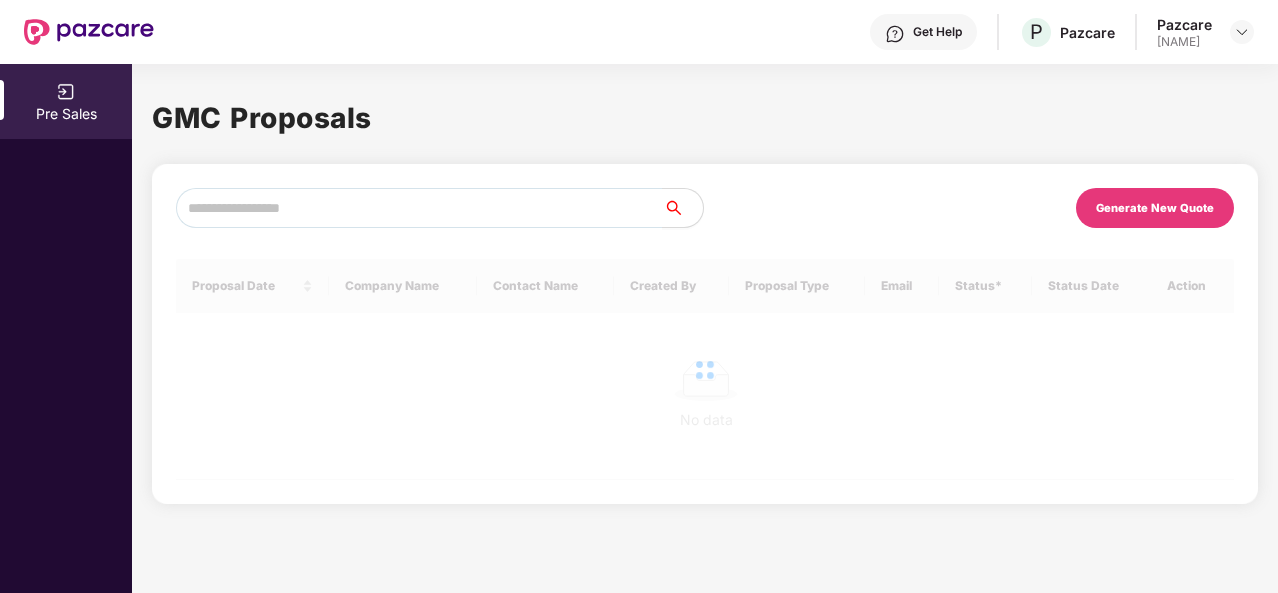 scroll, scrollTop: 0, scrollLeft: 0, axis: both 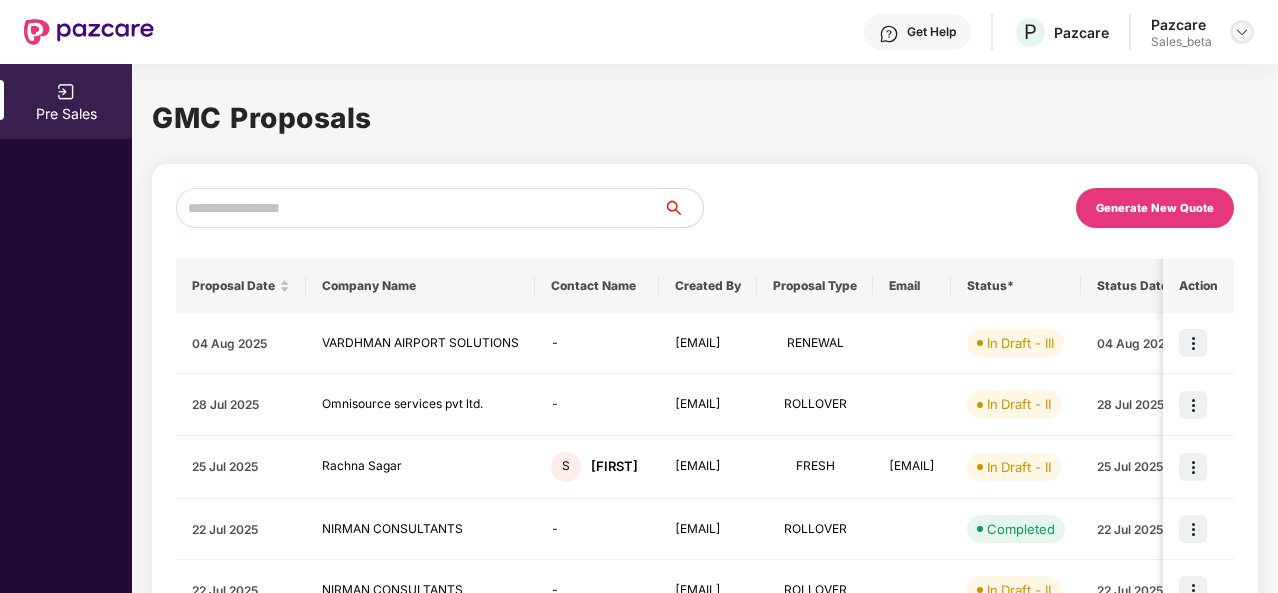click at bounding box center [1242, 32] 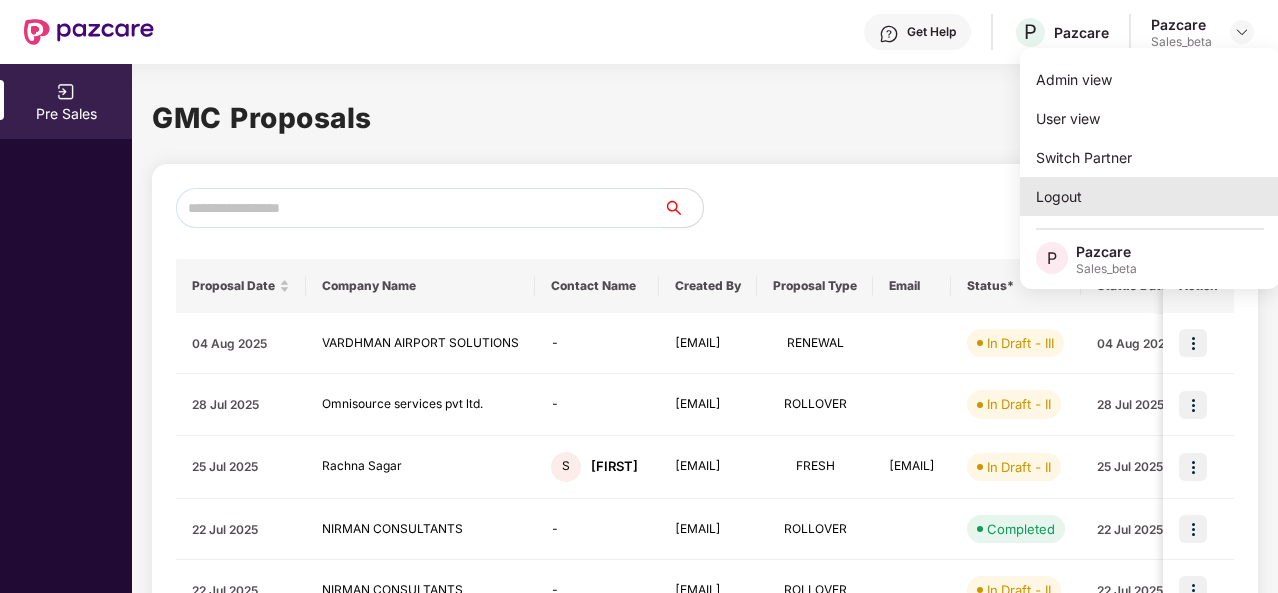 click on "Logout" at bounding box center [1150, 196] 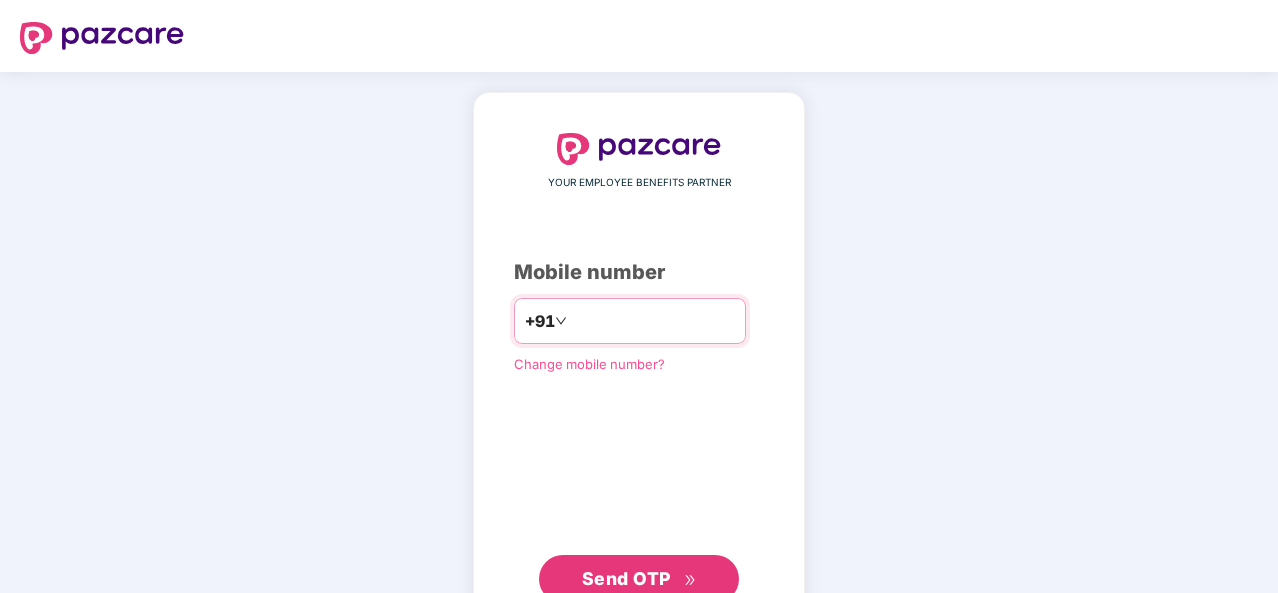click at bounding box center (653, 321) 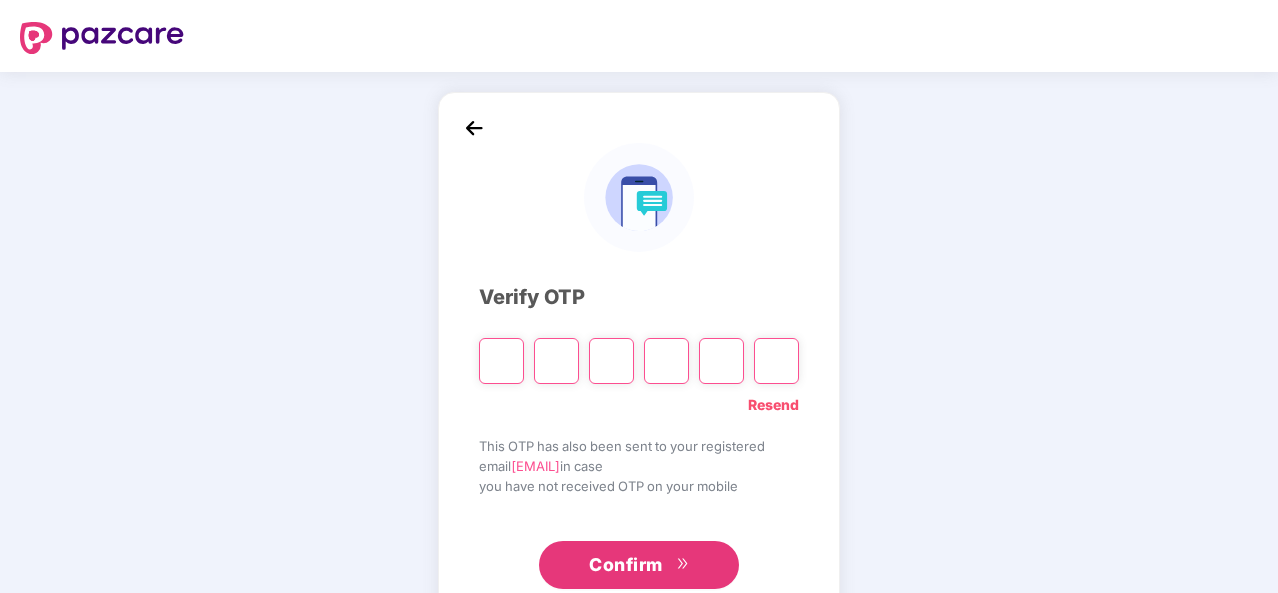 type on "*" 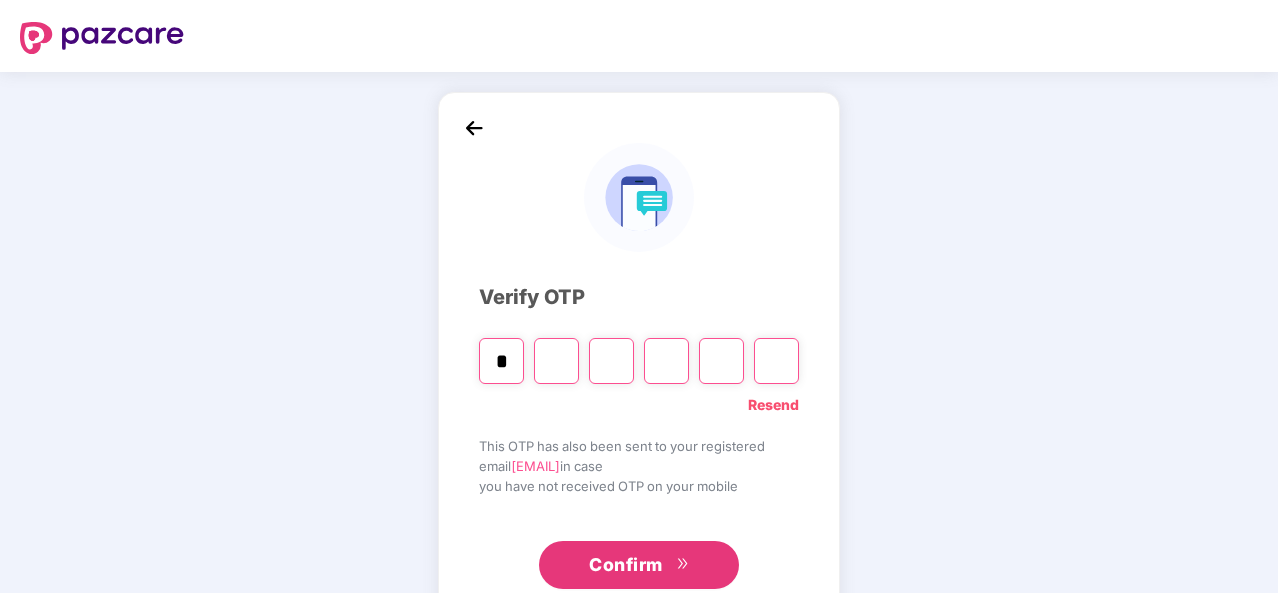type on "*" 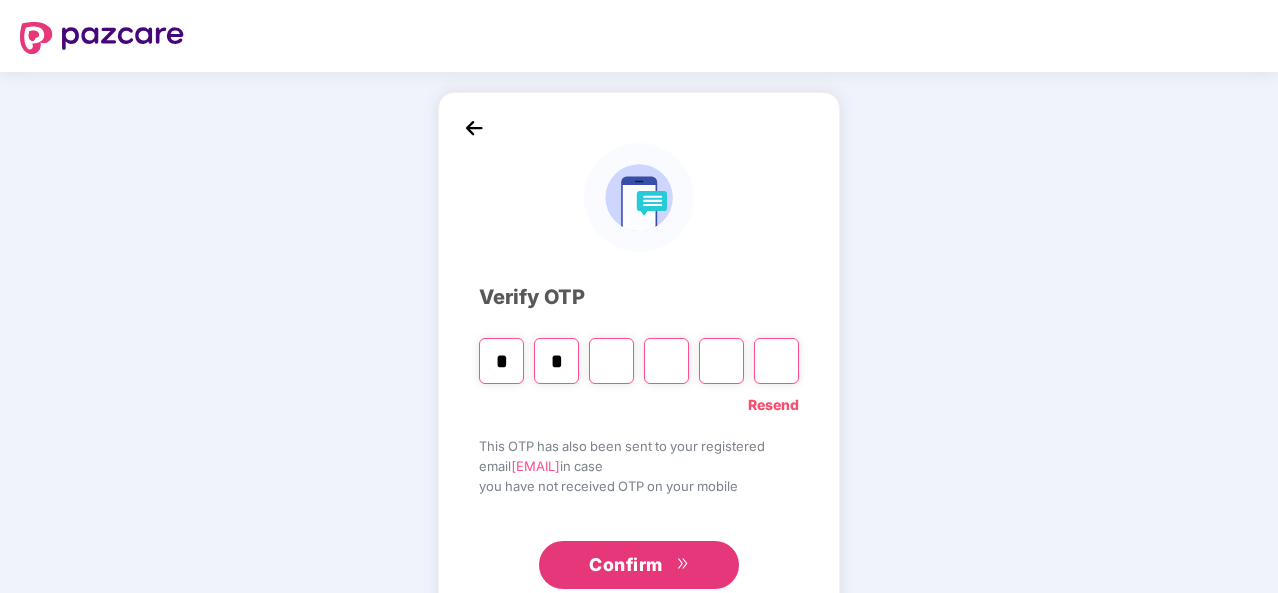 type on "*" 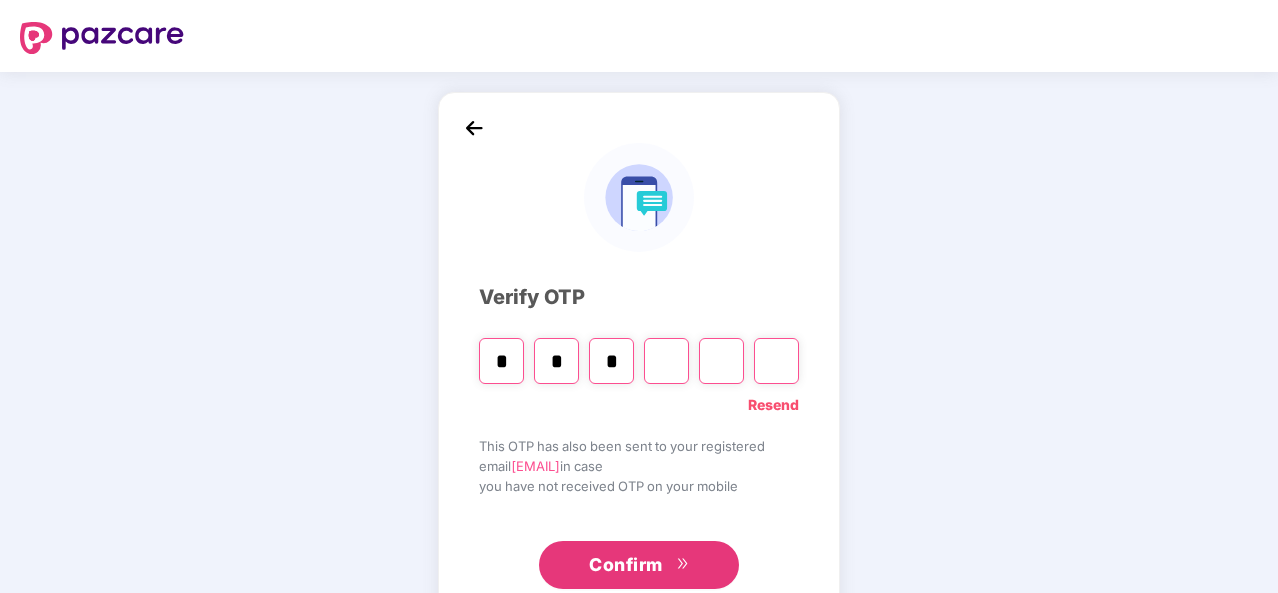 type on "*" 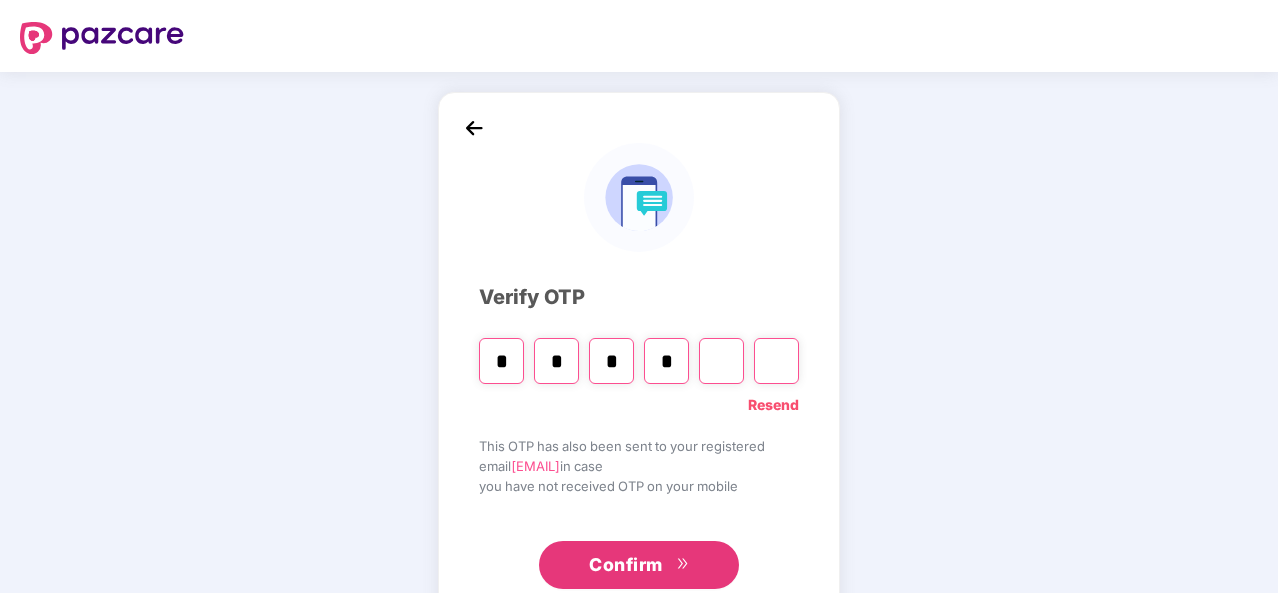 type on "*" 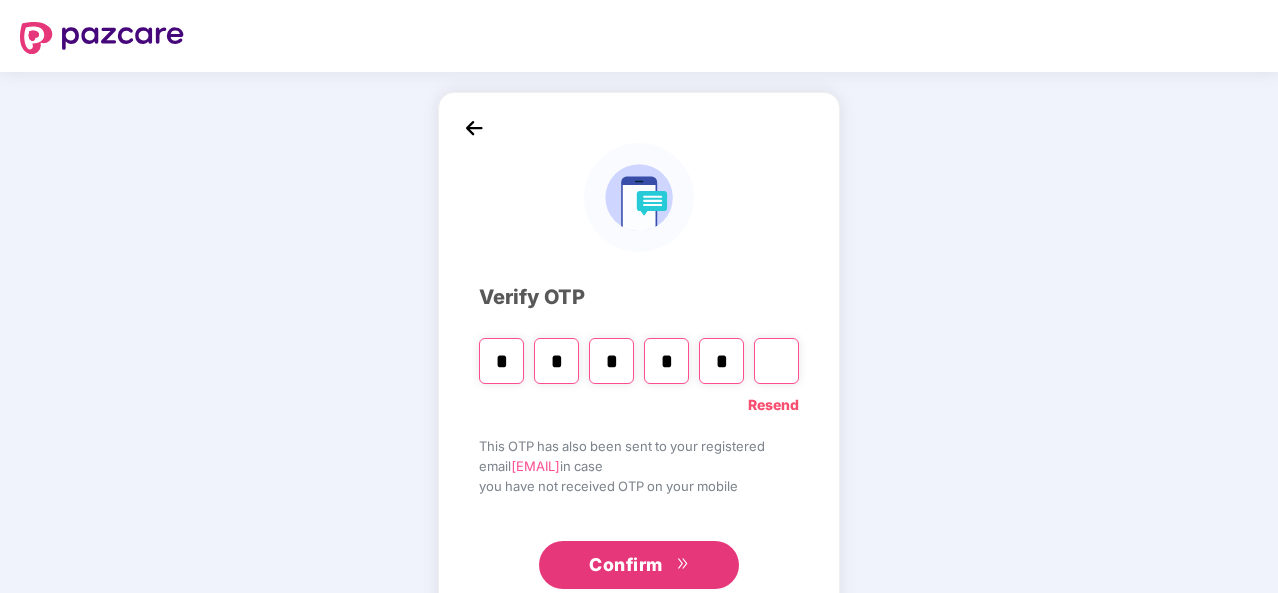 type on "*" 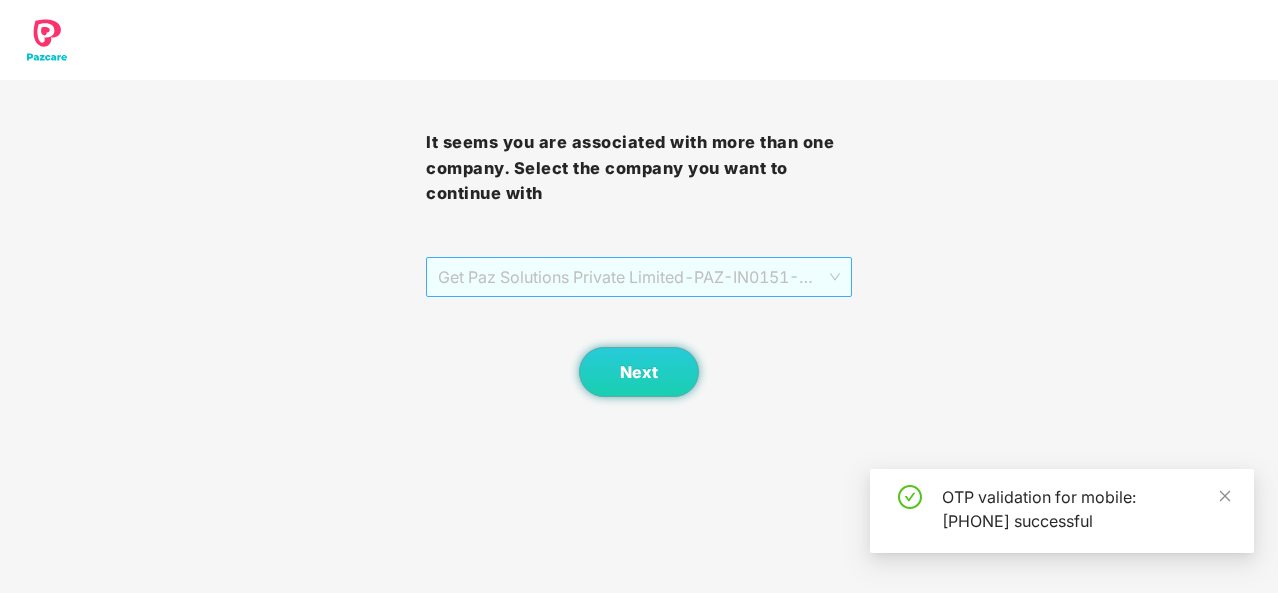 click on "Get Paz Solutions Private Limited  -  PAZ-IN0151  -  EMPLOYEE" at bounding box center (639, 277) 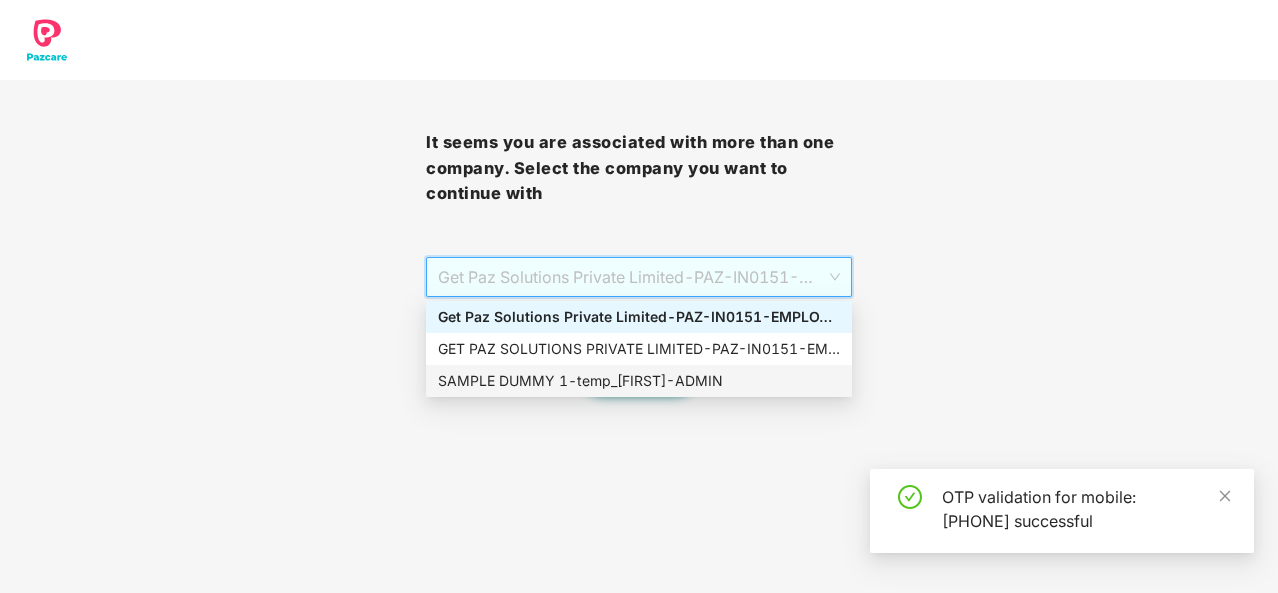 click on "SAMPLE DUMMY 1  -  temp_gungeet  -  ADMIN" at bounding box center [639, 381] 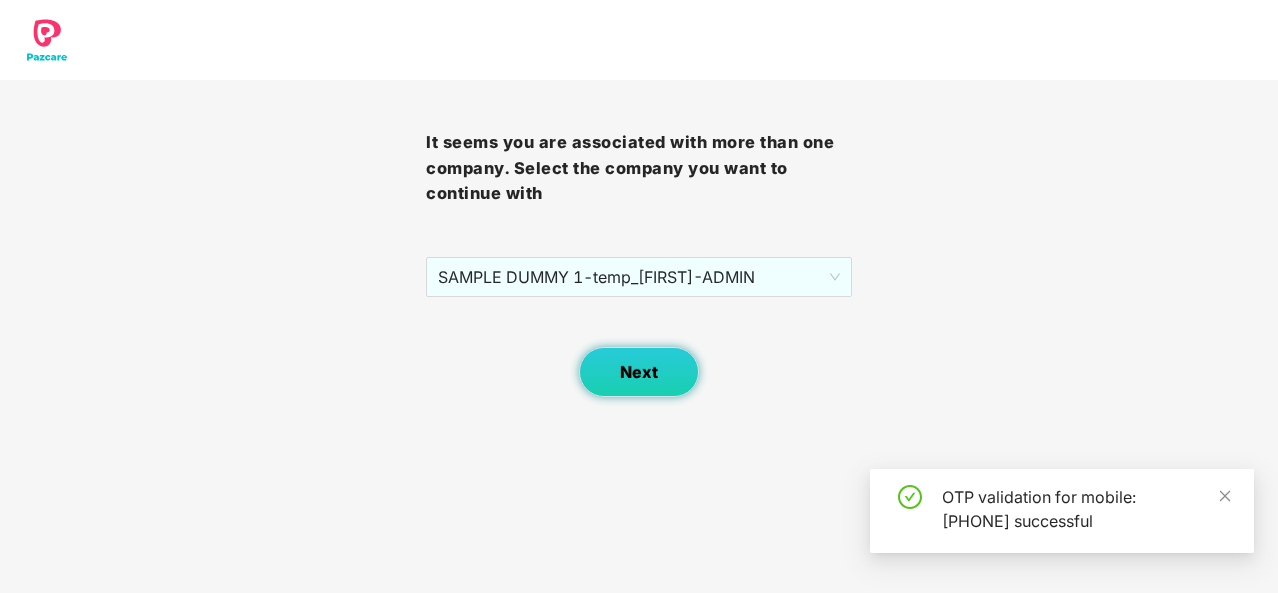 click on "Next" at bounding box center [639, 372] 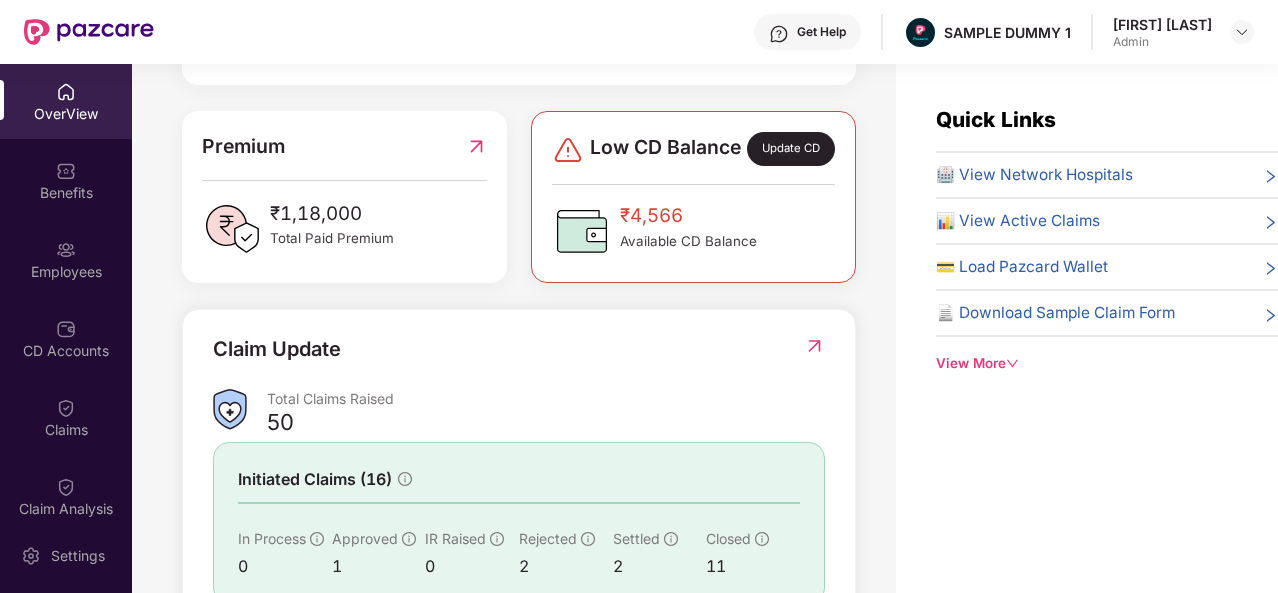 scroll, scrollTop: 0, scrollLeft: 0, axis: both 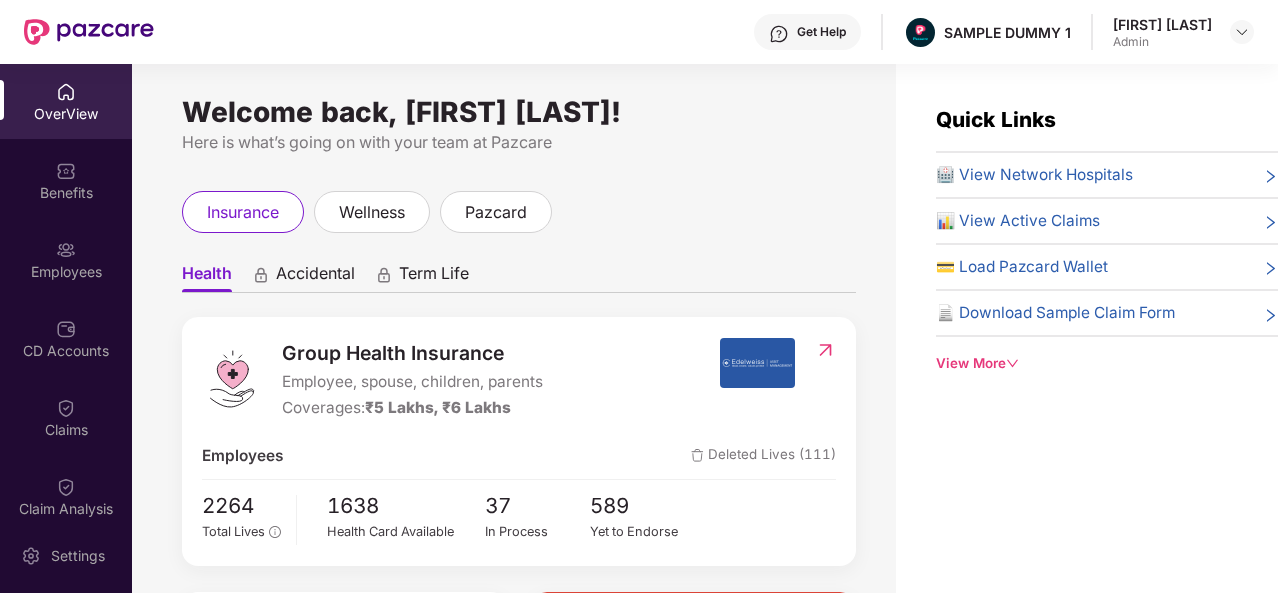 click on "Health   Accidental   Term Life Group Health Insurance Employee, spouse, children, parents Coverages:  ₹5 Lakhs, ₹6 Lakhs Employees   Deleted Lives (111) 2264 Total Lives 1638 Health Card Available 37 In Process 589 Yet to Endorse Premium ₹1,18,000 Total Paid Premium Low CD Balance Update CD ₹4,566 Available CD Balance Claim Update Total Claims Raised 50 Initiated Claims (16) In Process 0 Approved 1 IR Raised 0 Rejected 2 Settled 2 Closed 11 Uninitiated Claims (34)" at bounding box center (519, 719) 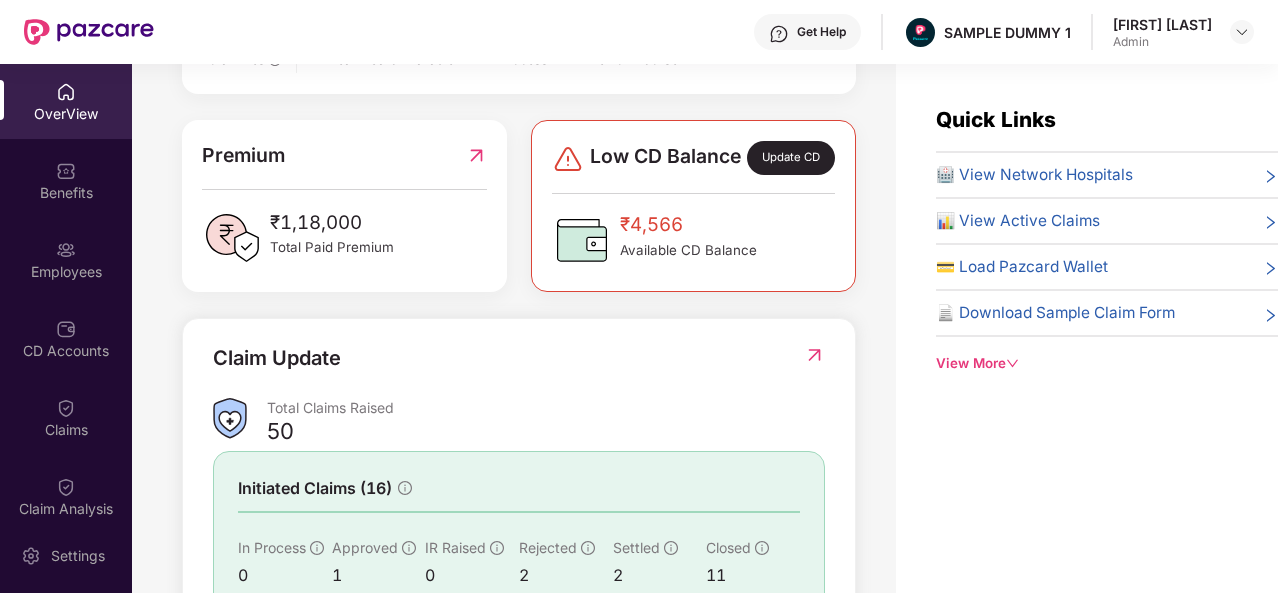 scroll, scrollTop: 473, scrollLeft: 0, axis: vertical 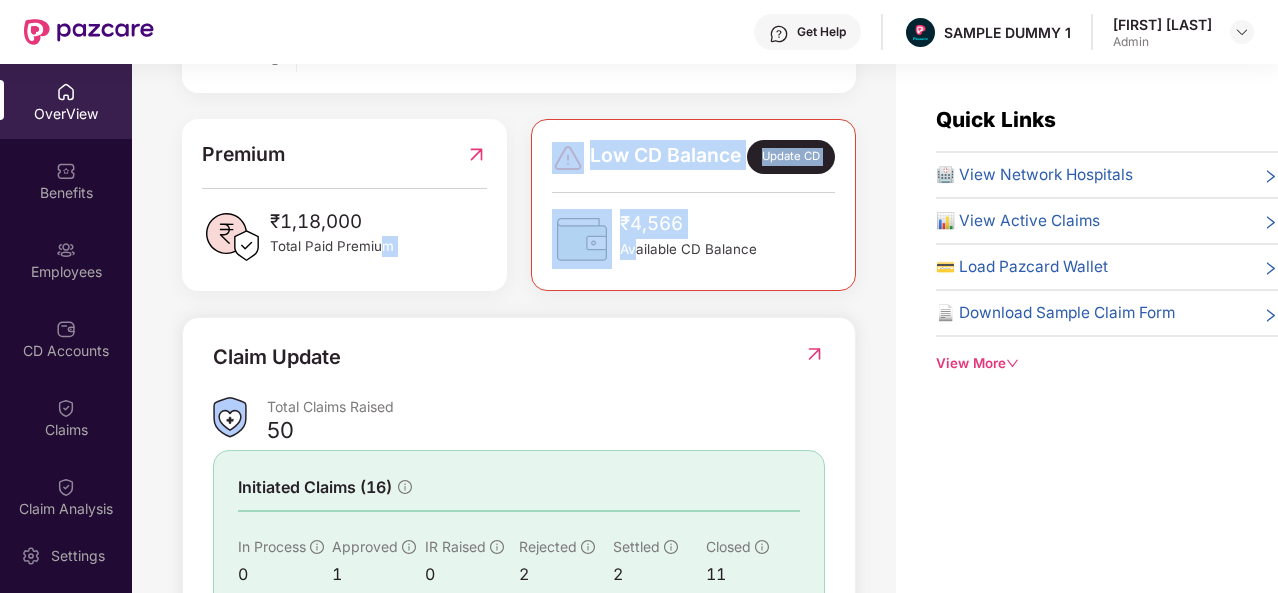 drag, startPoint x: 382, startPoint y: 277, endPoint x: 636, endPoint y: 276, distance: 254.00197 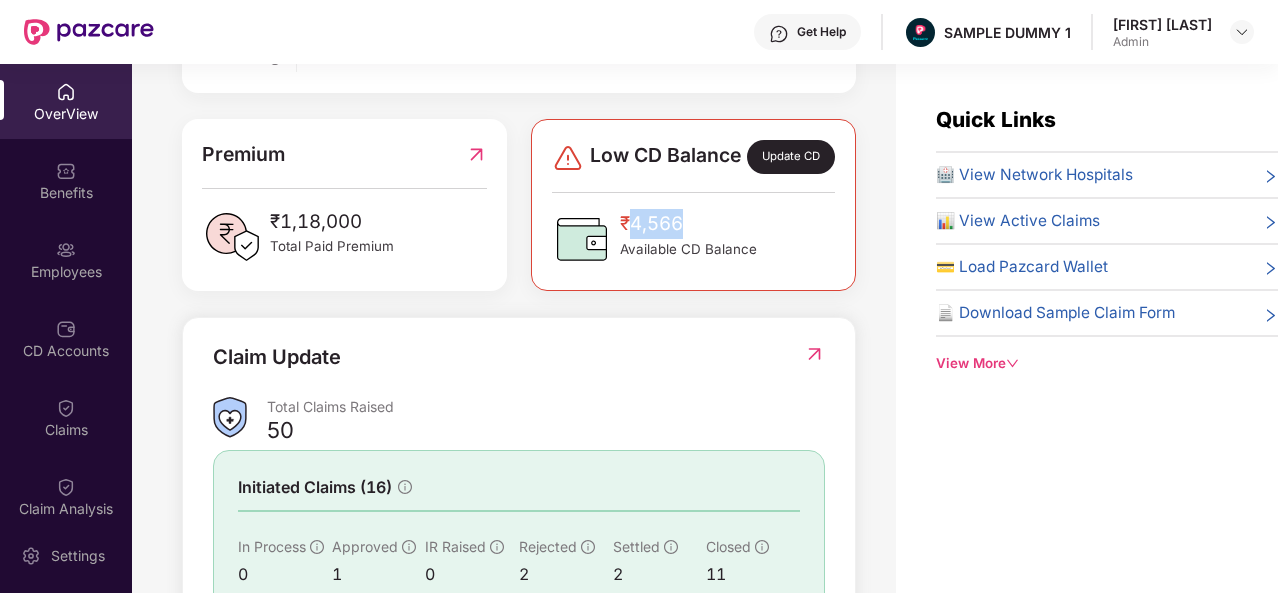 drag, startPoint x: 633, startPoint y: 240, endPoint x: 686, endPoint y: 237, distance: 53.08484 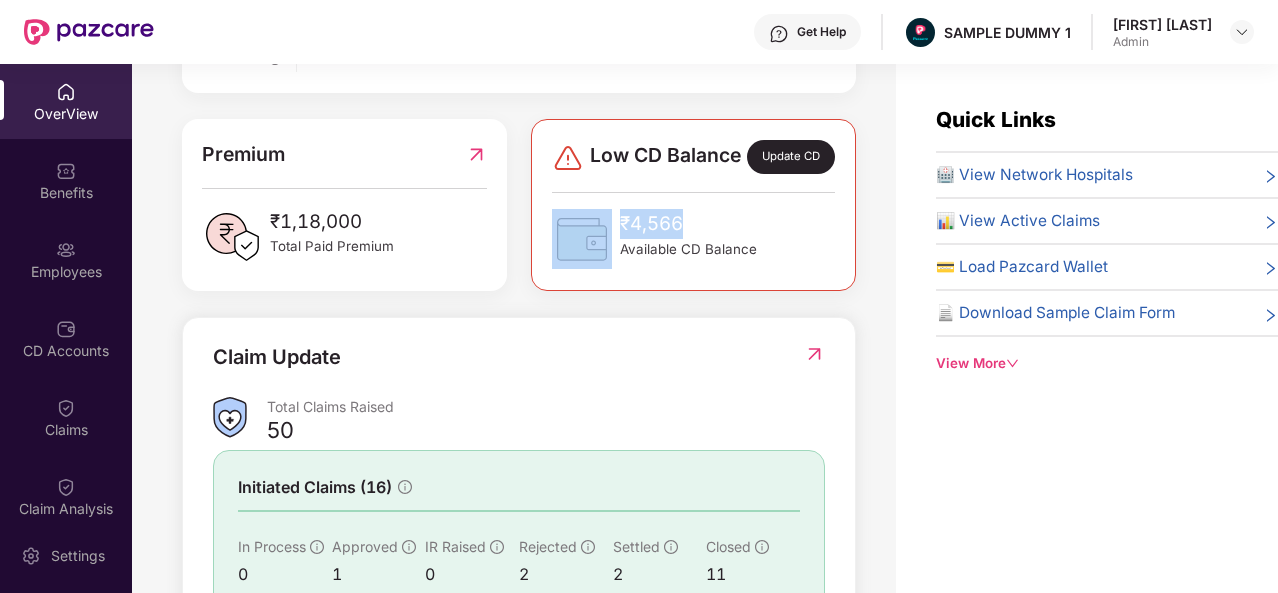drag, startPoint x: 686, startPoint y: 237, endPoint x: 613, endPoint y: 239, distance: 73.02739 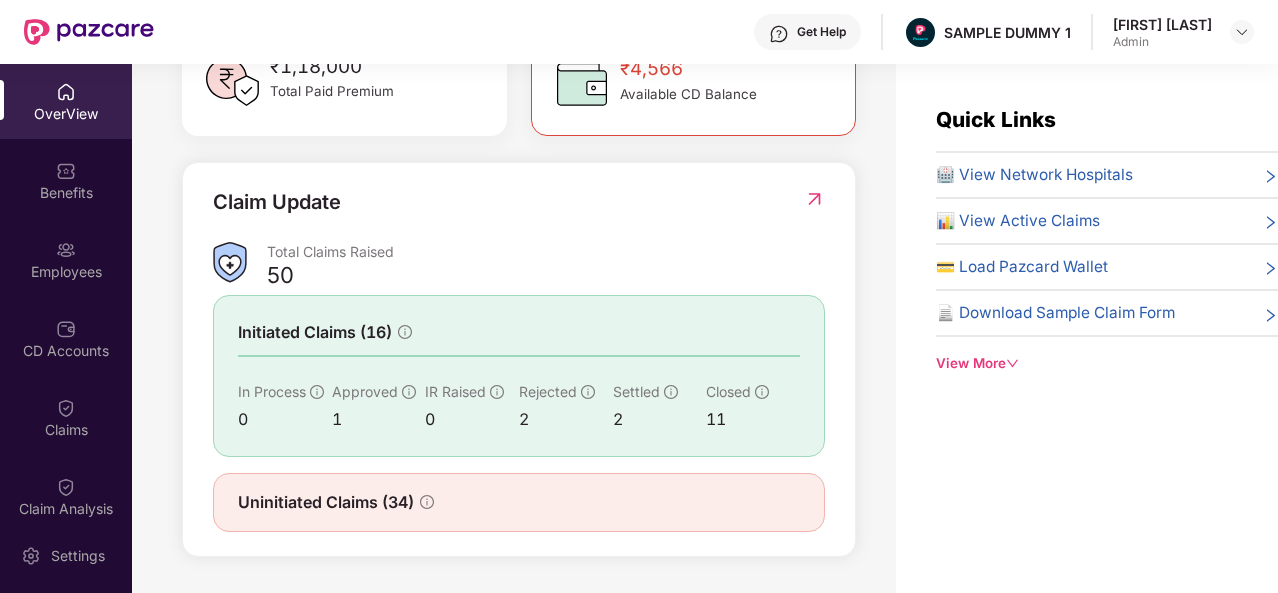 scroll, scrollTop: 641, scrollLeft: 0, axis: vertical 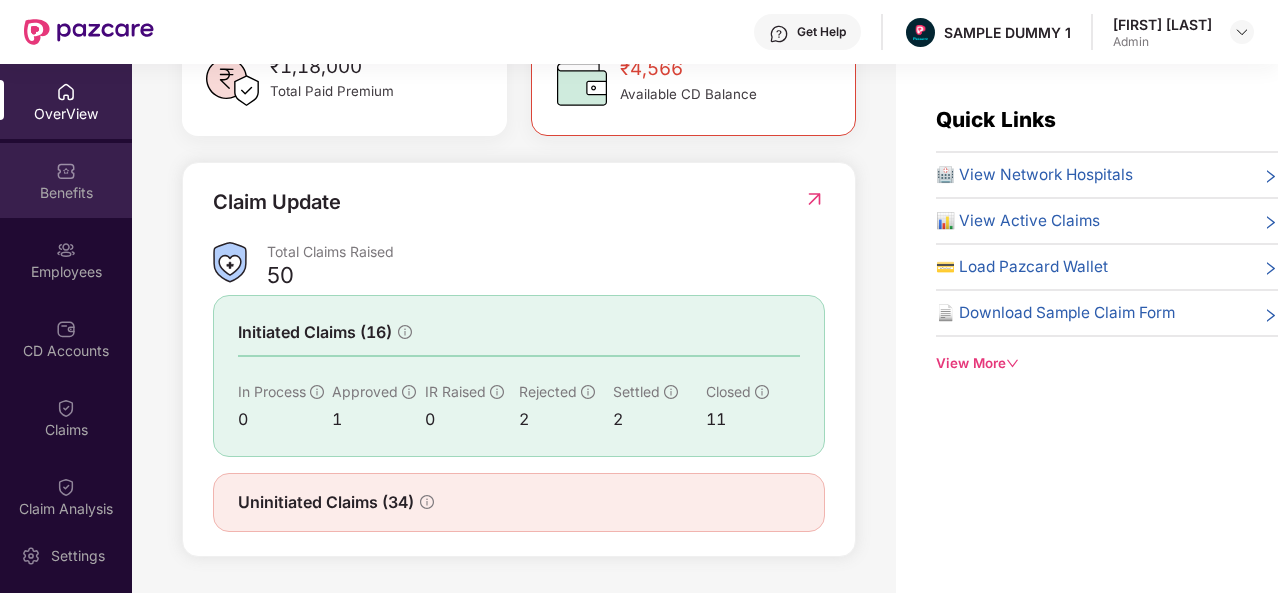 click on "Benefits" at bounding box center [66, 180] 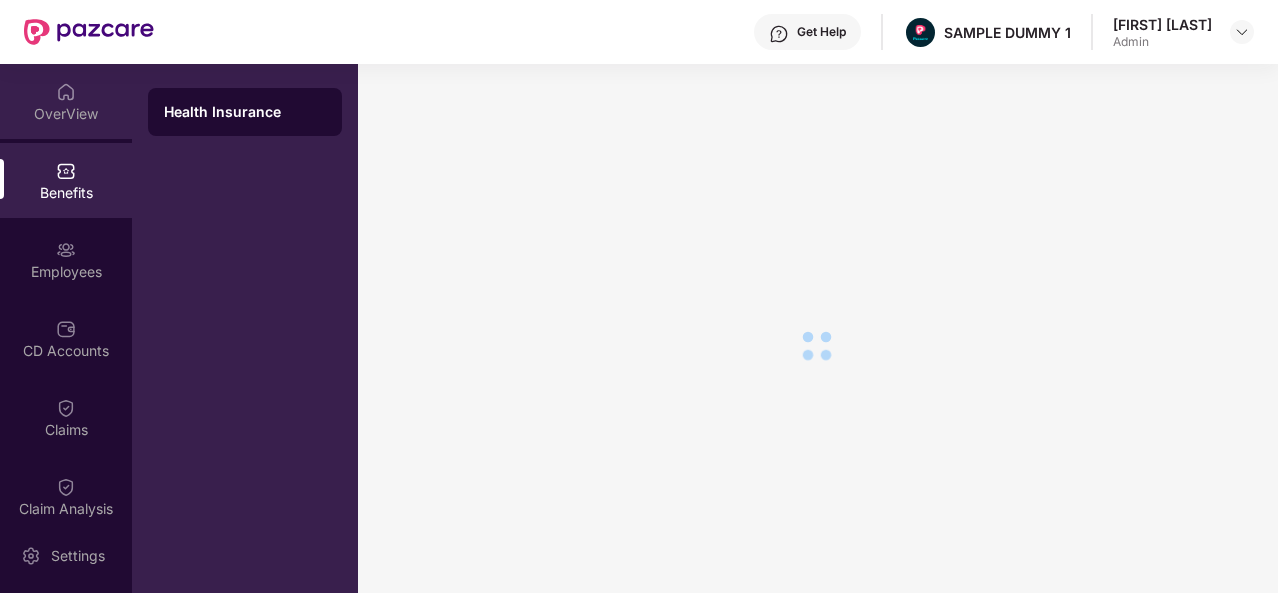 click on "OverView" at bounding box center (66, 114) 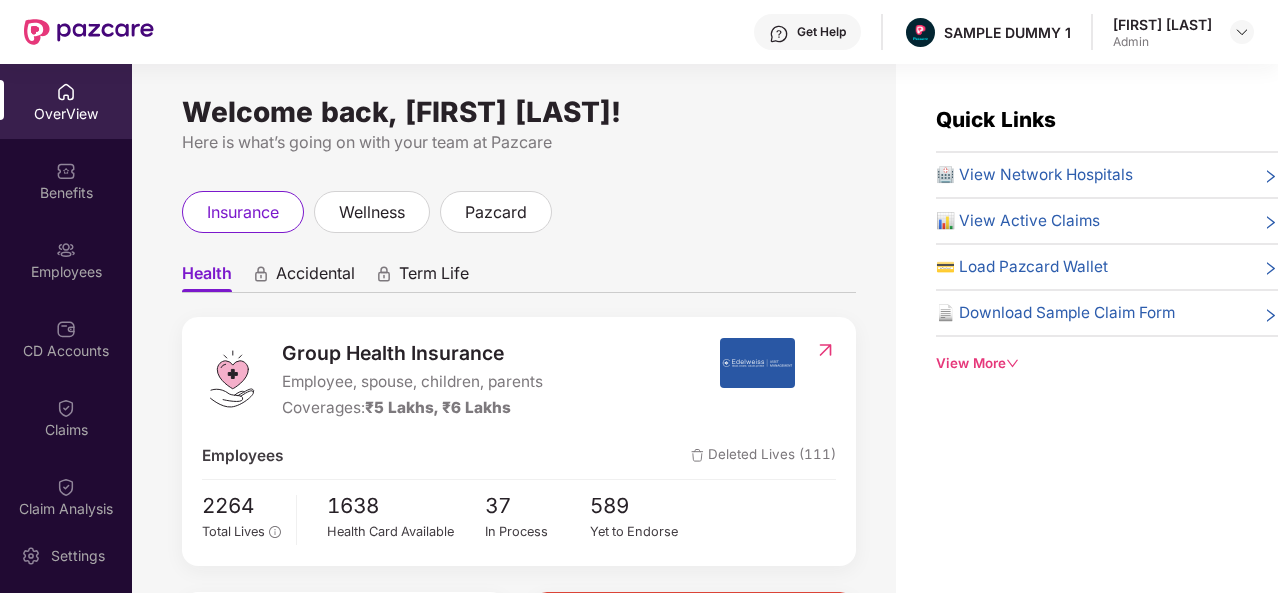 click on "View More" at bounding box center (1107, 363) 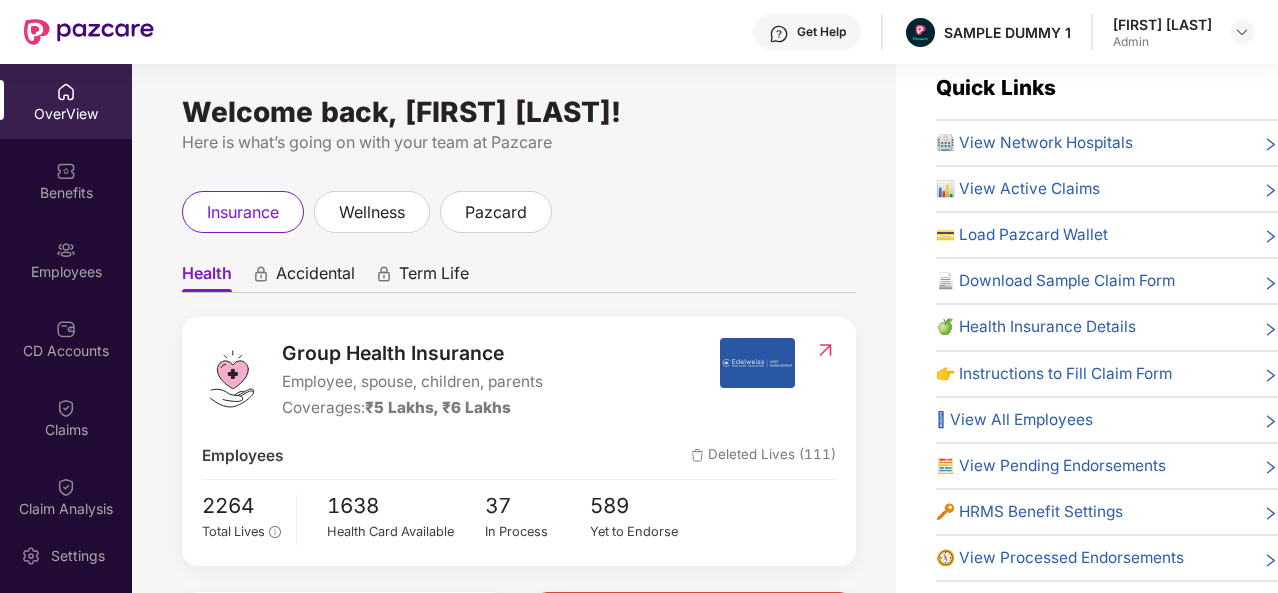scroll, scrollTop: 0, scrollLeft: 0, axis: both 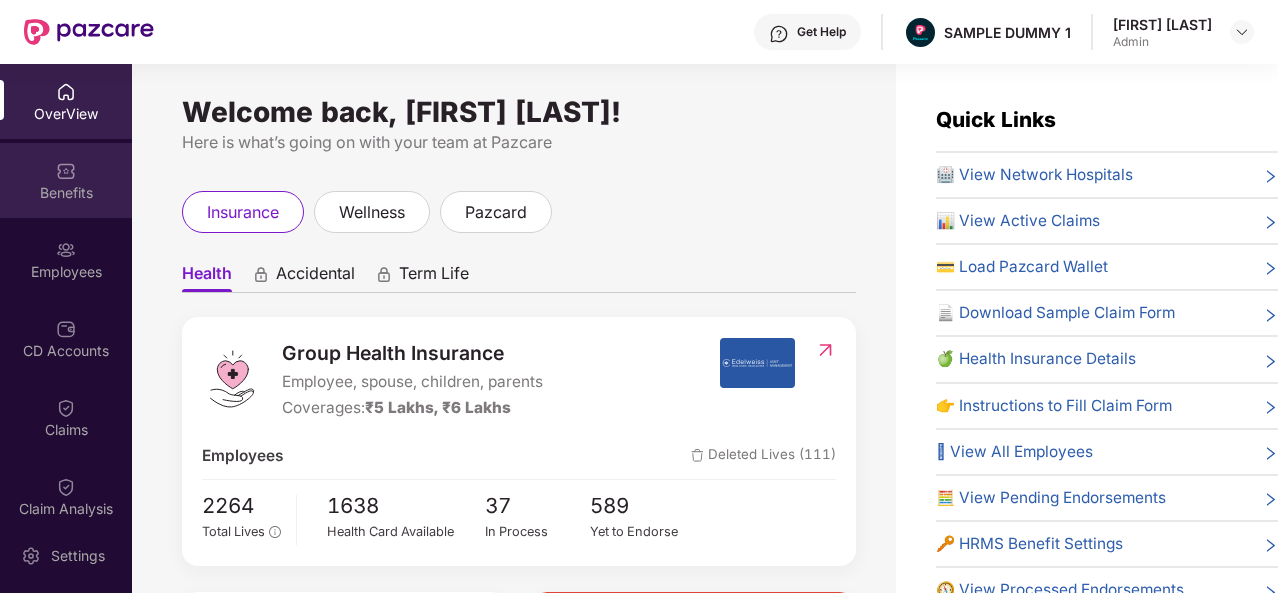 click on "Benefits" at bounding box center [66, 193] 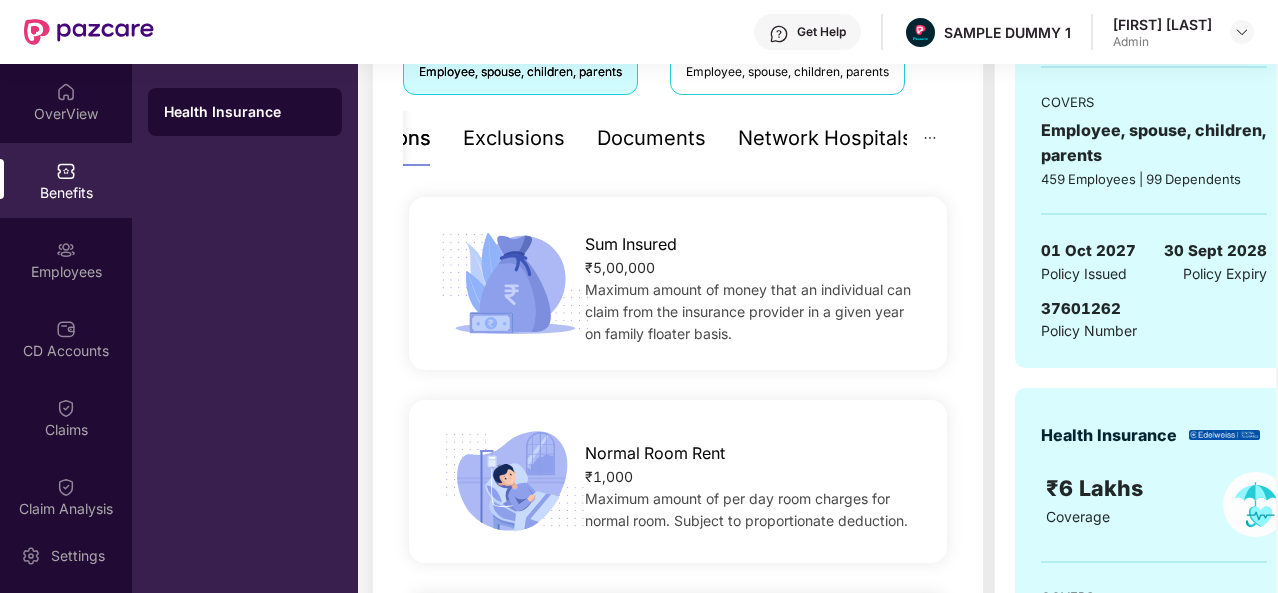 scroll, scrollTop: 393, scrollLeft: 0, axis: vertical 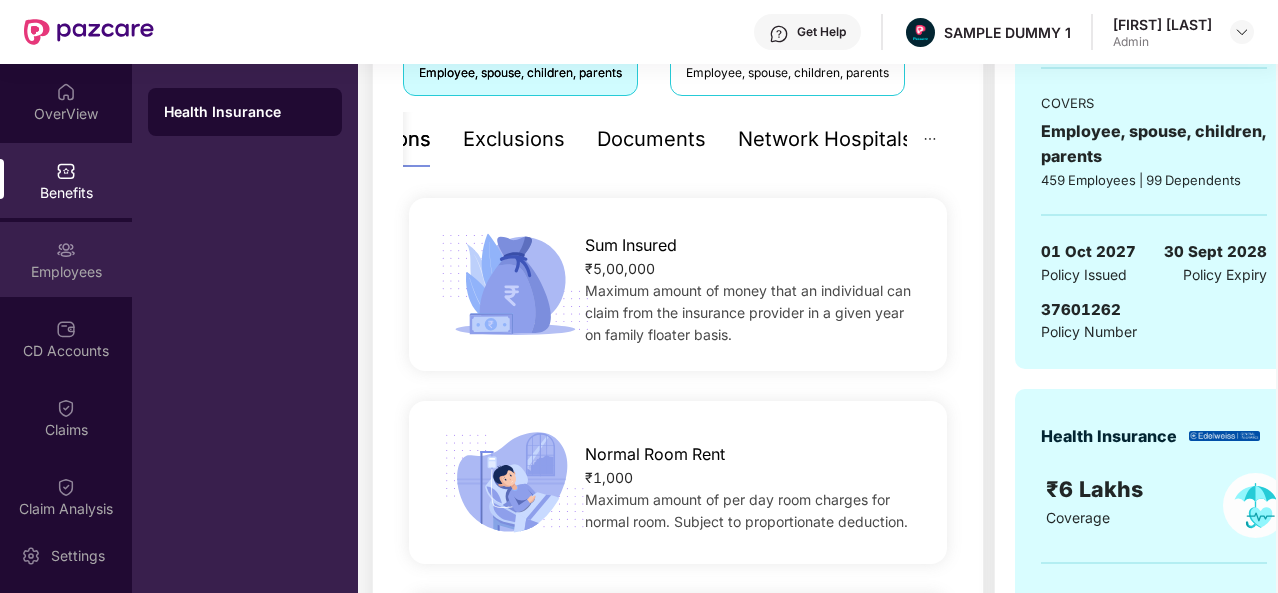 click on "Employees" at bounding box center (66, 259) 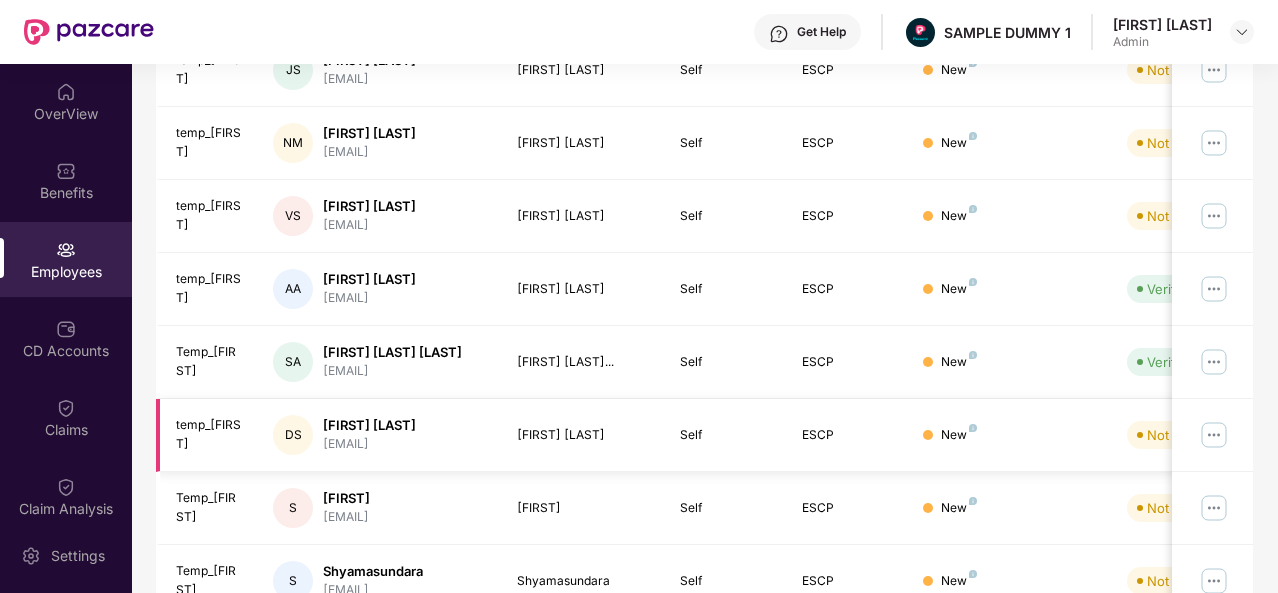 scroll, scrollTop: 0, scrollLeft: 0, axis: both 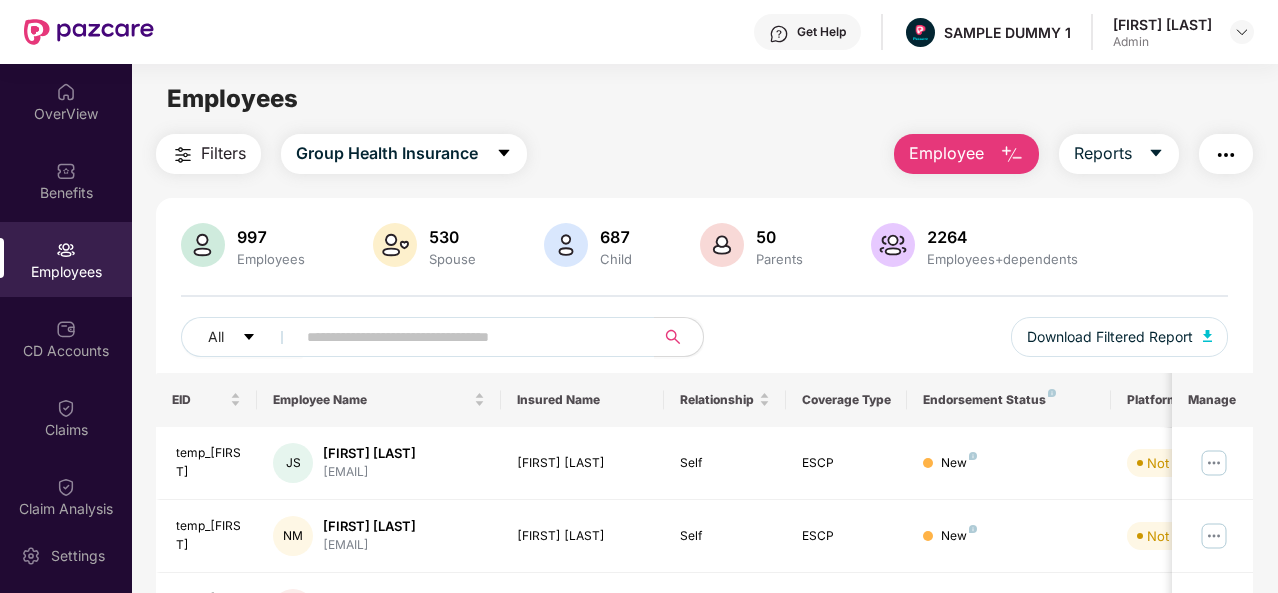click on "Employee" at bounding box center (946, 153) 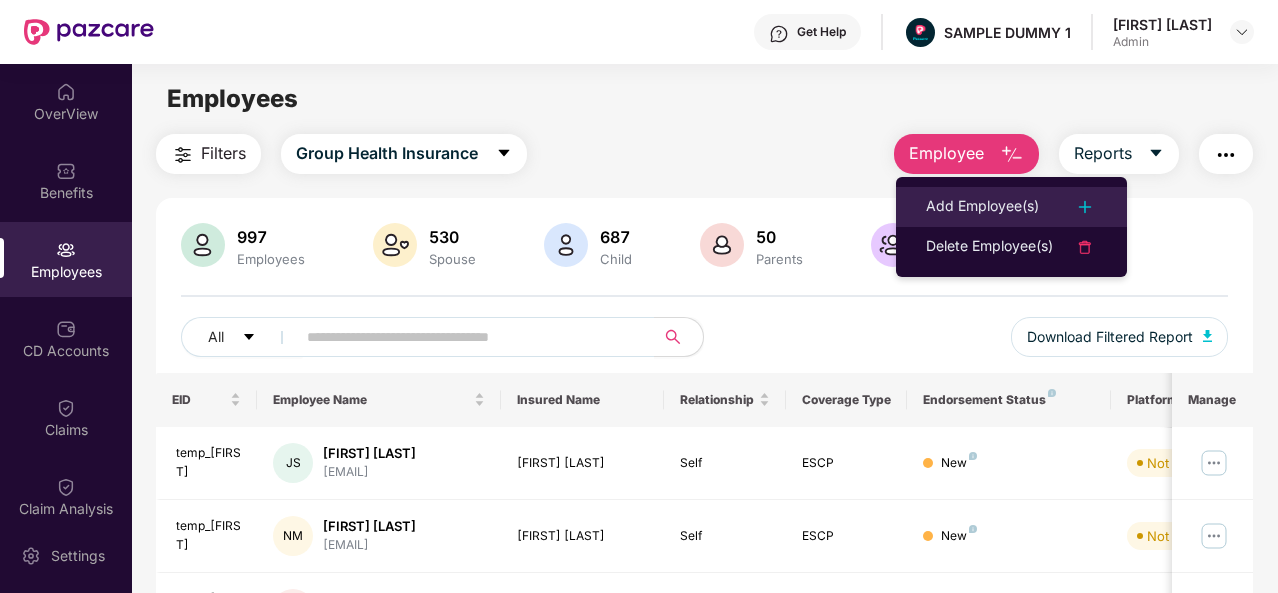 click on "Add Employee(s)" at bounding box center [982, 207] 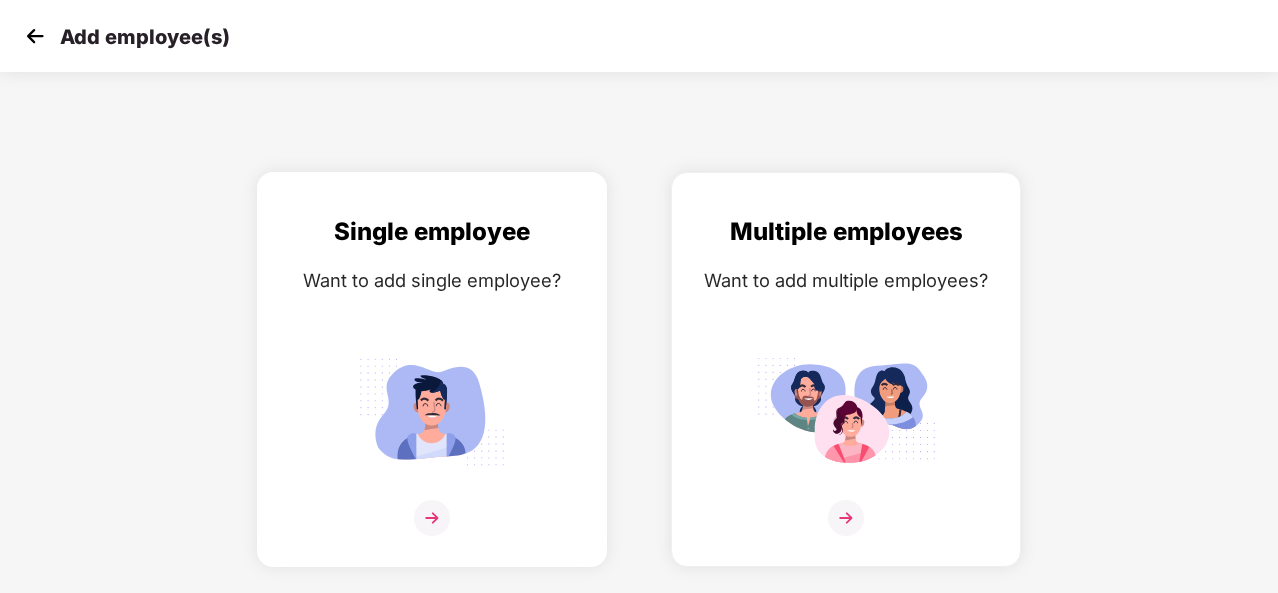 click on "Single employee Want to add single employee?" at bounding box center [432, 387] 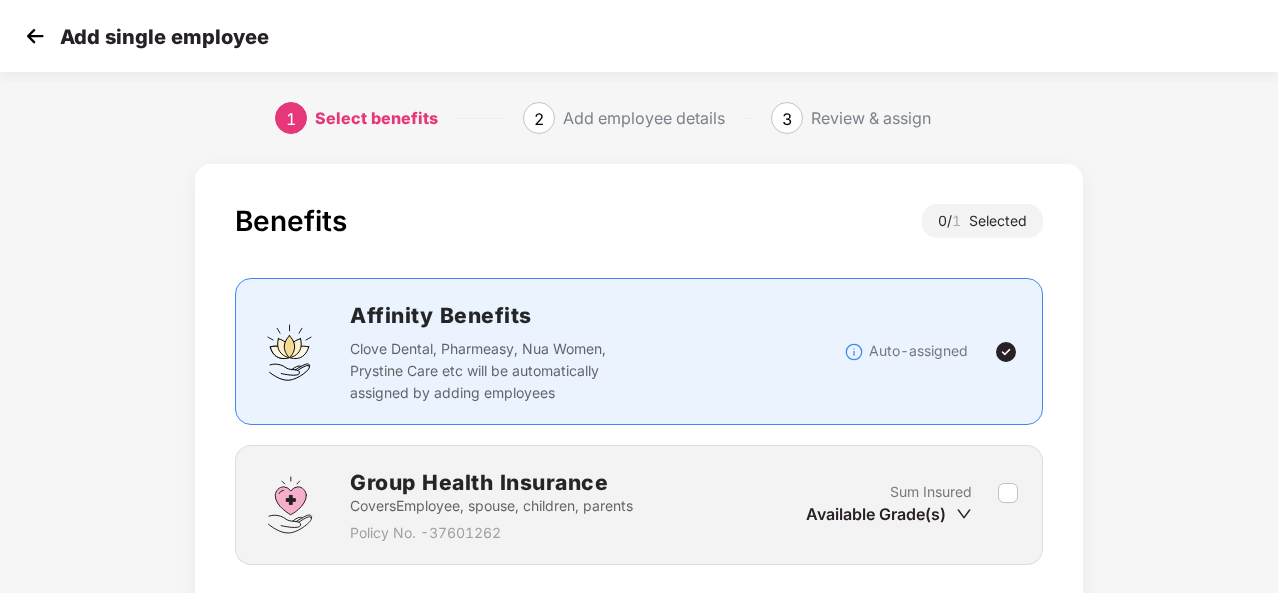 scroll, scrollTop: 144, scrollLeft: 0, axis: vertical 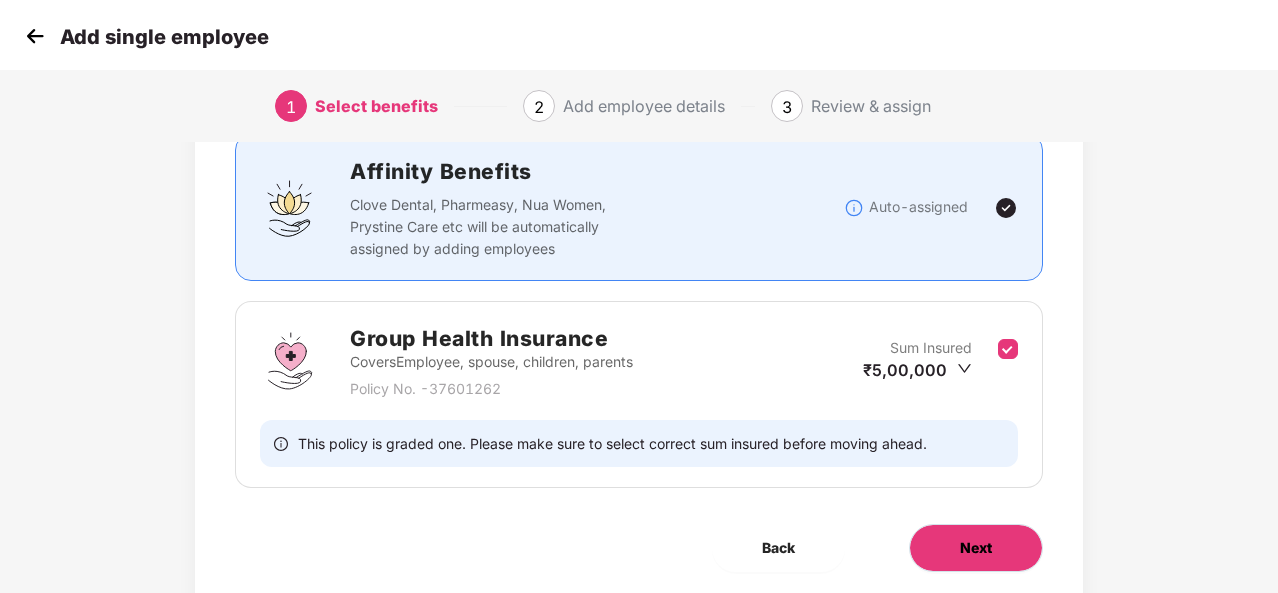 click on "Next" at bounding box center [976, 548] 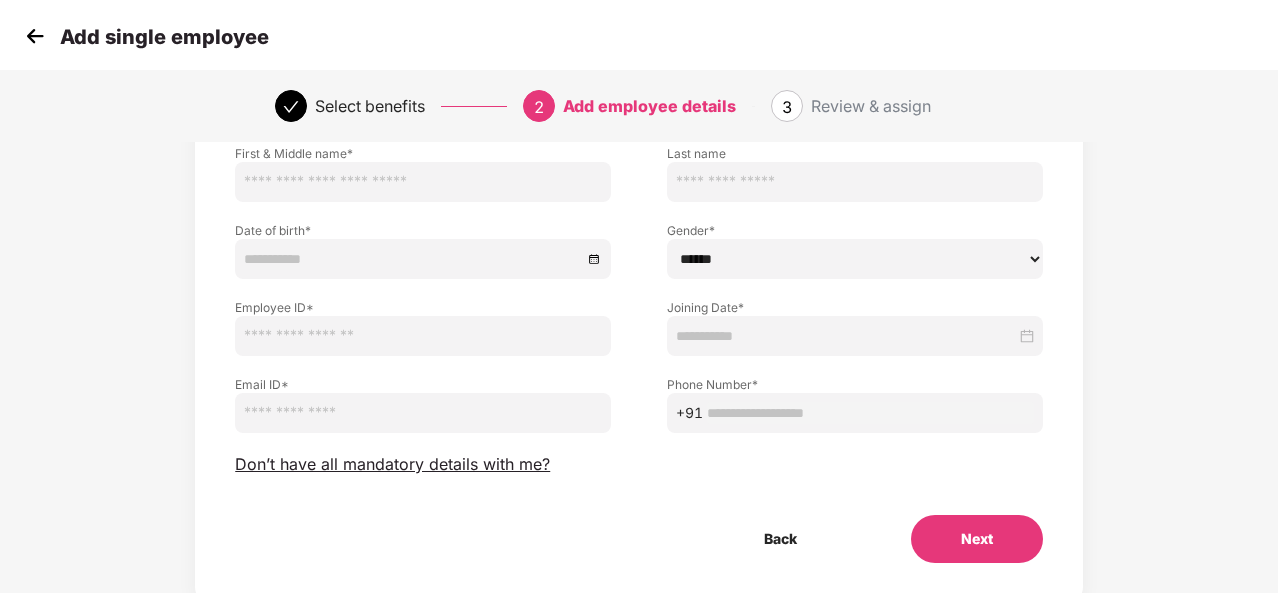 scroll, scrollTop: 149, scrollLeft: 0, axis: vertical 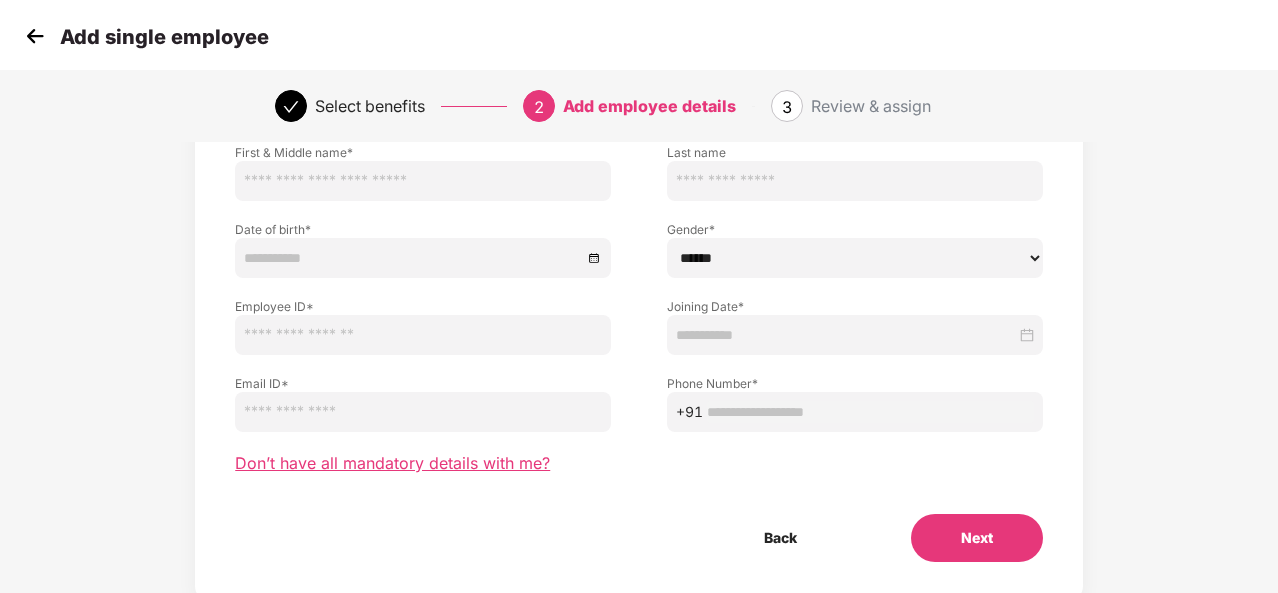 click on "Don’t have all mandatory details with me?" at bounding box center (392, 463) 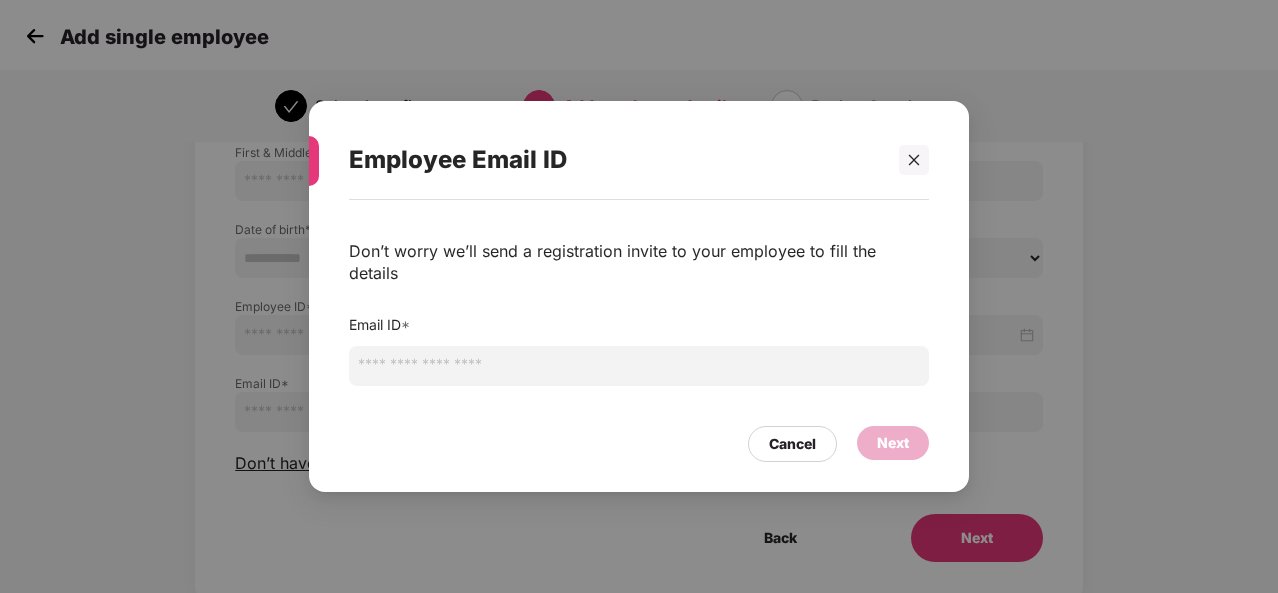 click at bounding box center (639, 366) 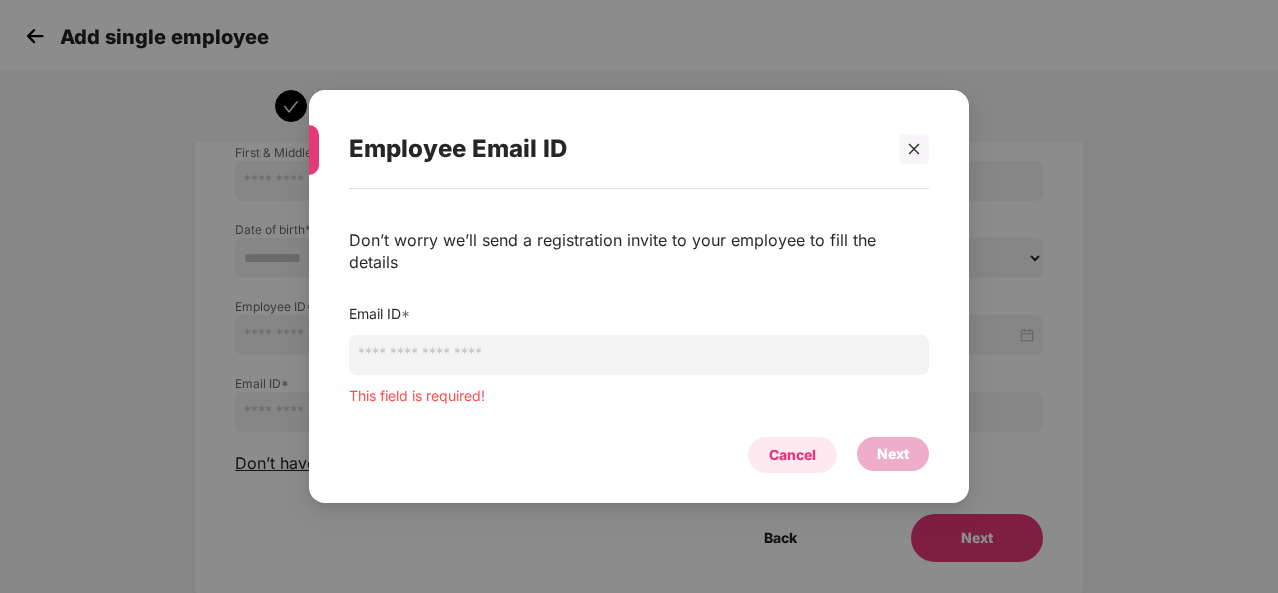 click on "Cancel Next" at bounding box center (639, 450) 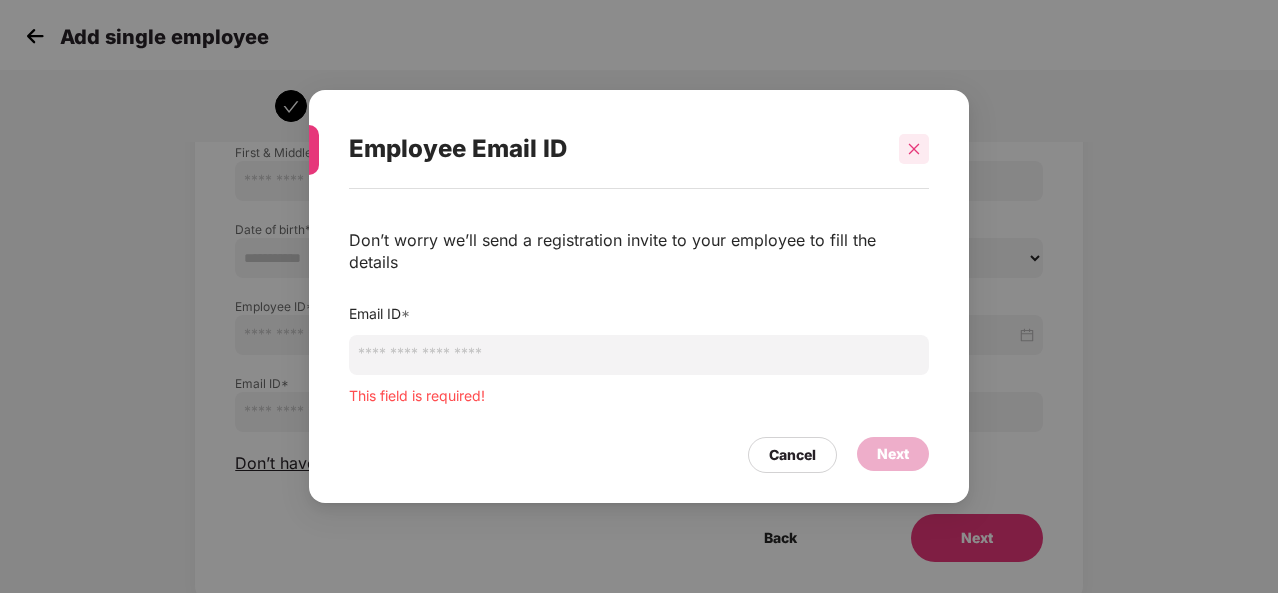 click at bounding box center (914, 149) 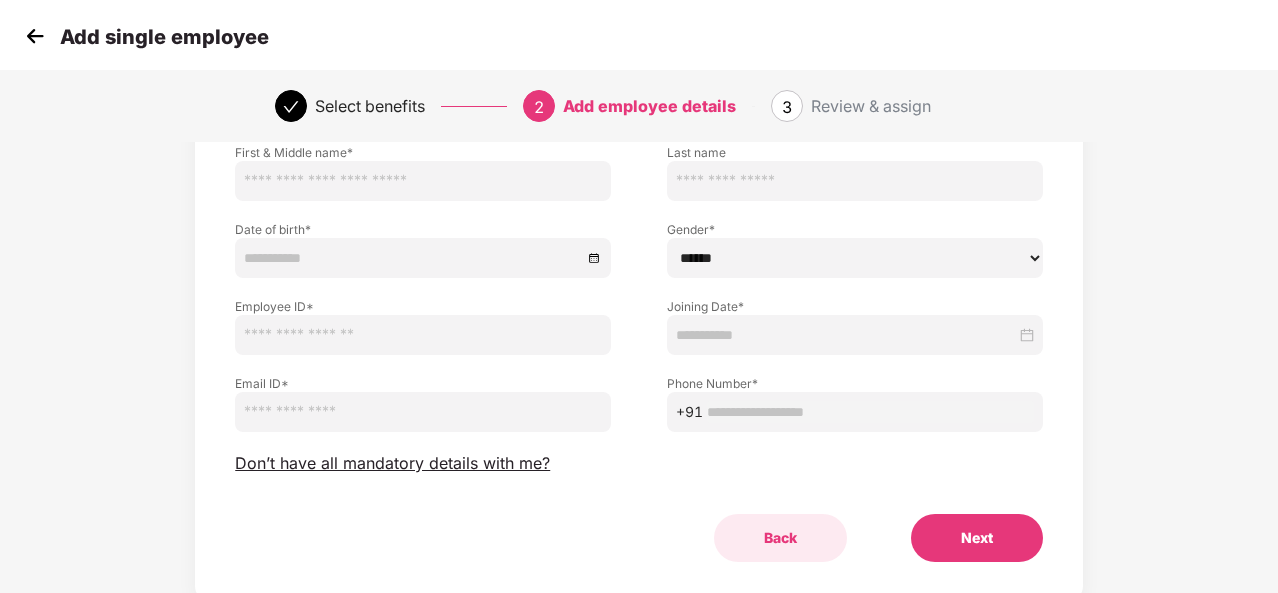 click on "Back" at bounding box center (780, 538) 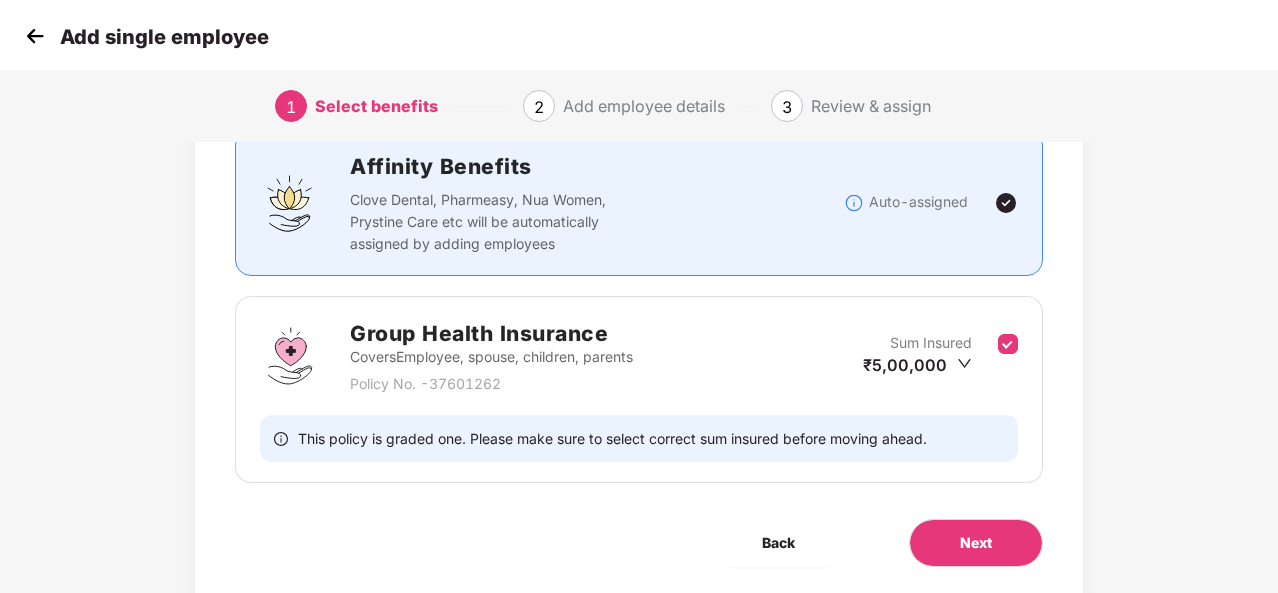 click at bounding box center [35, 36] 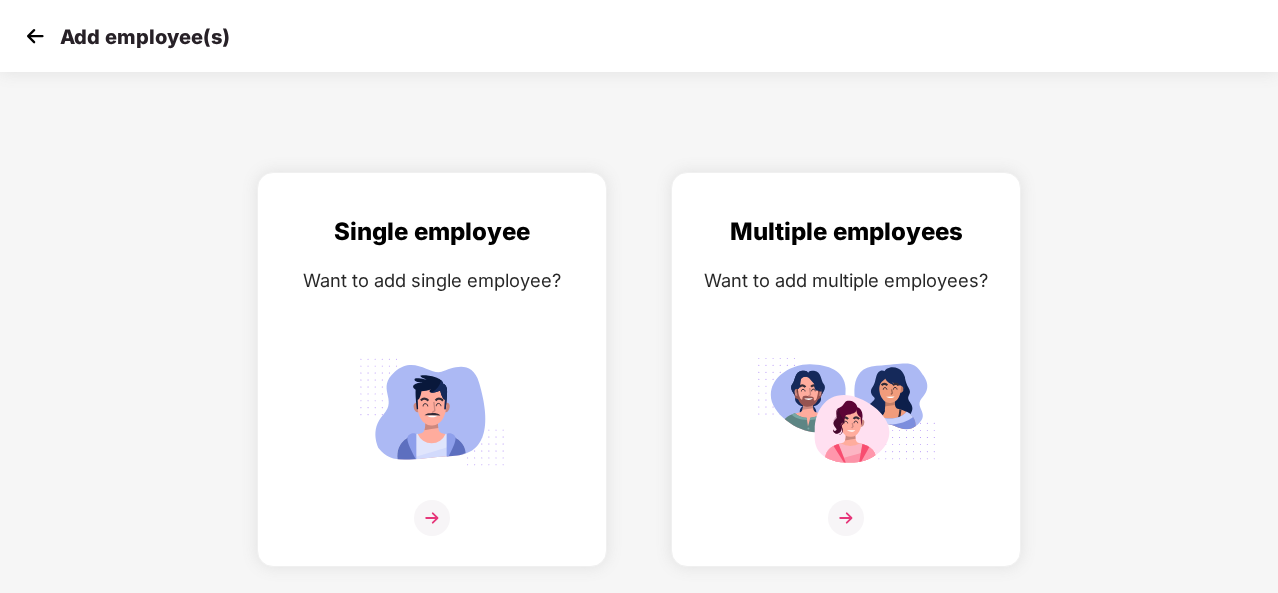 click at bounding box center (35, 36) 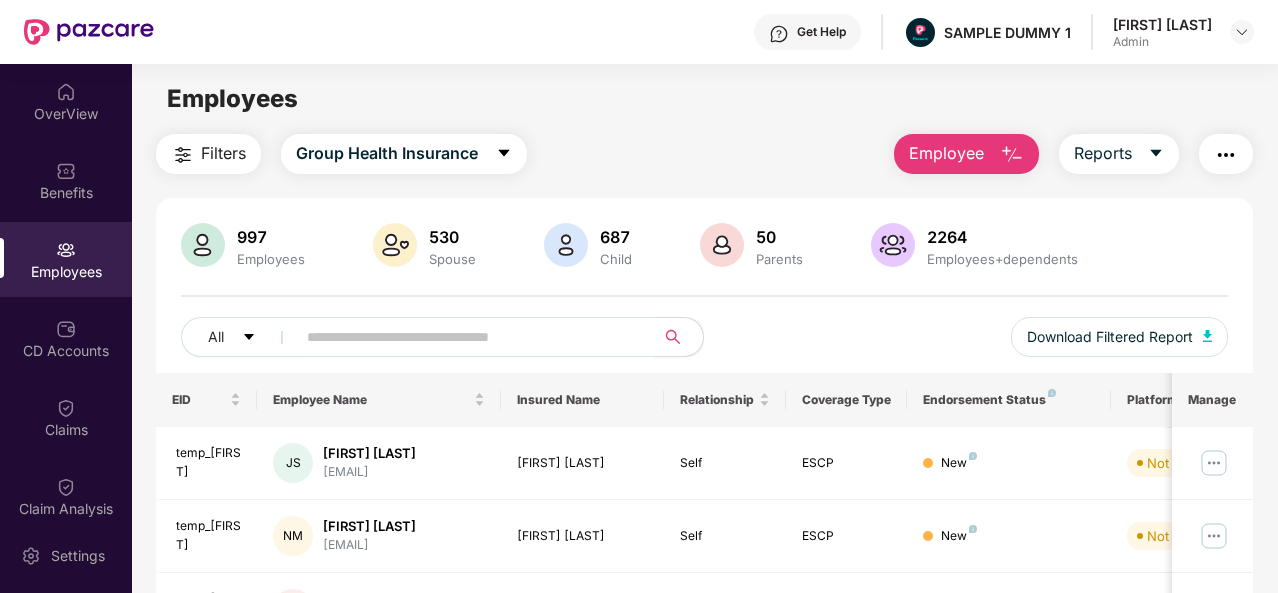 click on "Employee" at bounding box center (946, 153) 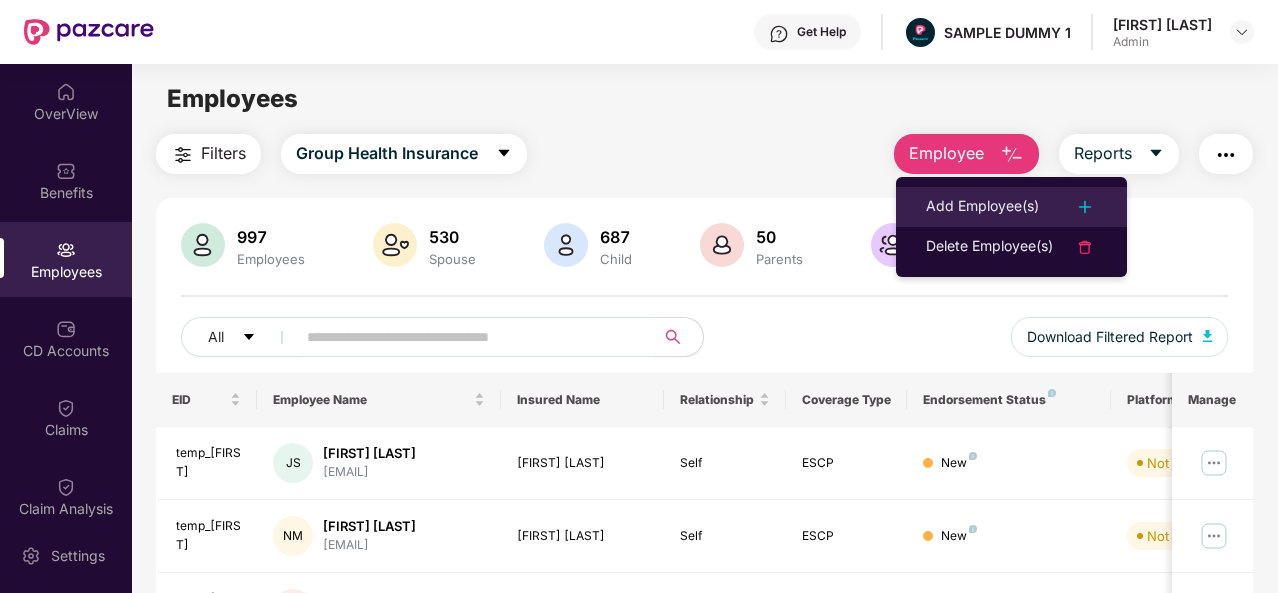 click on "Add Employee(s)" at bounding box center (982, 207) 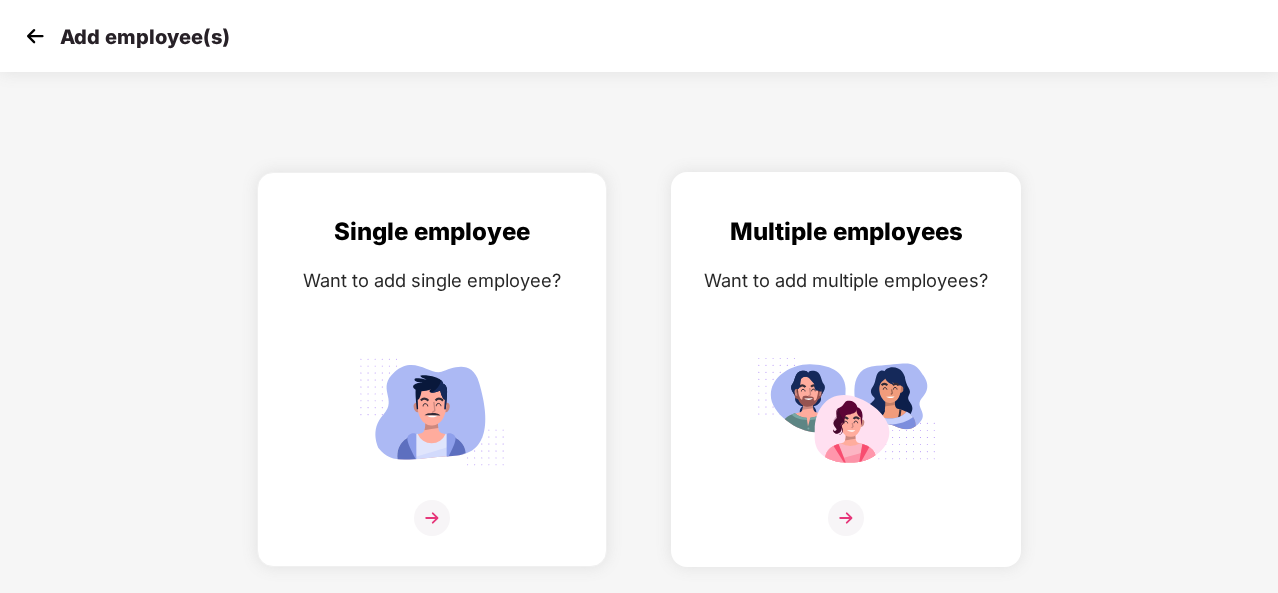 click at bounding box center [846, 411] 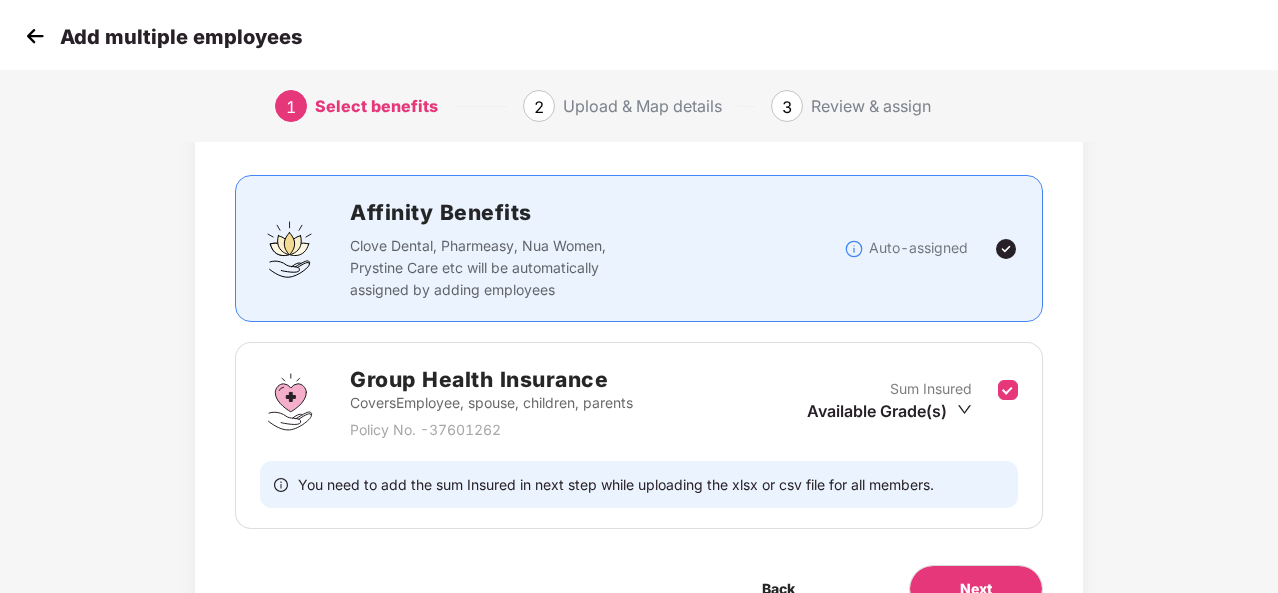 scroll, scrollTop: 147, scrollLeft: 0, axis: vertical 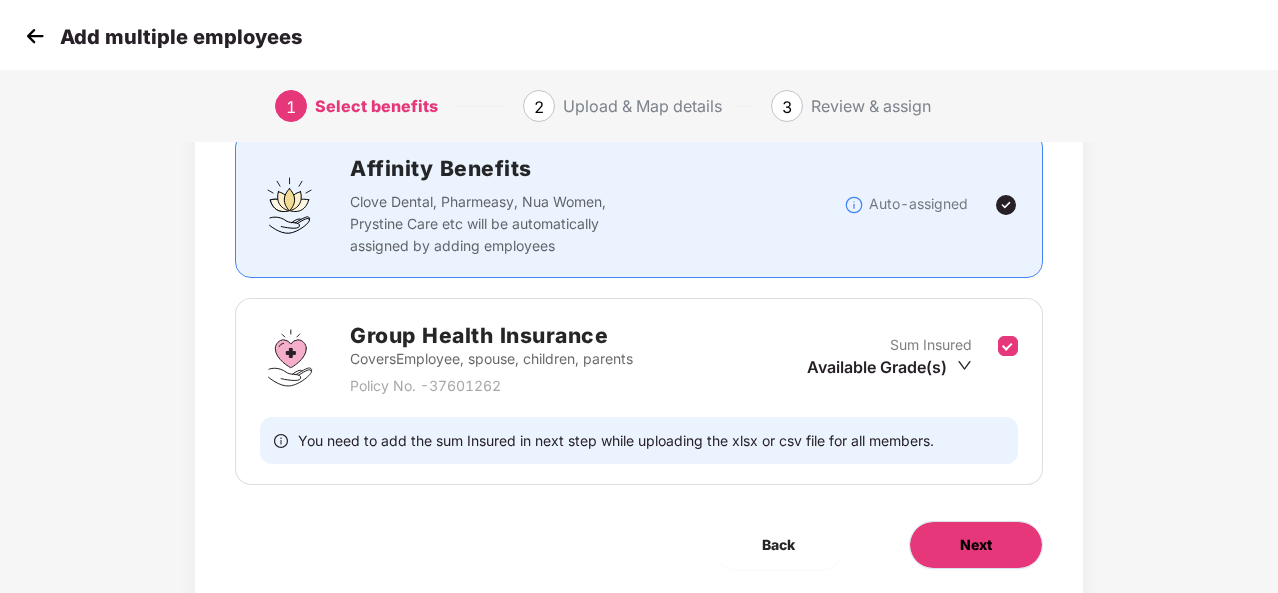 click on "Next" at bounding box center (976, 545) 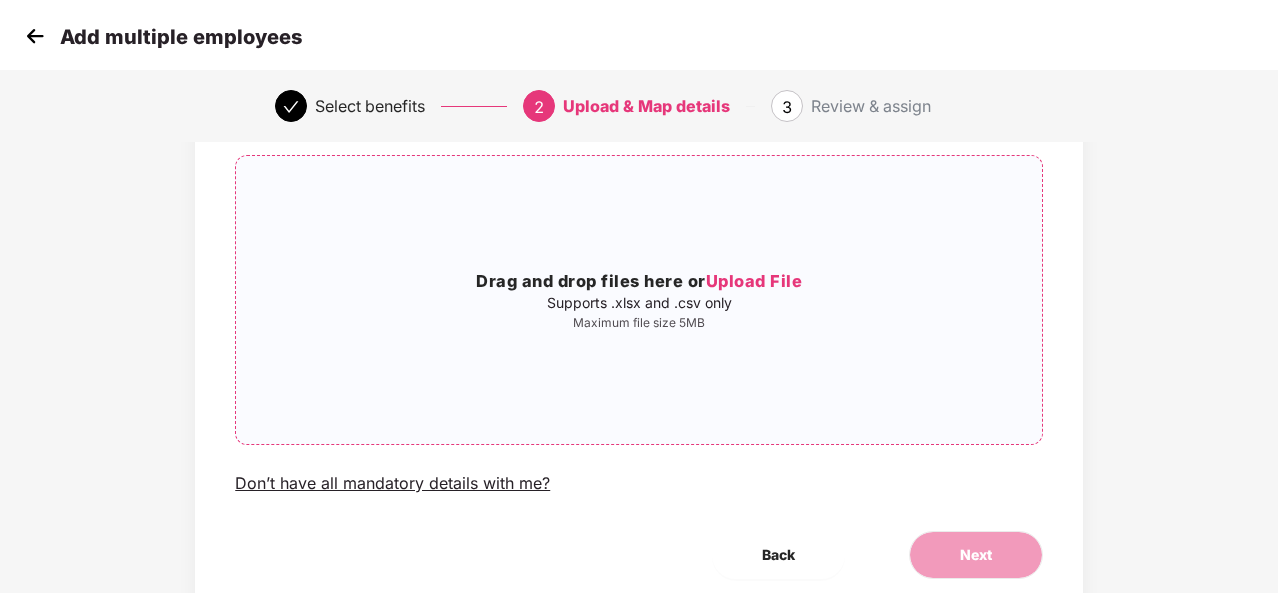scroll, scrollTop: 136, scrollLeft: 0, axis: vertical 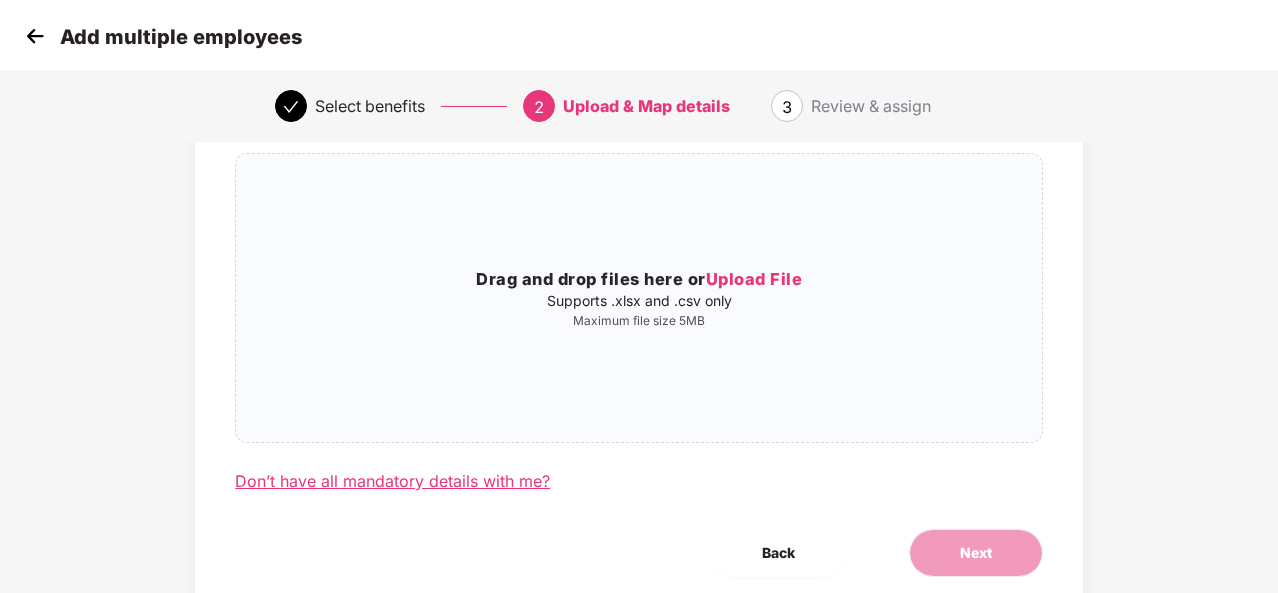 click on "Don’t have all mandatory details with me?" at bounding box center [392, 481] 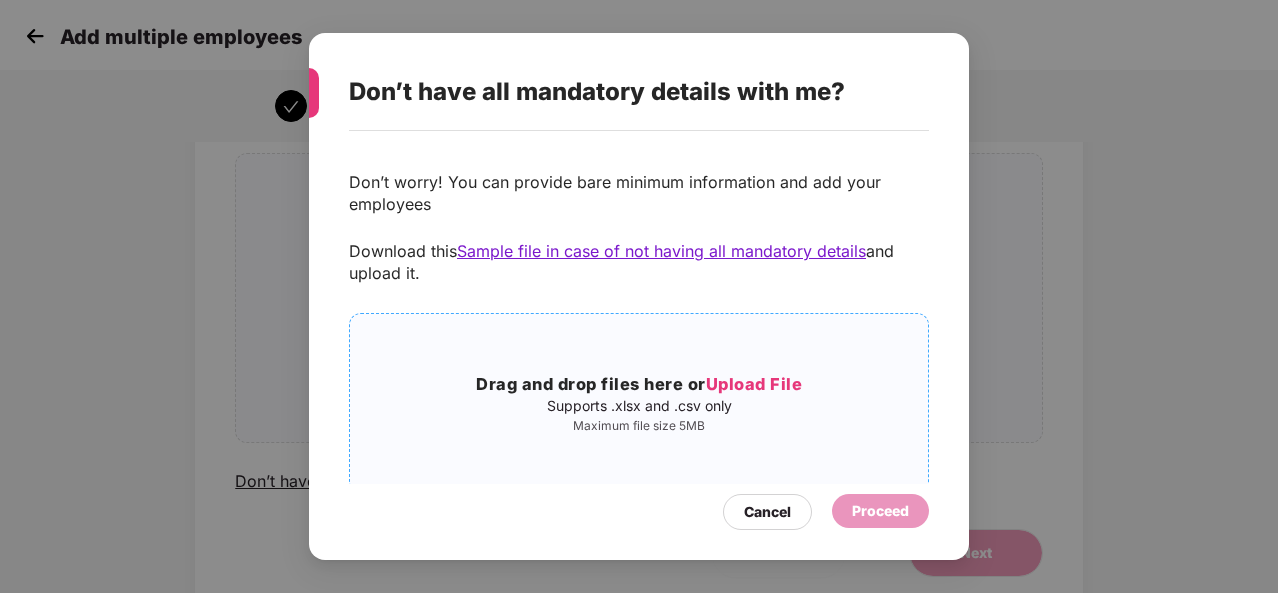 scroll, scrollTop: 38, scrollLeft: 0, axis: vertical 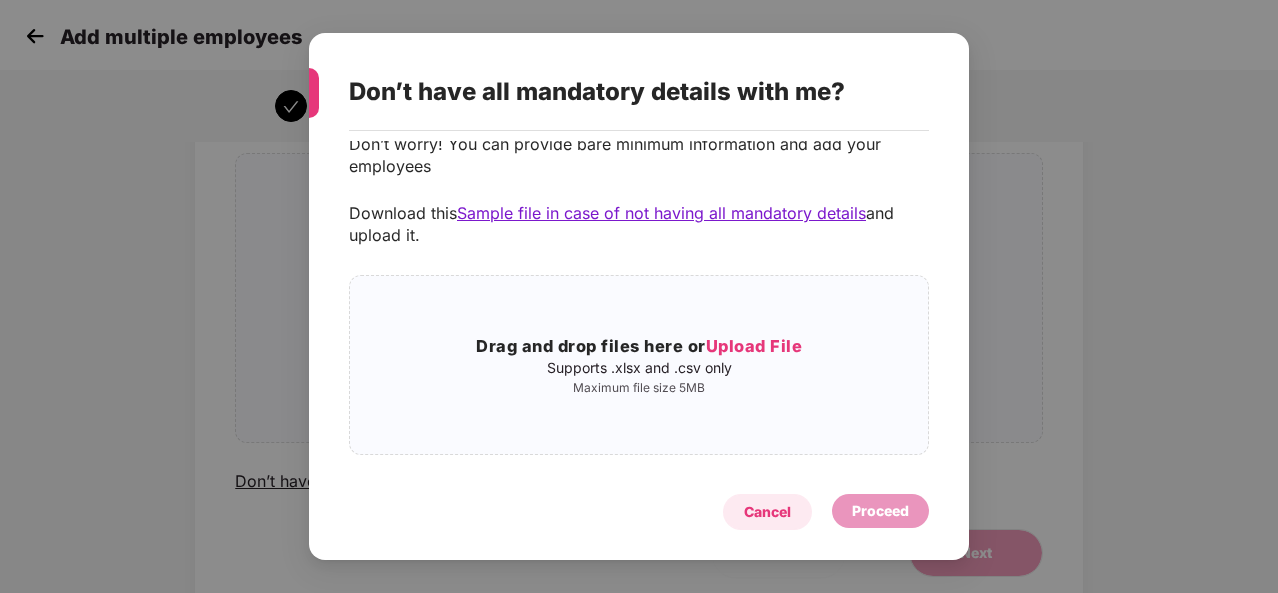 click on "Cancel" at bounding box center (767, 512) 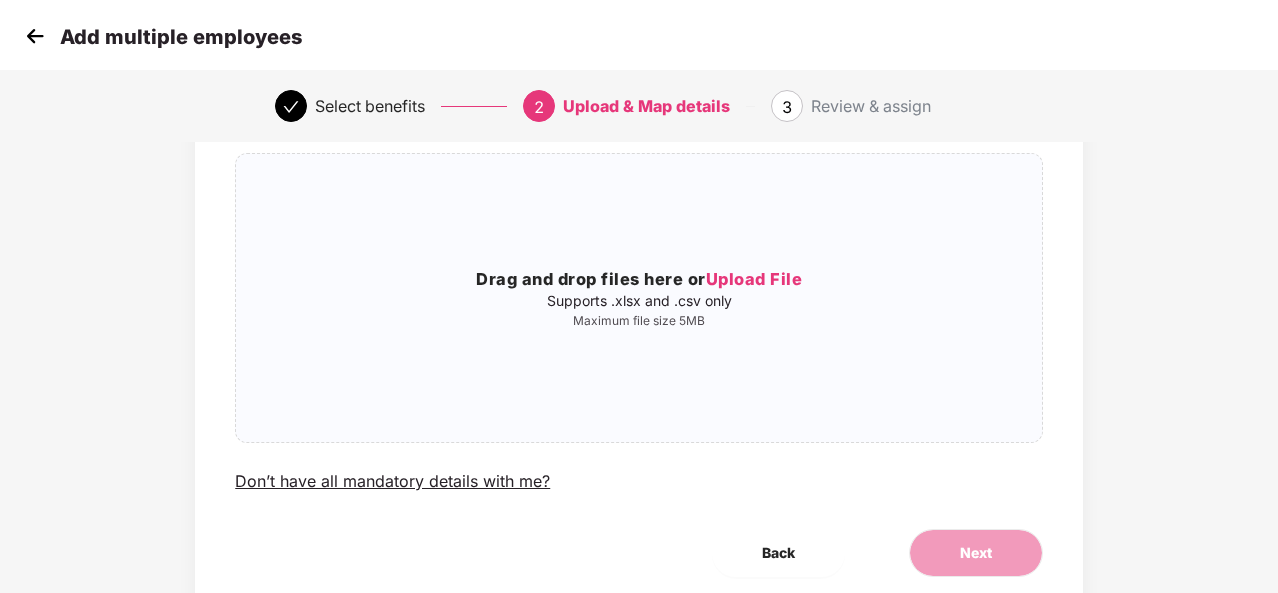 click at bounding box center [35, 36] 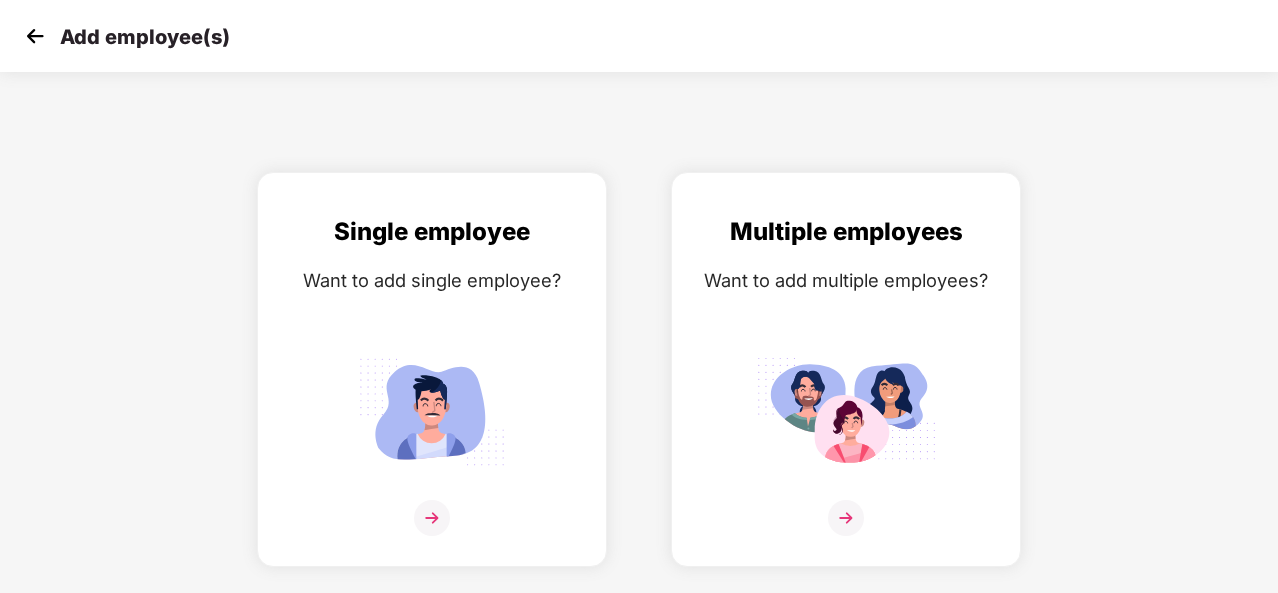 click at bounding box center (35, 36) 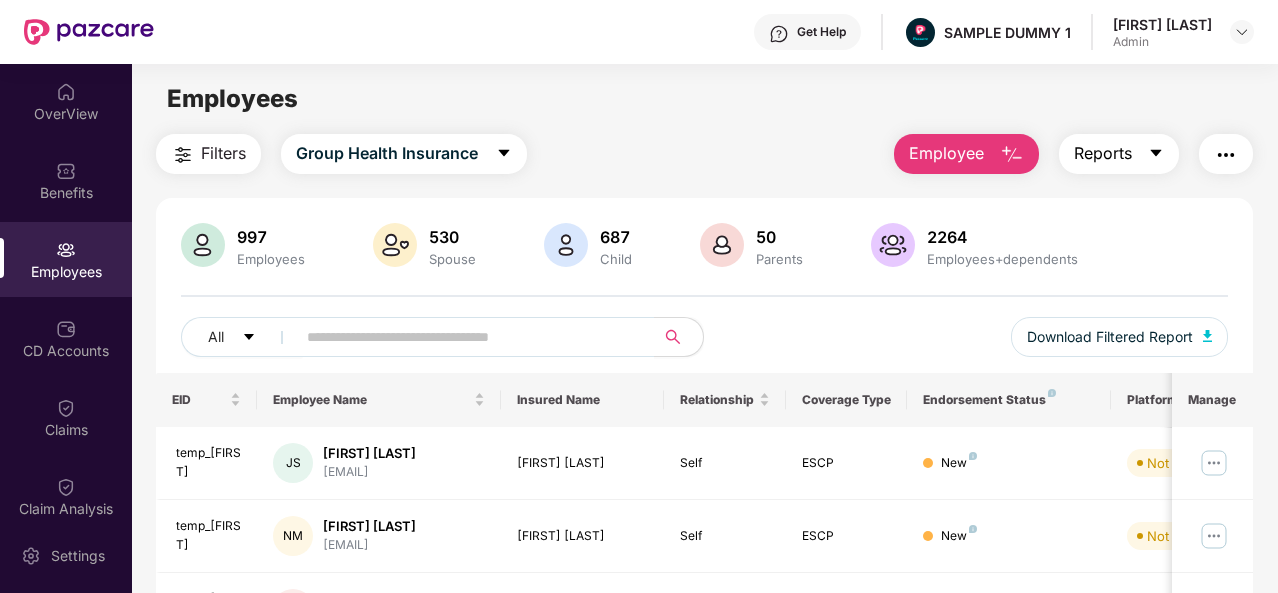 click 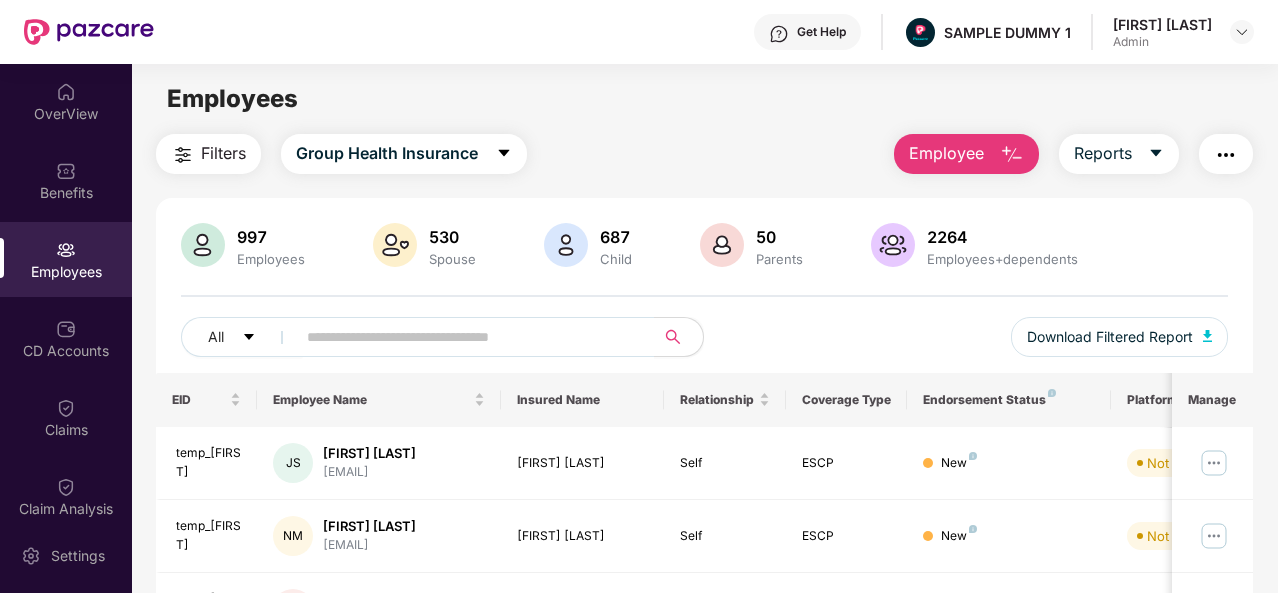 click on "997 Employees 530 Spouse 687 Child 50 Parents 2264 Employees+dependents" at bounding box center [704, 247] 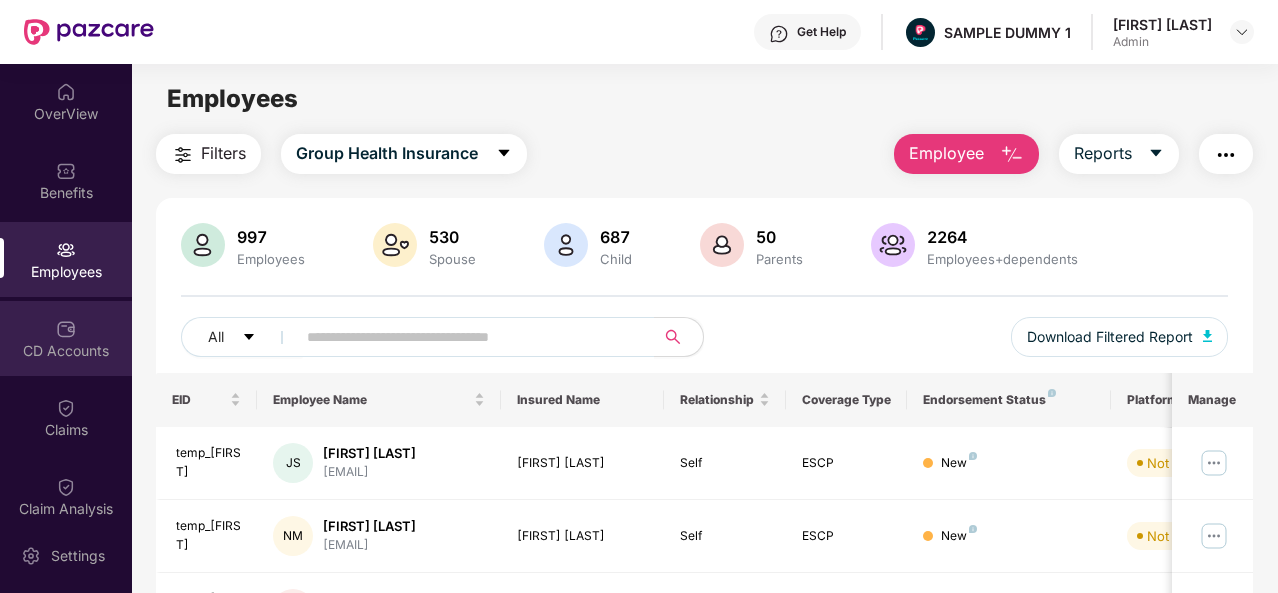 click on "CD Accounts" at bounding box center [66, 351] 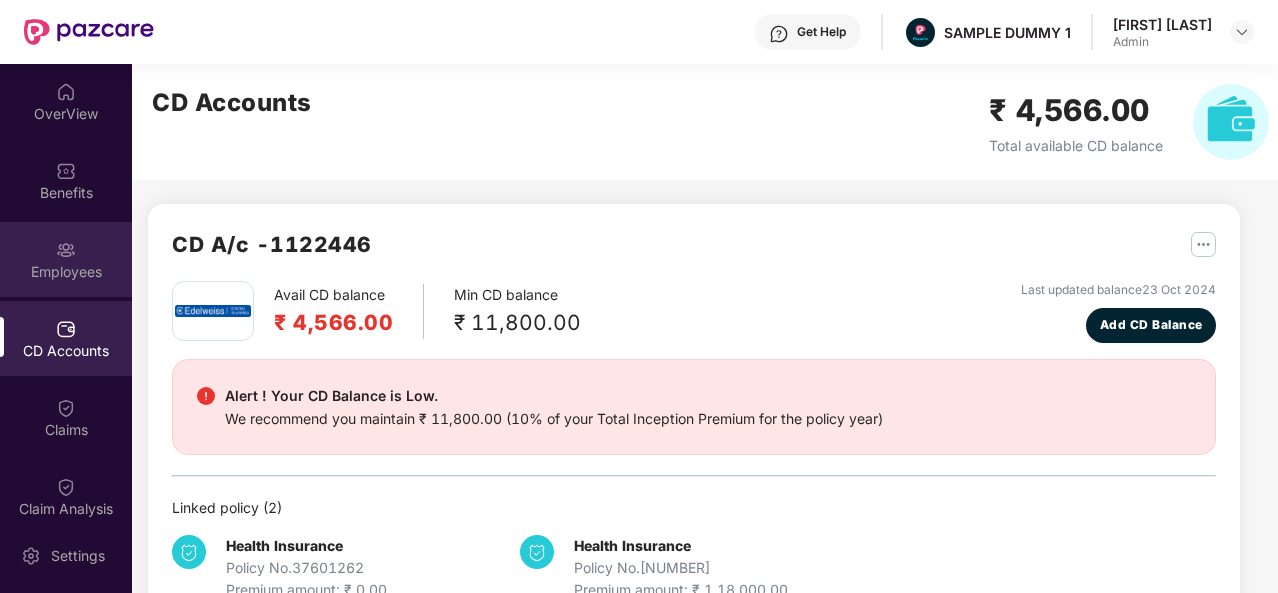 click at bounding box center (66, 250) 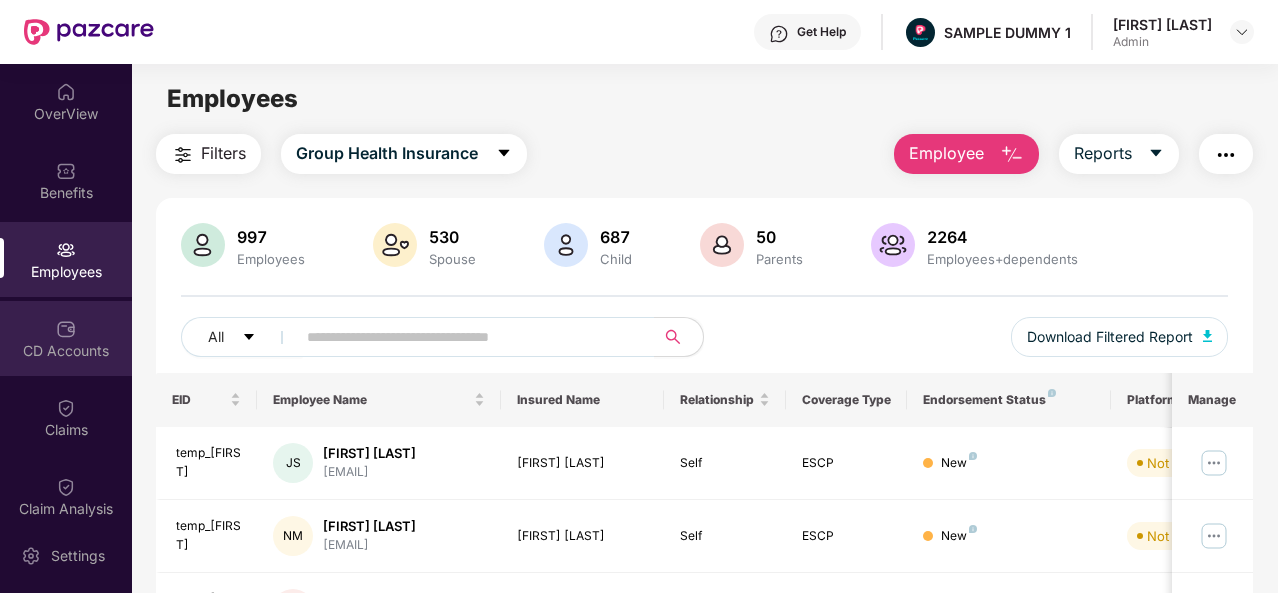click at bounding box center [66, 329] 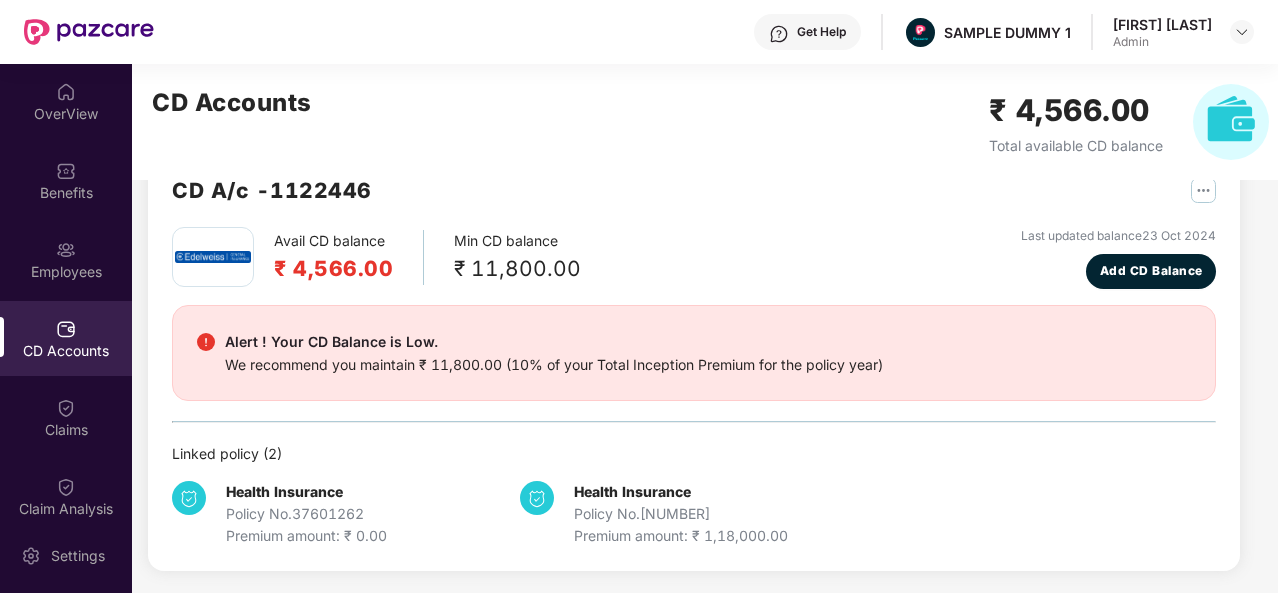 scroll, scrollTop: 0, scrollLeft: 0, axis: both 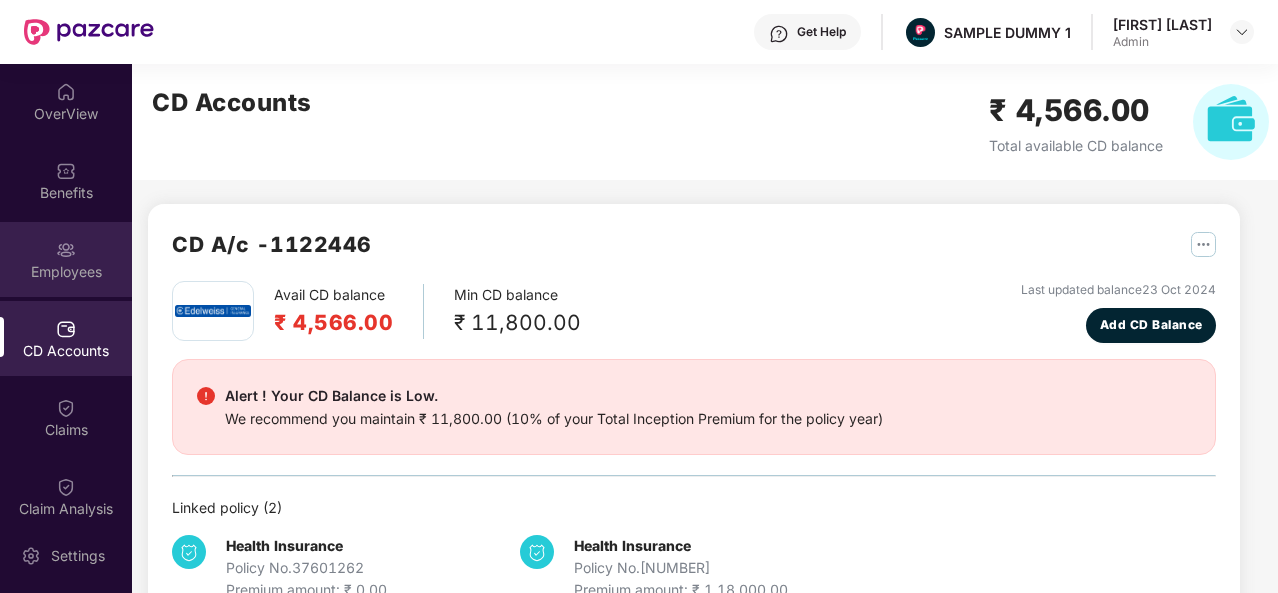 click at bounding box center [66, 250] 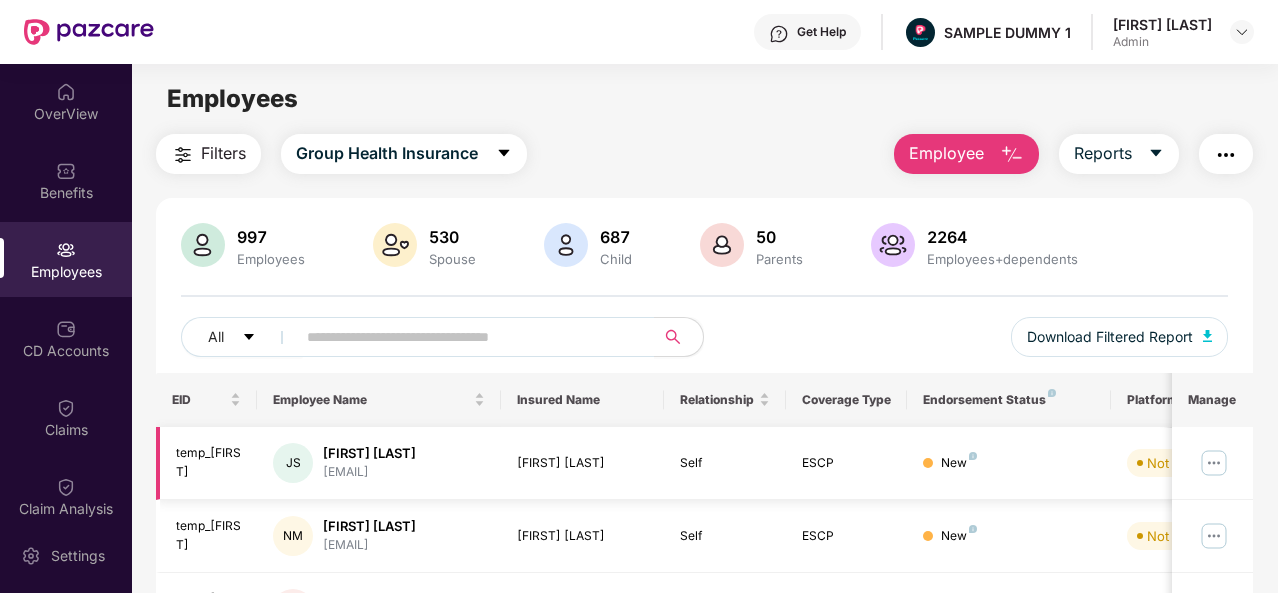 scroll, scrollTop: 249, scrollLeft: 0, axis: vertical 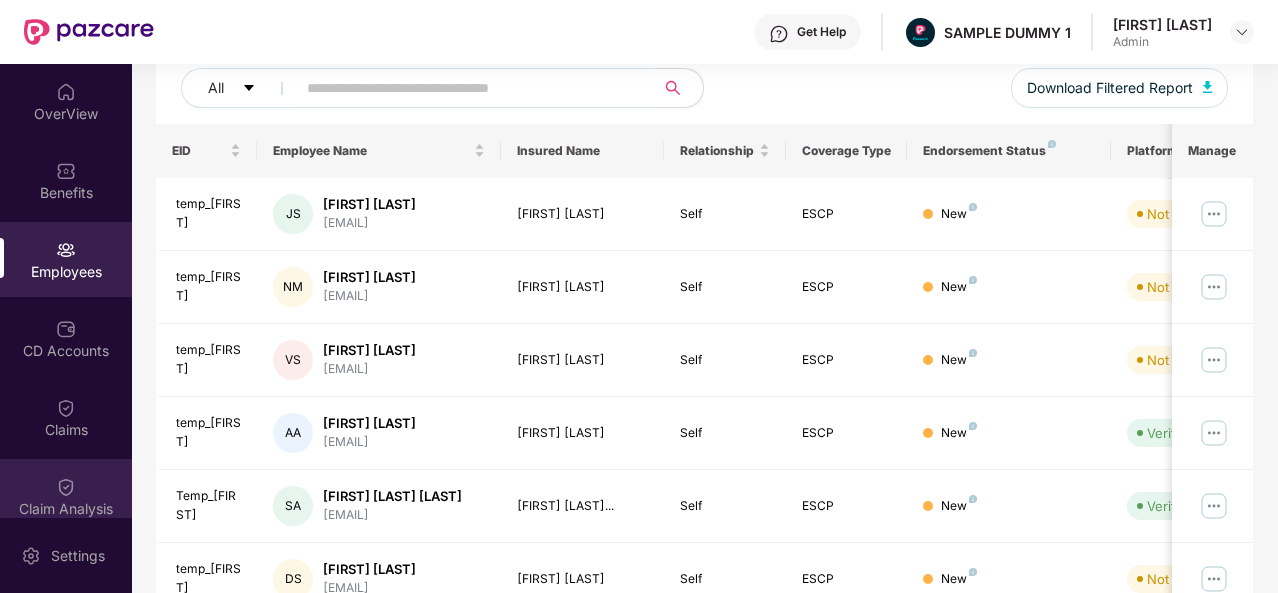 click on "Claim Analysis" at bounding box center (66, 496) 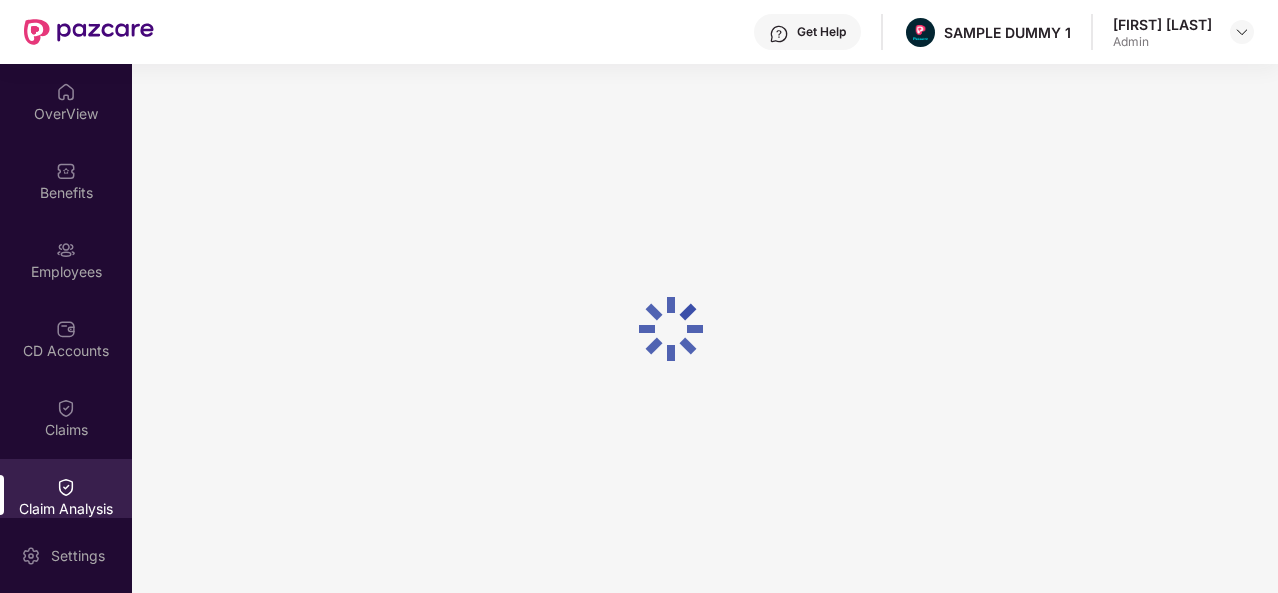 scroll, scrollTop: 0, scrollLeft: 0, axis: both 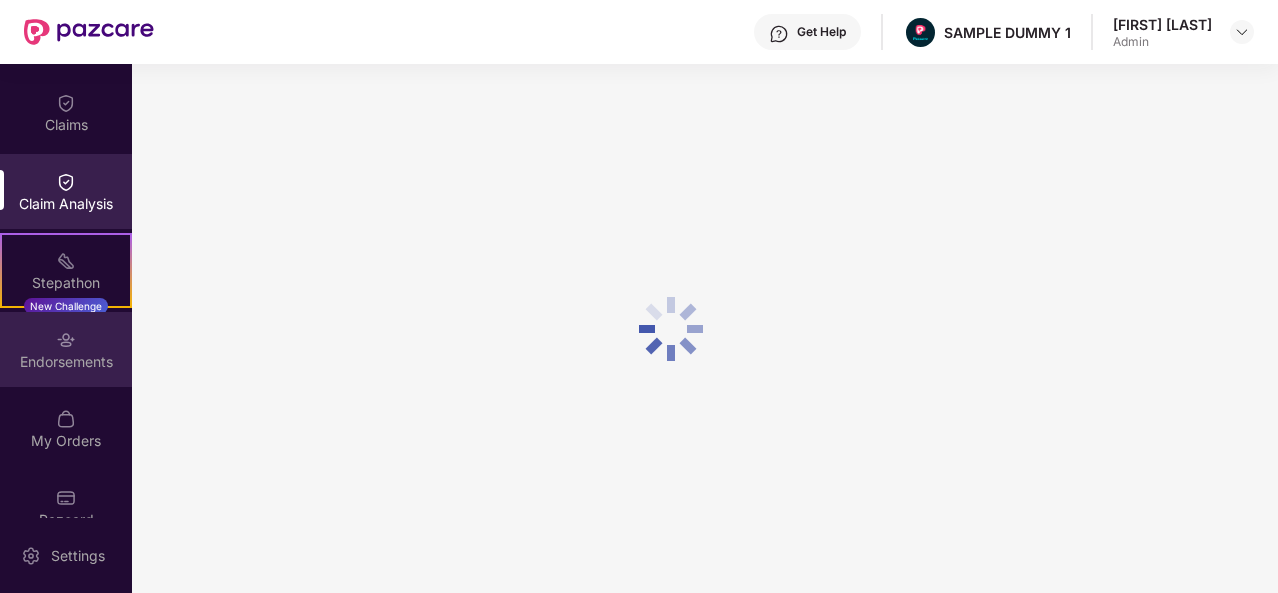 click on "Endorsements" at bounding box center (66, 349) 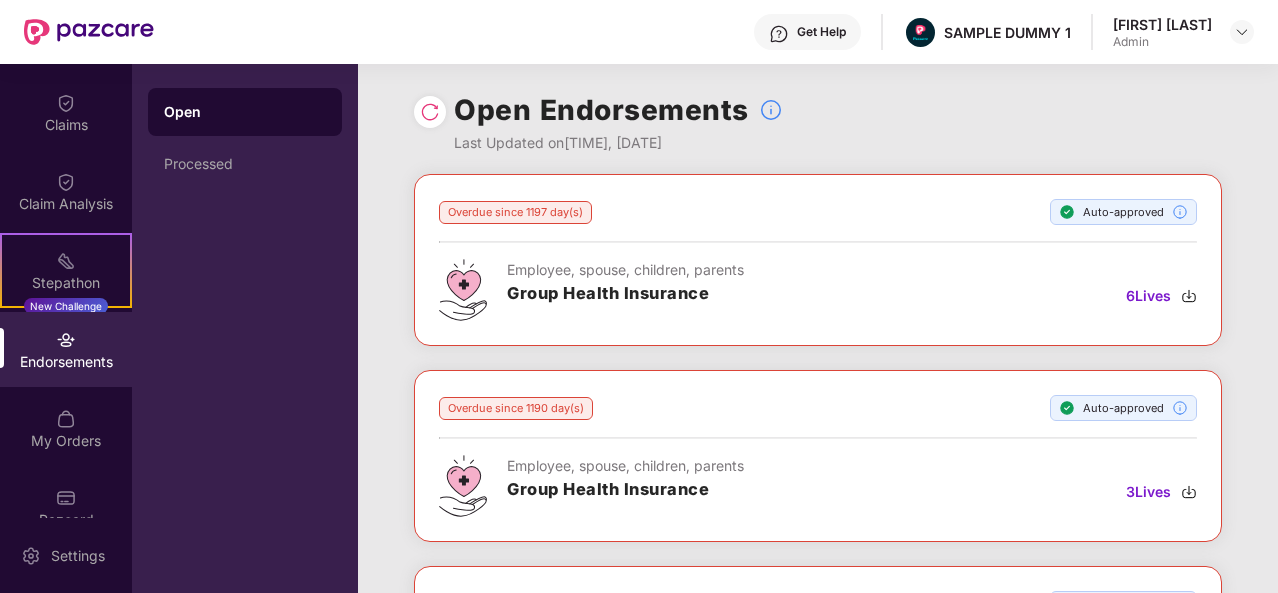 scroll, scrollTop: 200, scrollLeft: 0, axis: vertical 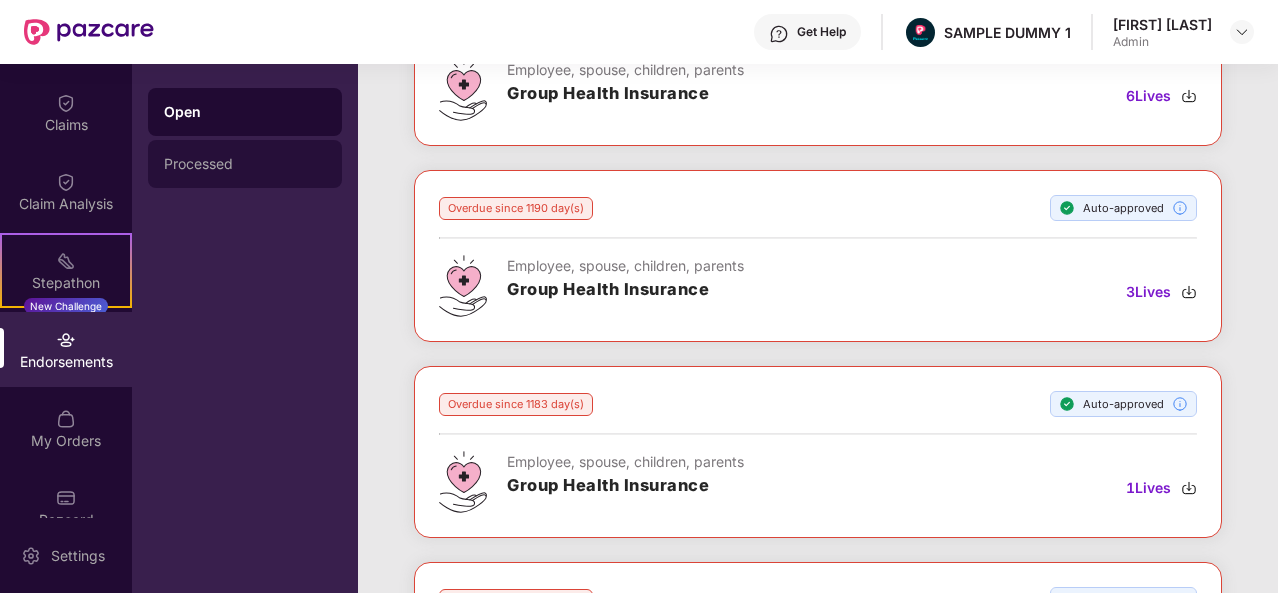 click on "Processed" at bounding box center (245, 164) 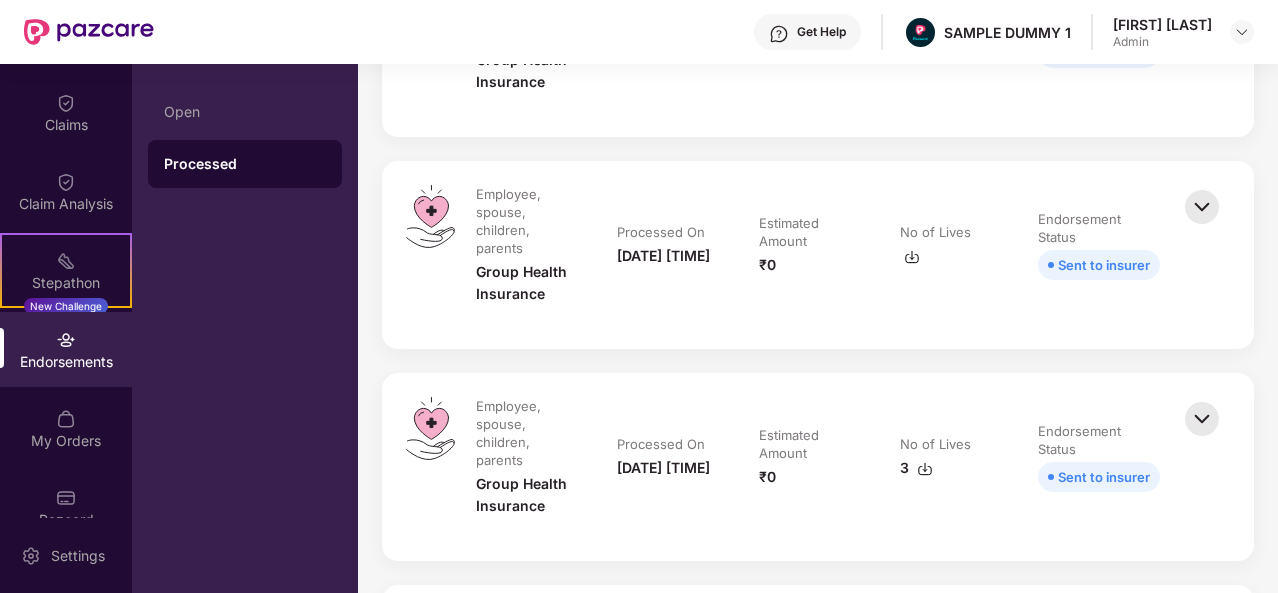 scroll, scrollTop: 0, scrollLeft: 0, axis: both 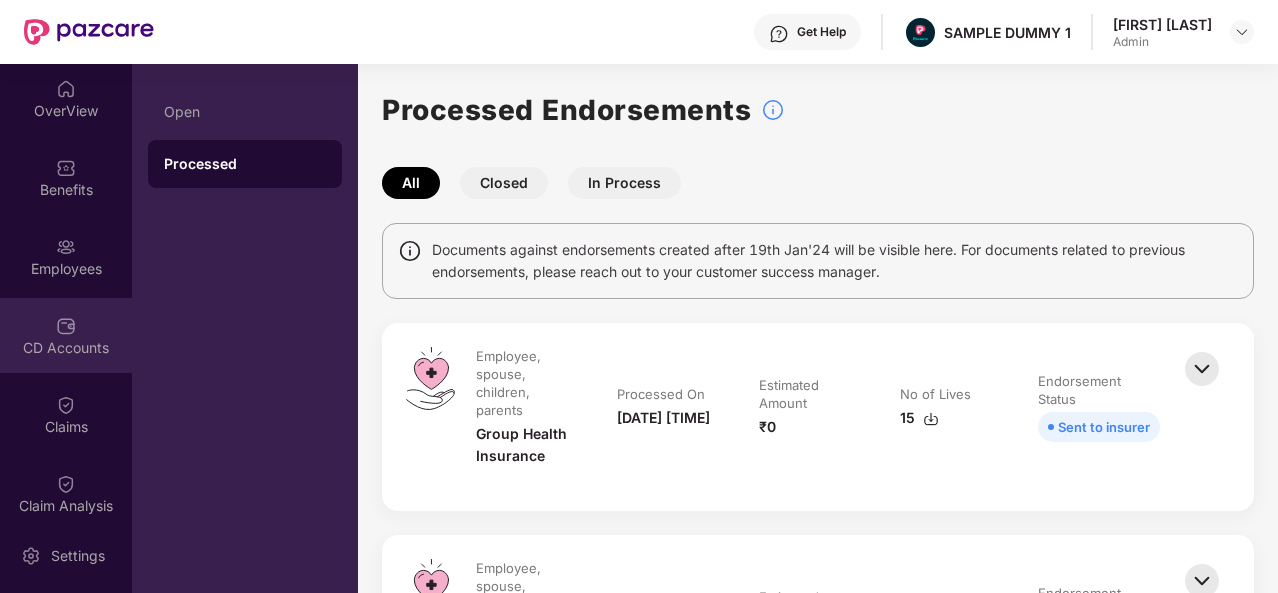 click on "CD Accounts" at bounding box center [66, 348] 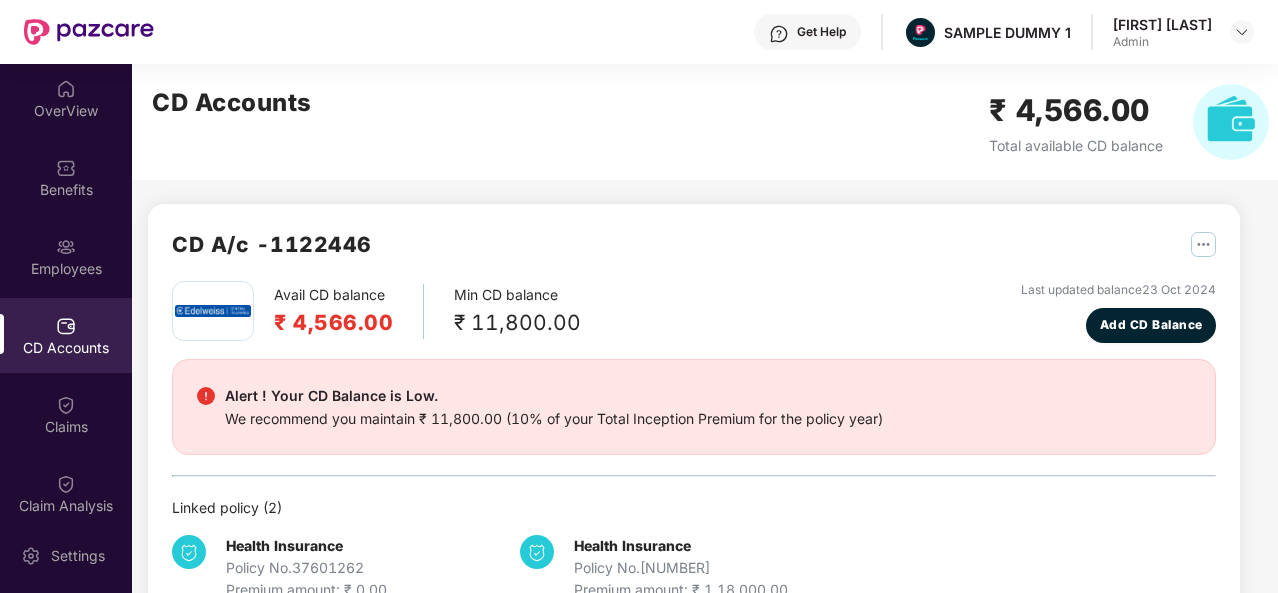 scroll, scrollTop: 54, scrollLeft: 0, axis: vertical 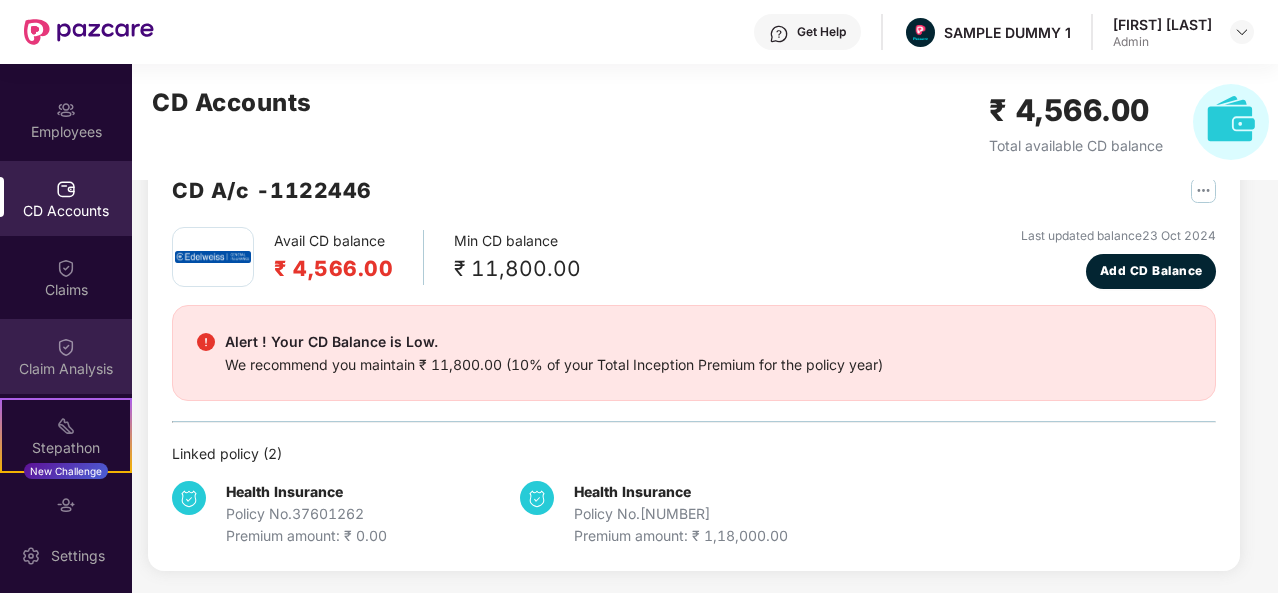 click on "Claim Analysis" at bounding box center (66, 356) 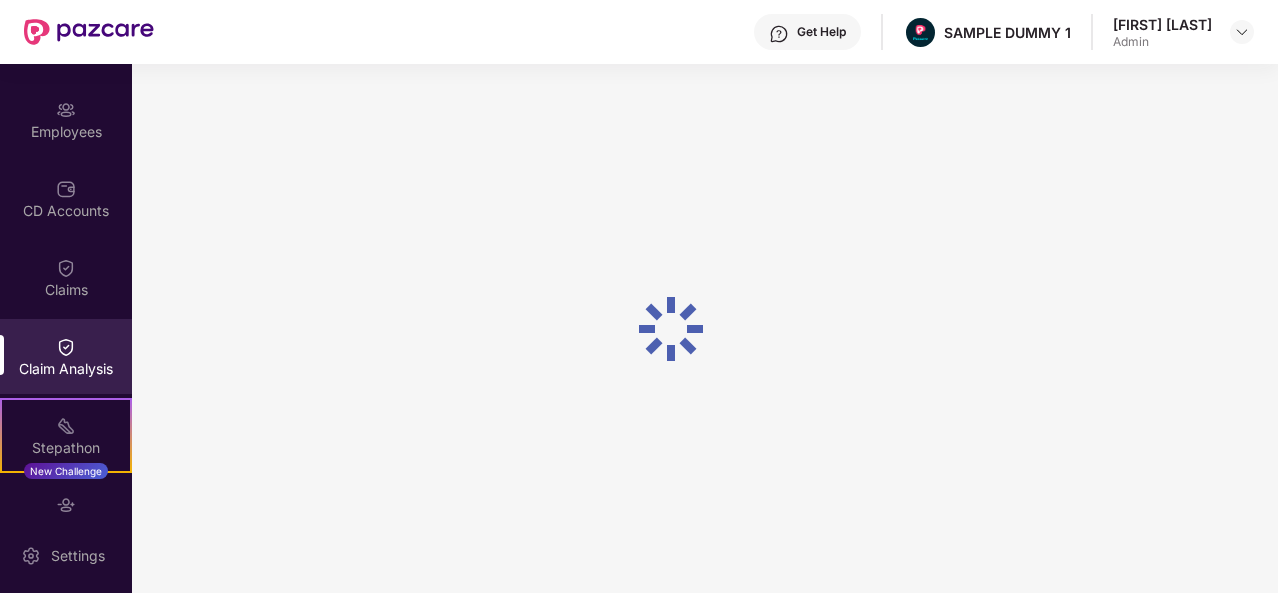 scroll, scrollTop: 0, scrollLeft: 0, axis: both 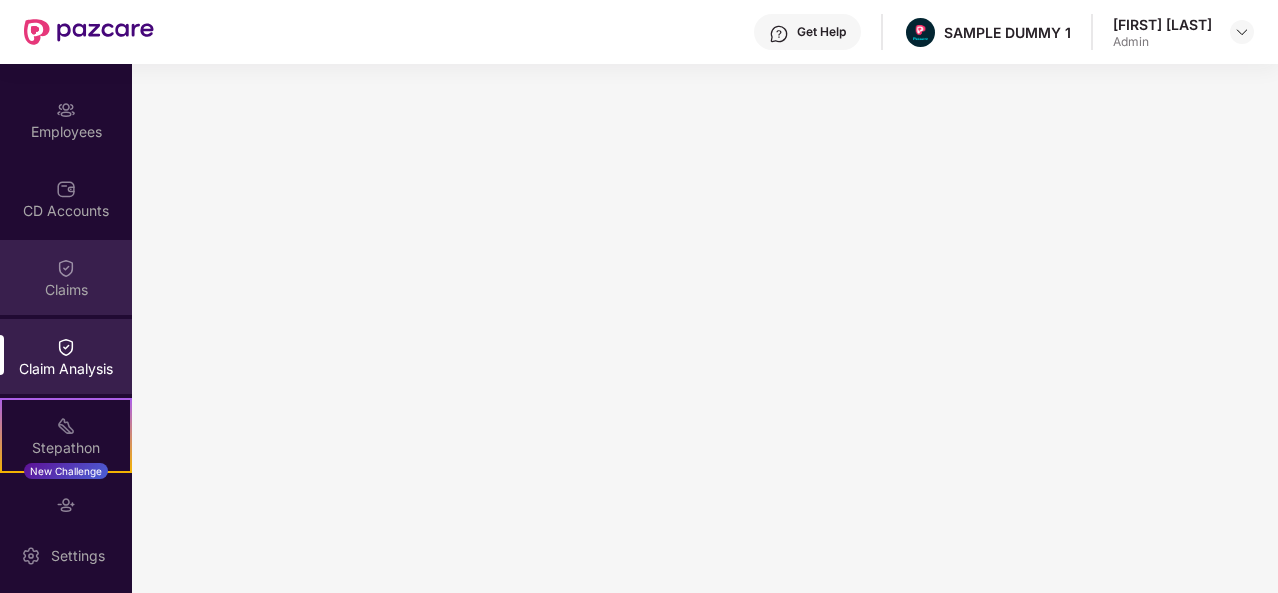 click on "Claims" at bounding box center (66, 290) 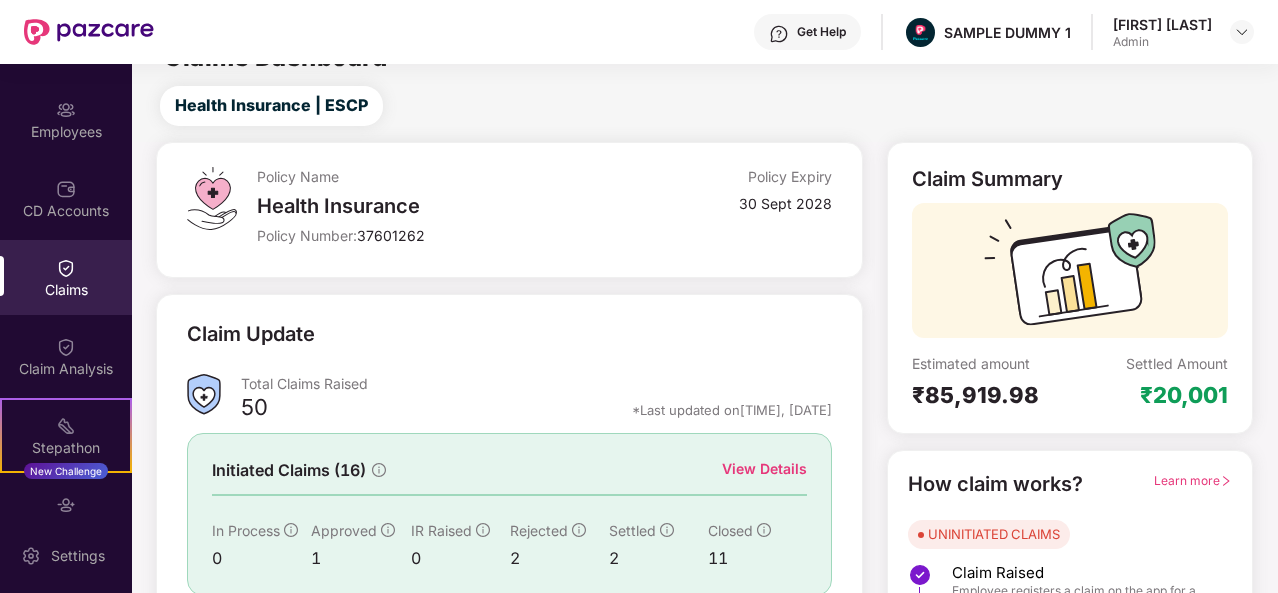 scroll, scrollTop: 134, scrollLeft: 0, axis: vertical 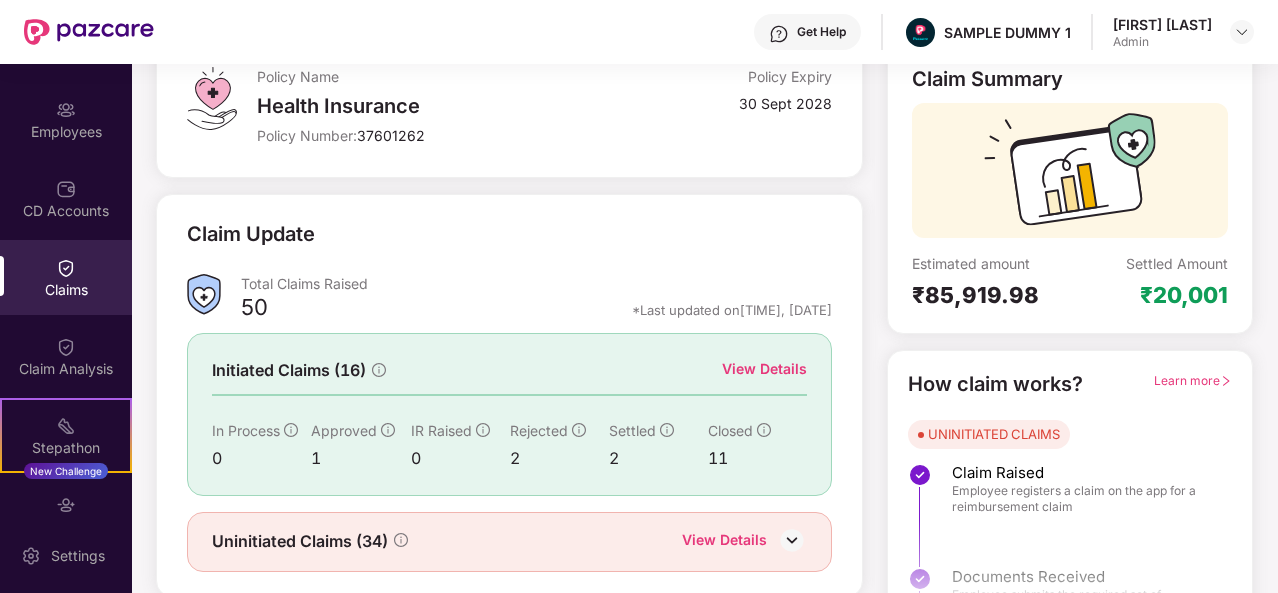 click on "View Details" at bounding box center (764, 369) 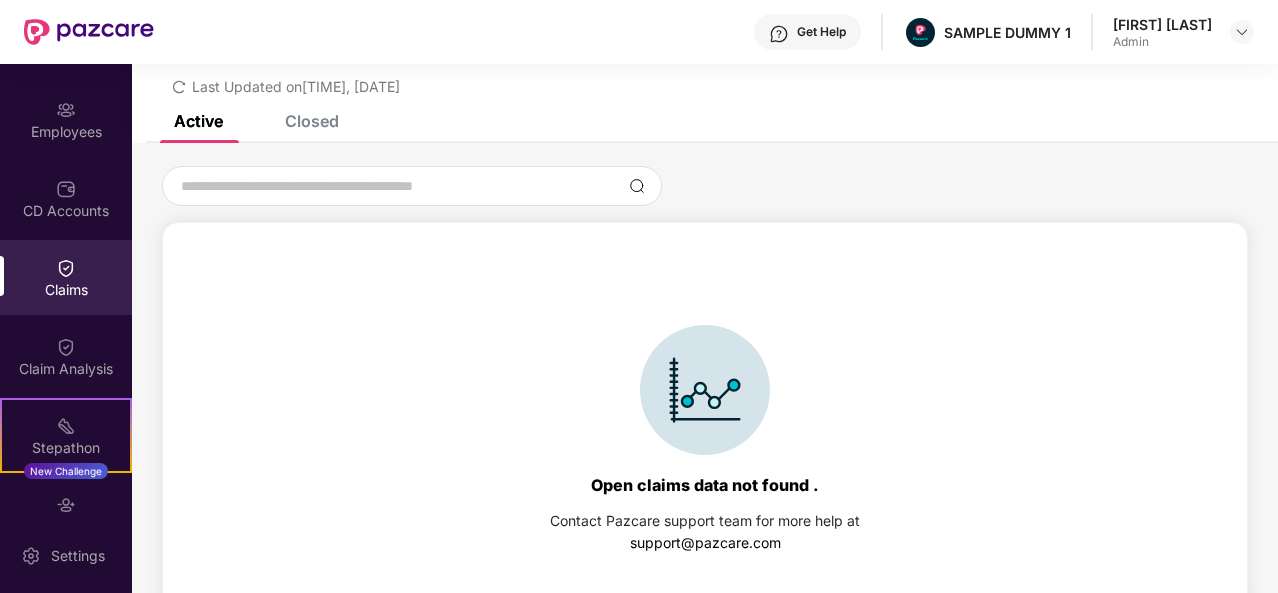 scroll, scrollTop: 86, scrollLeft: 0, axis: vertical 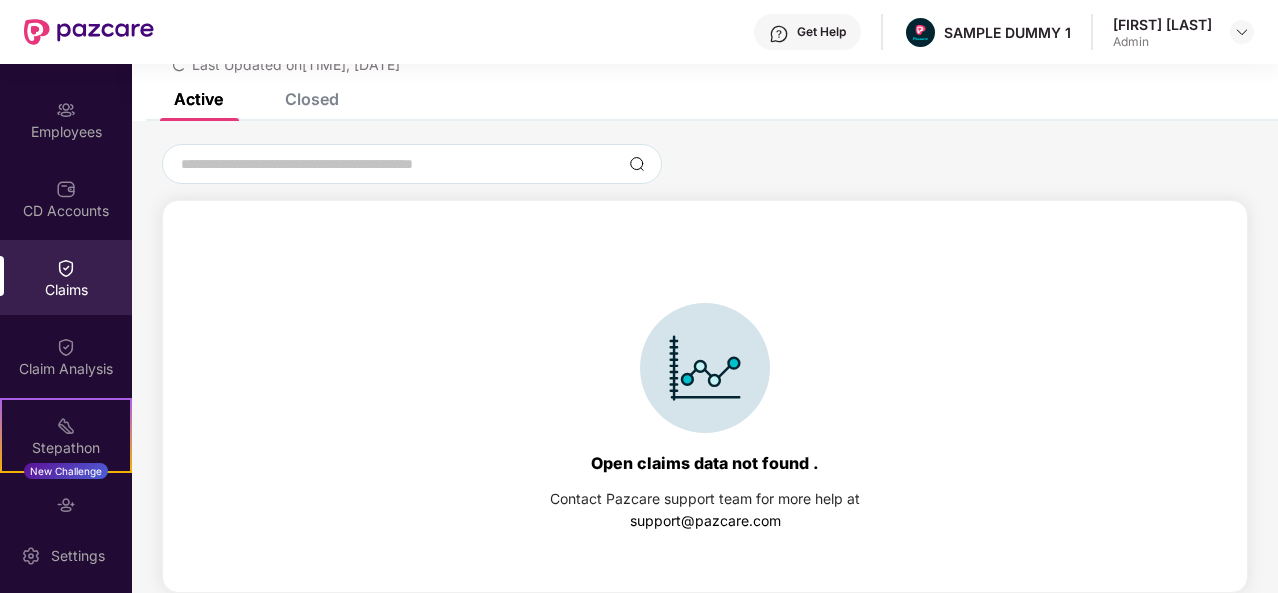 click on "Closed" at bounding box center [312, 99] 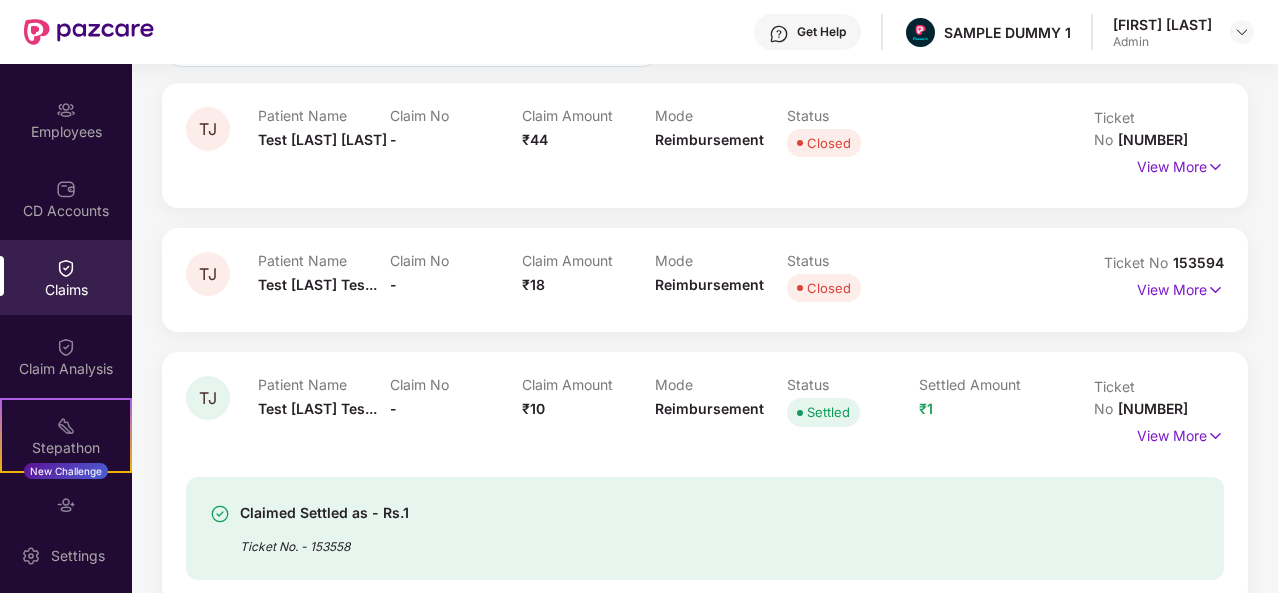 scroll, scrollTop: 204, scrollLeft: 0, axis: vertical 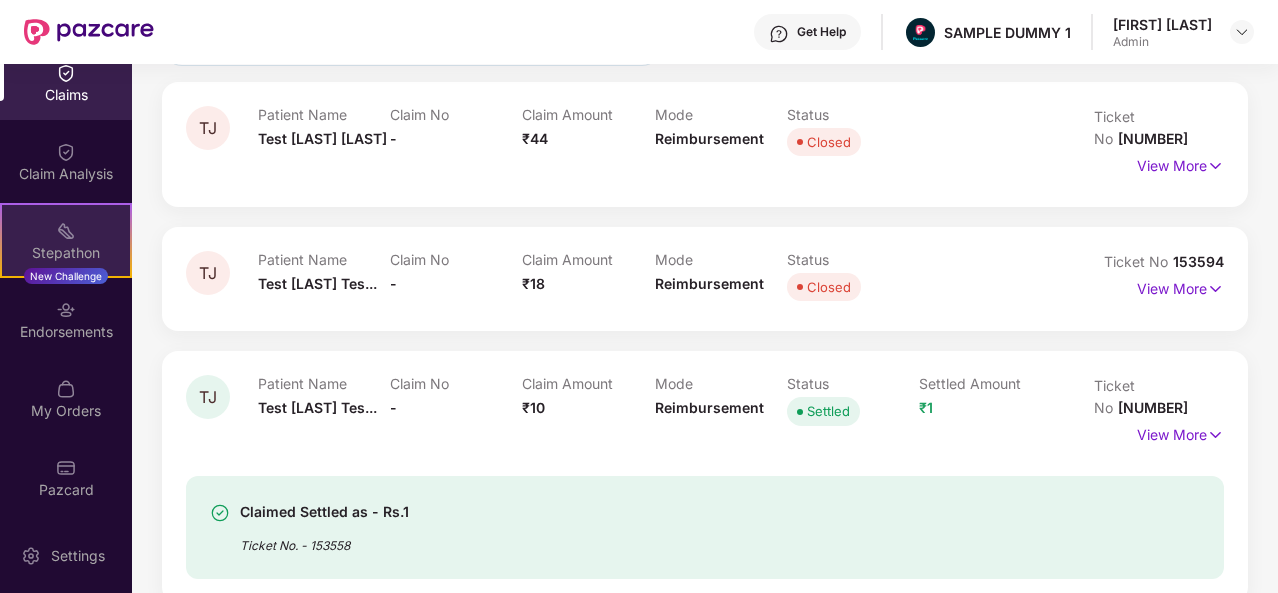 click on "Stepathon" at bounding box center [66, 253] 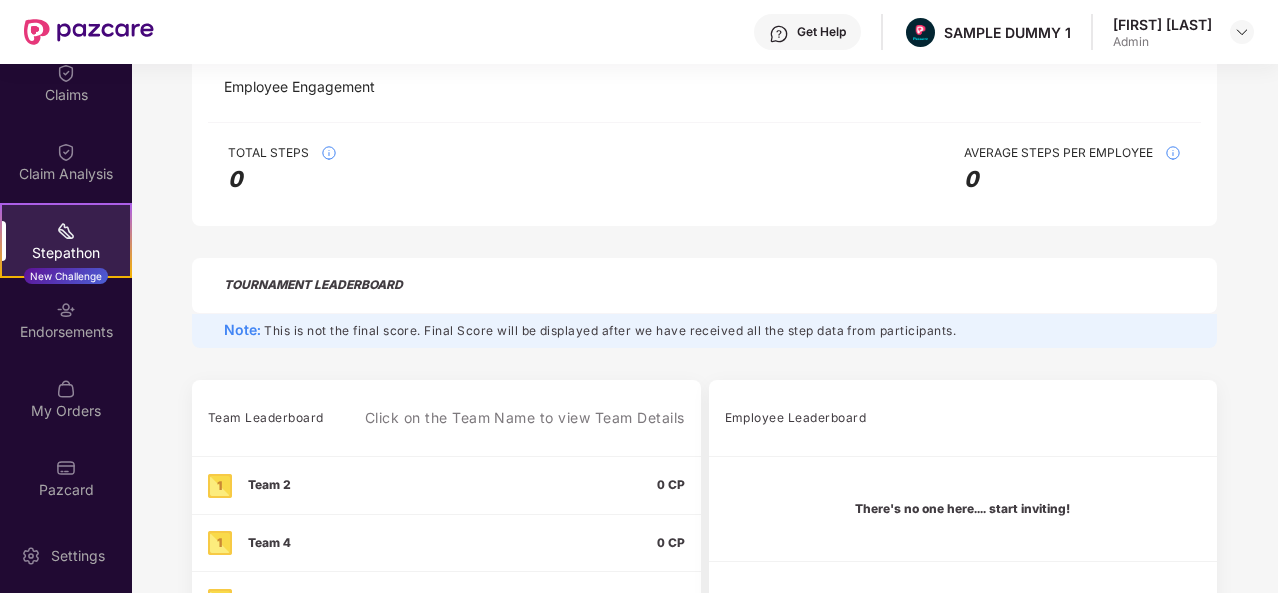 scroll, scrollTop: 479, scrollLeft: 0, axis: vertical 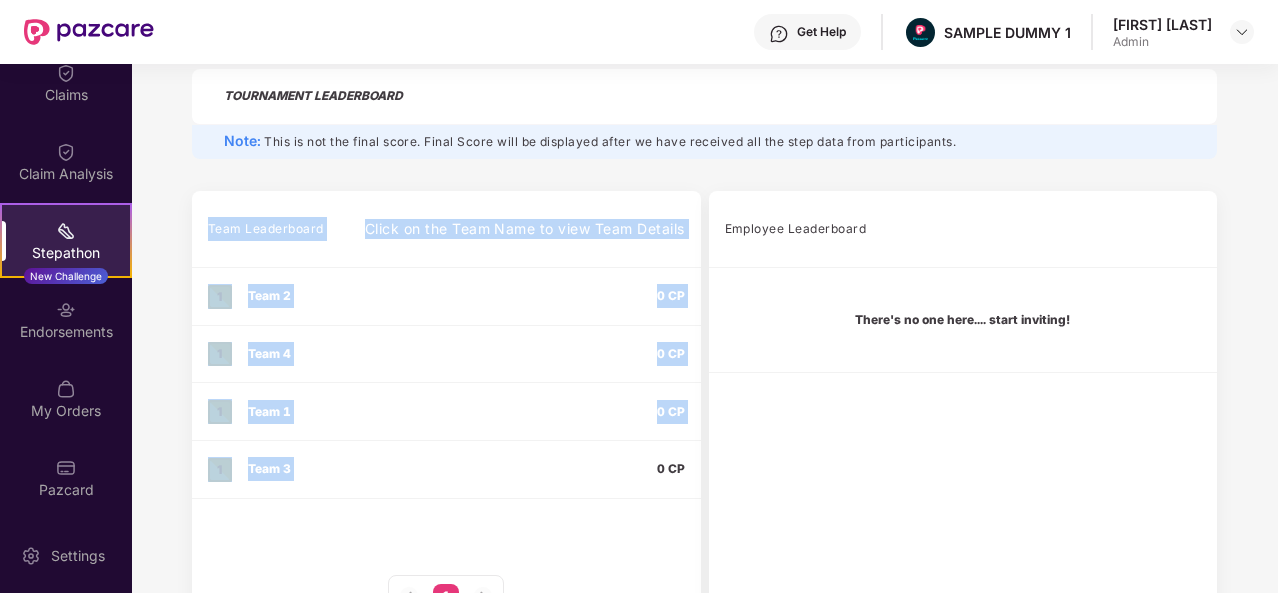 drag, startPoint x: 541, startPoint y: 503, endPoint x: 559, endPoint y: 471, distance: 36.71512 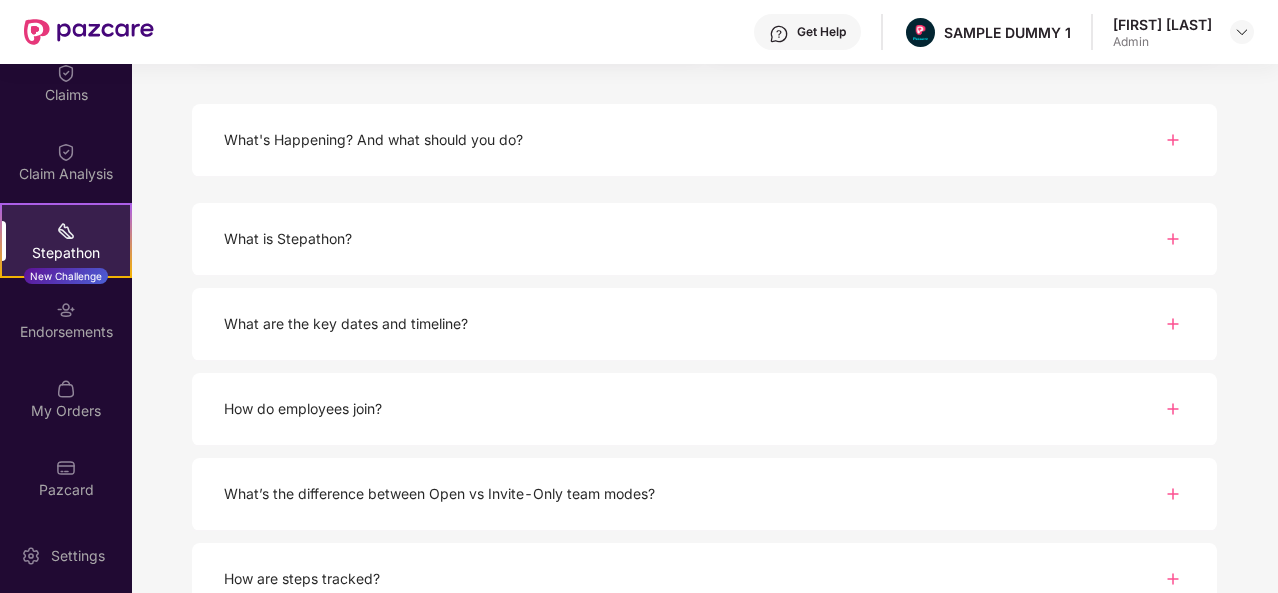 scroll, scrollTop: 1082, scrollLeft: 0, axis: vertical 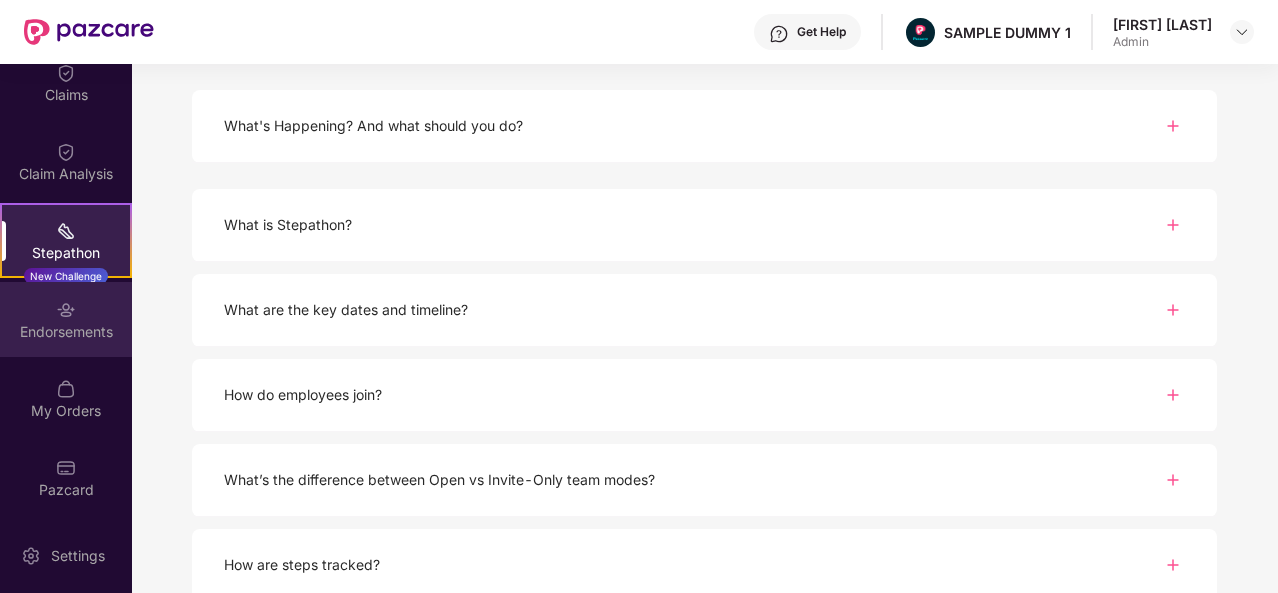 click on "Endorsements" at bounding box center [66, 319] 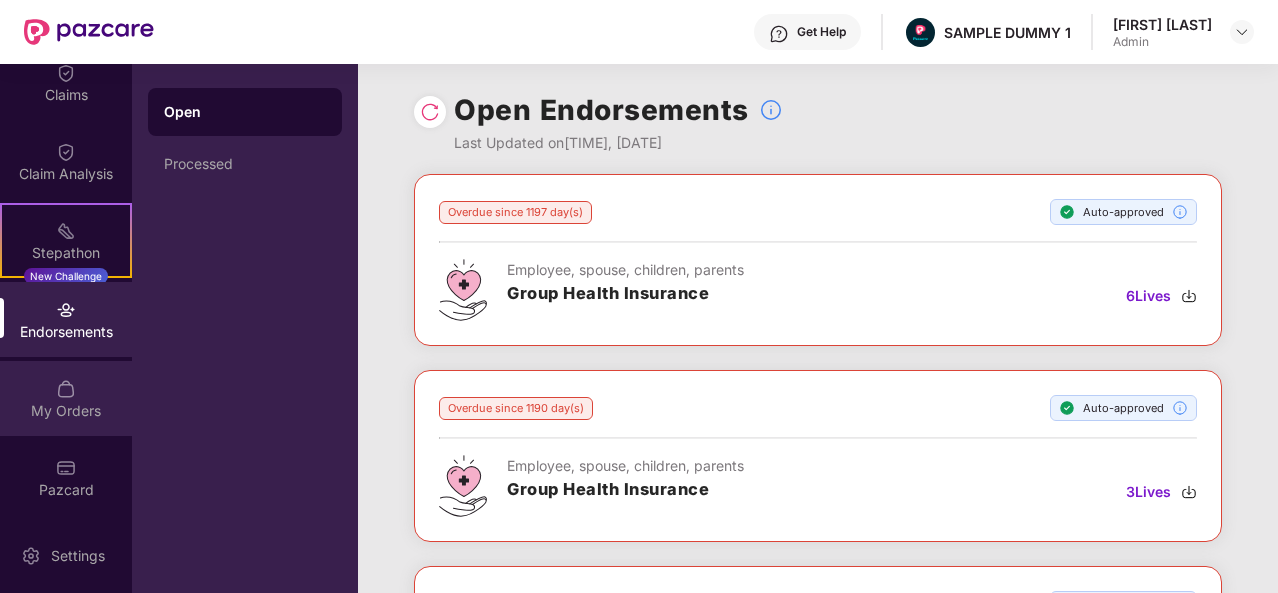 click at bounding box center [66, 387] 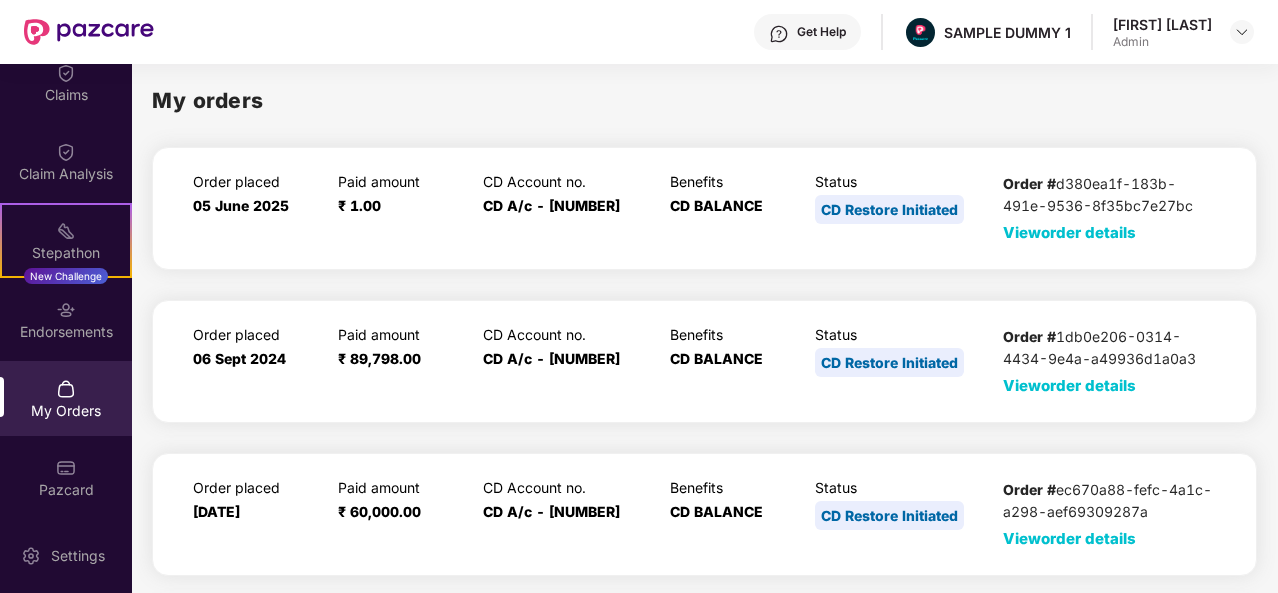 click on "CD Account no. CD A/c - 1122446" at bounding box center (568, 361) 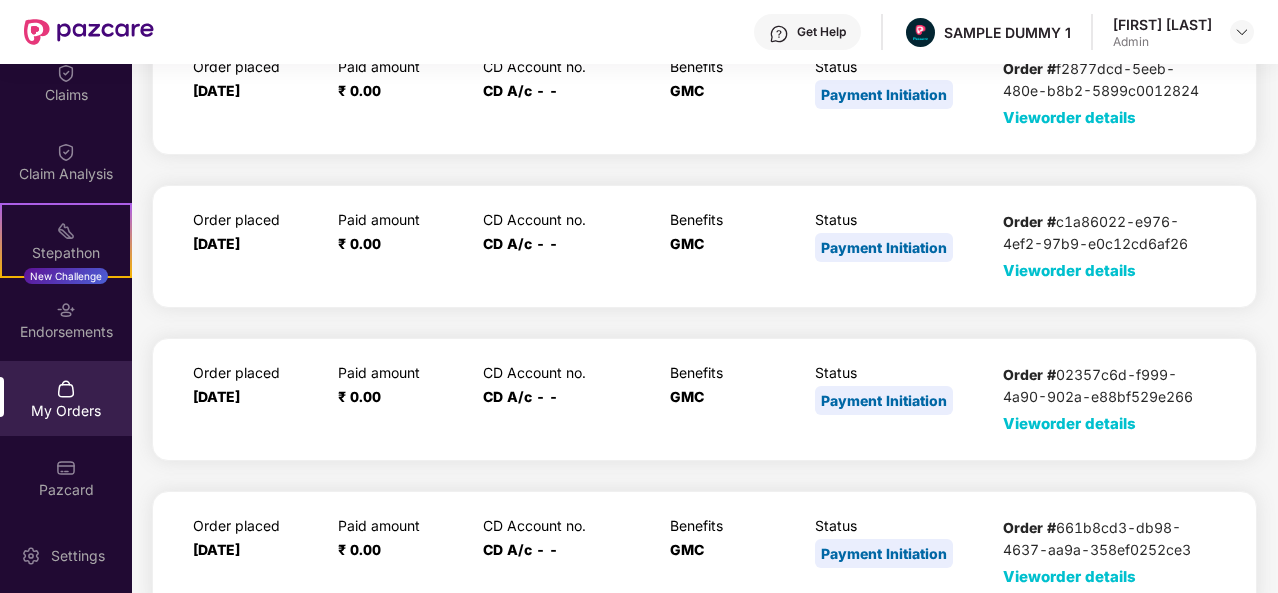 scroll, scrollTop: 1476, scrollLeft: 0, axis: vertical 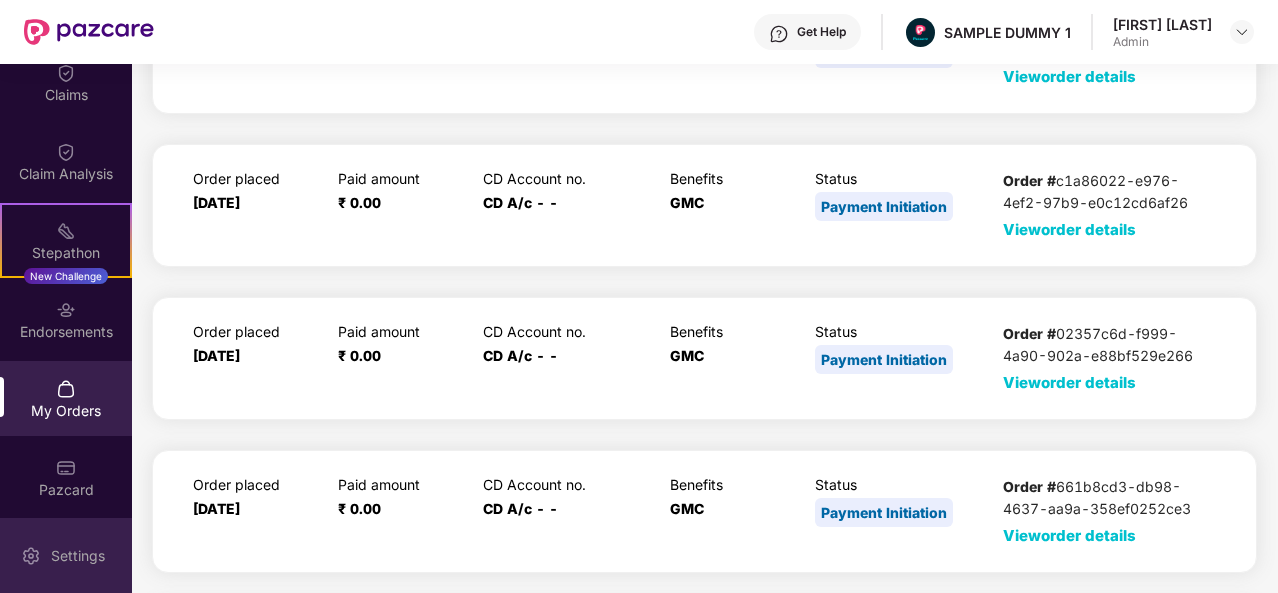 click on "Settings" at bounding box center (78, 556) 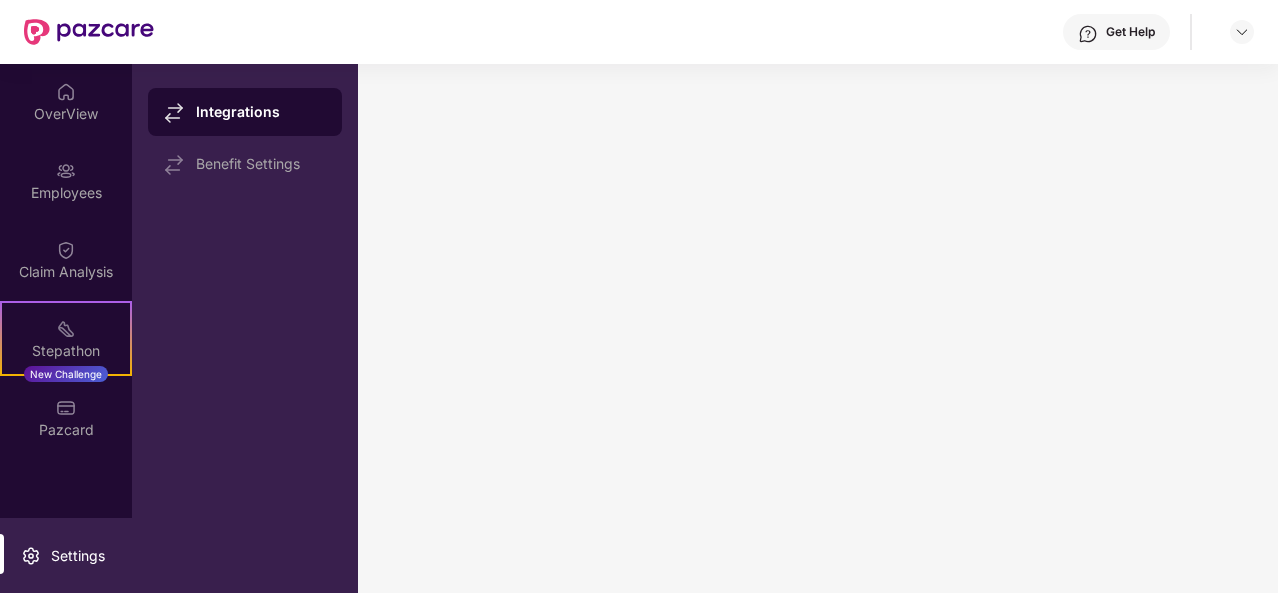scroll, scrollTop: 0, scrollLeft: 0, axis: both 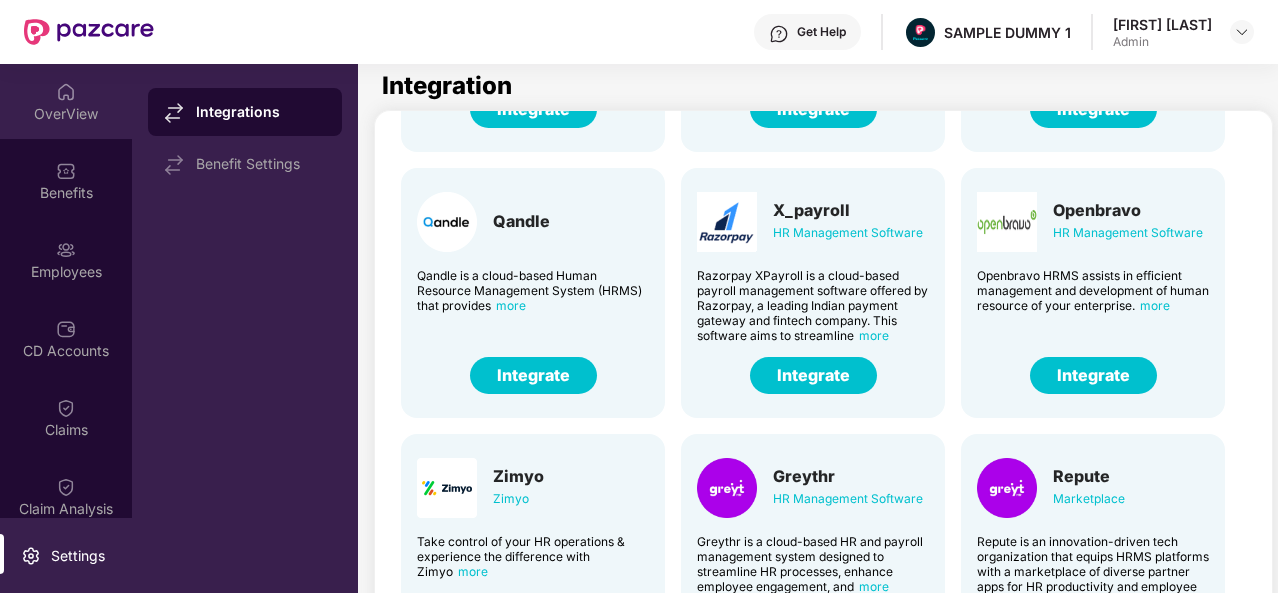 click on "OverView" at bounding box center [66, 101] 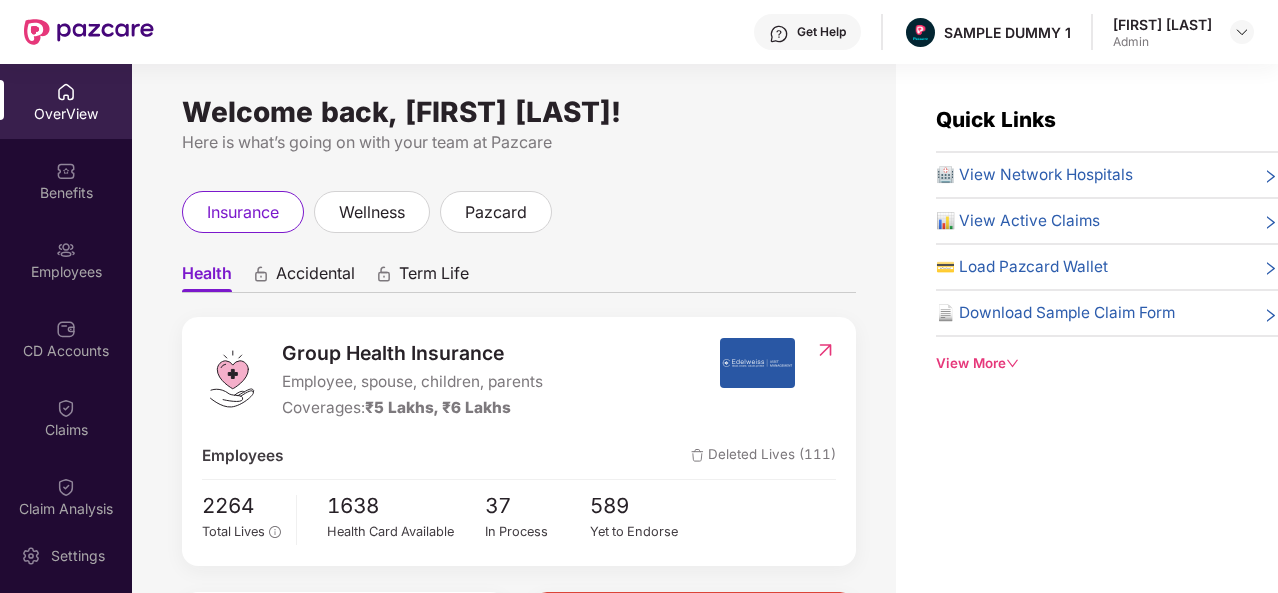 click on "View More" at bounding box center (1107, 363) 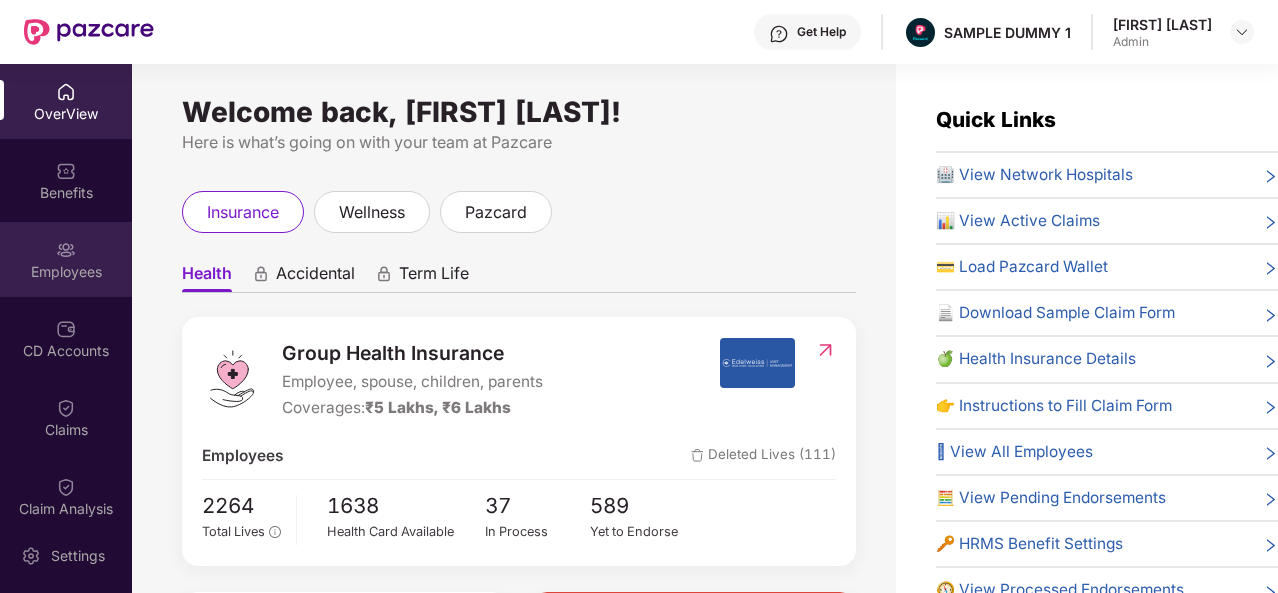 click on "Employees" at bounding box center [66, 272] 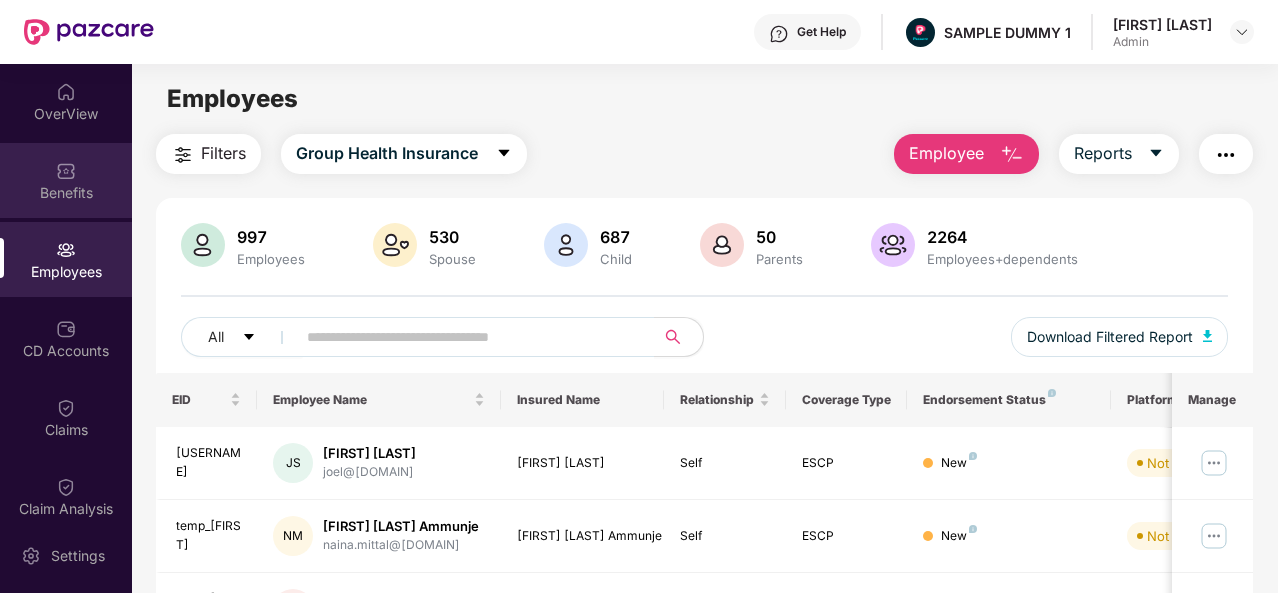 click at bounding box center (66, 171) 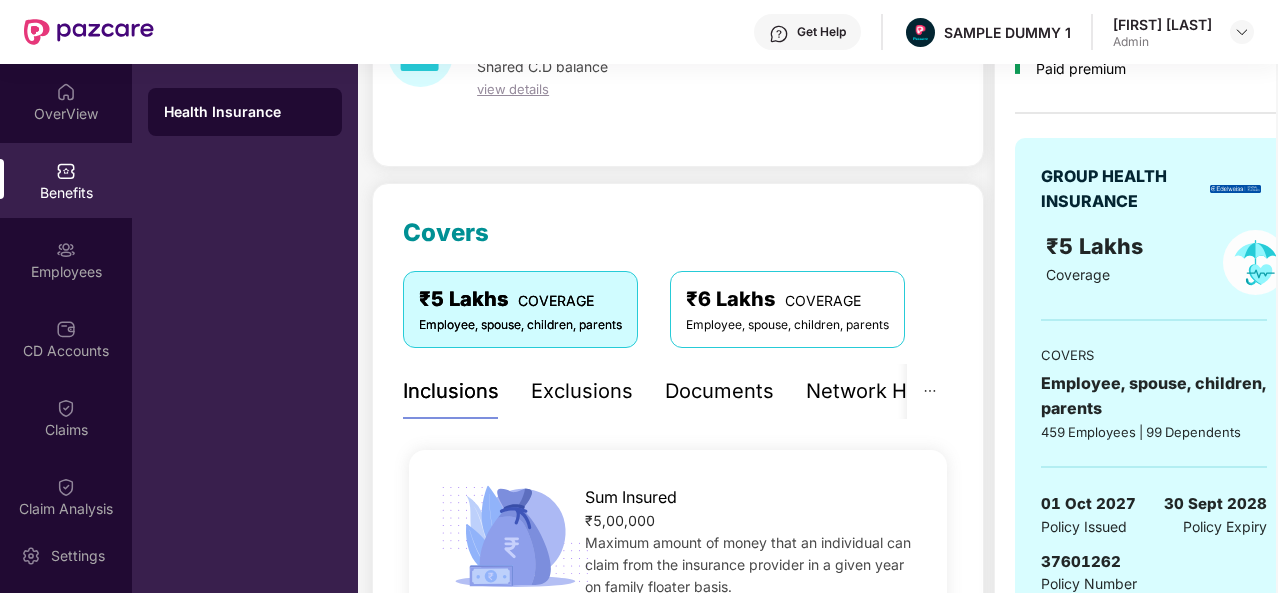 scroll, scrollTop: 142, scrollLeft: 0, axis: vertical 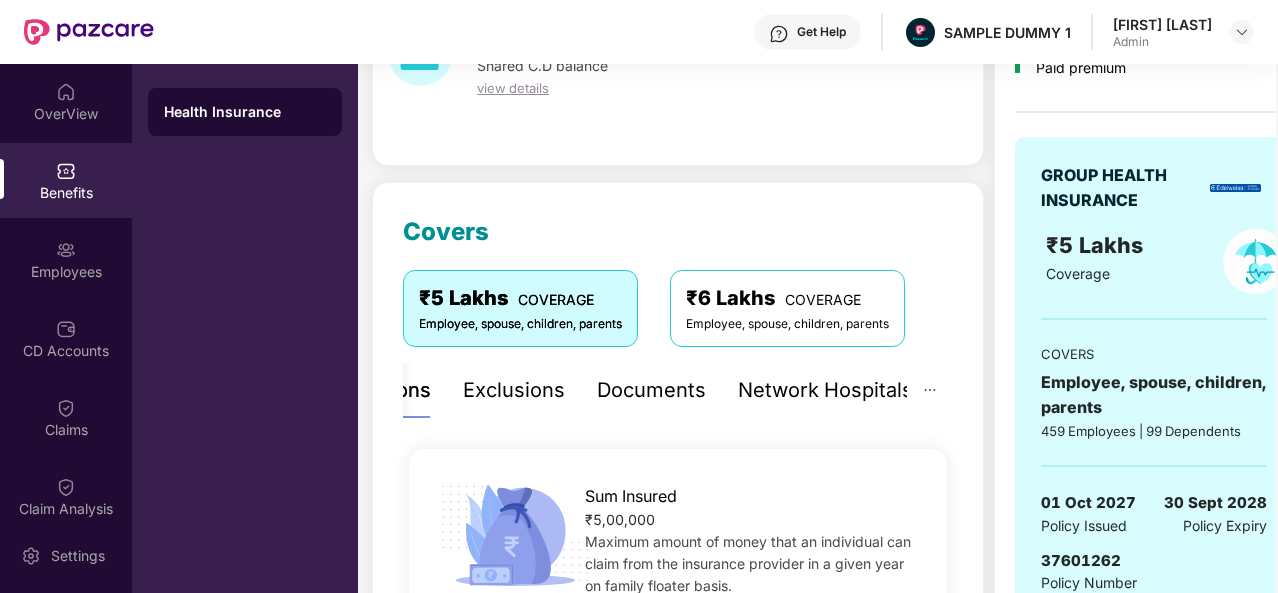 click on "Network Hospitals" at bounding box center (825, 390) 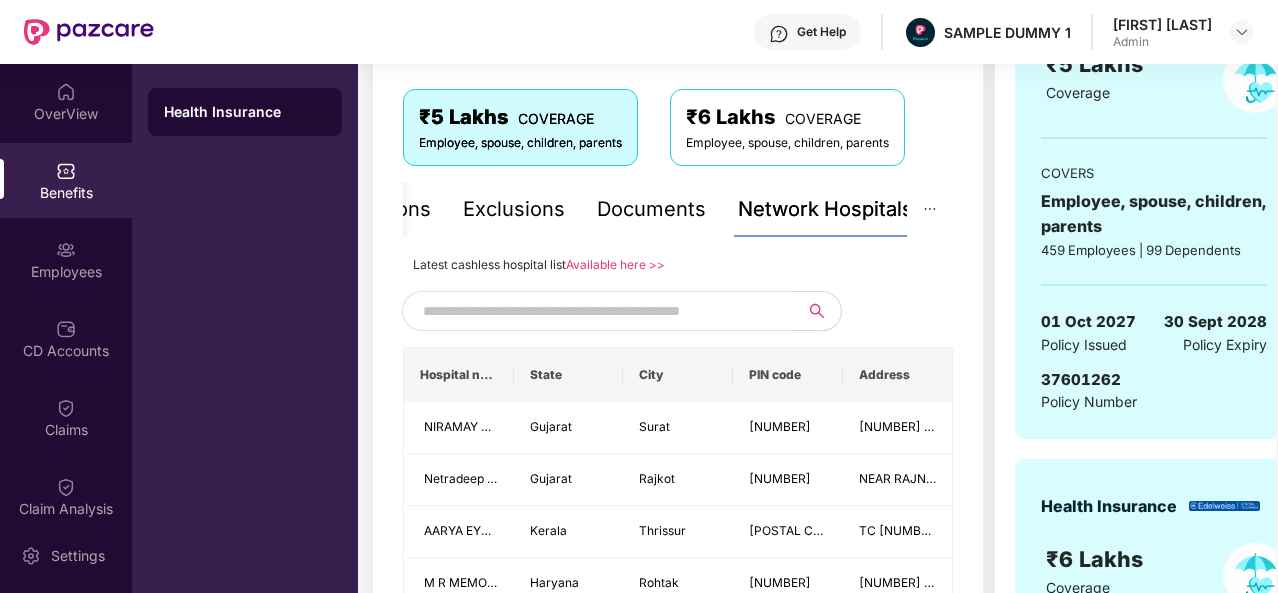 scroll, scrollTop: 324, scrollLeft: 0, axis: vertical 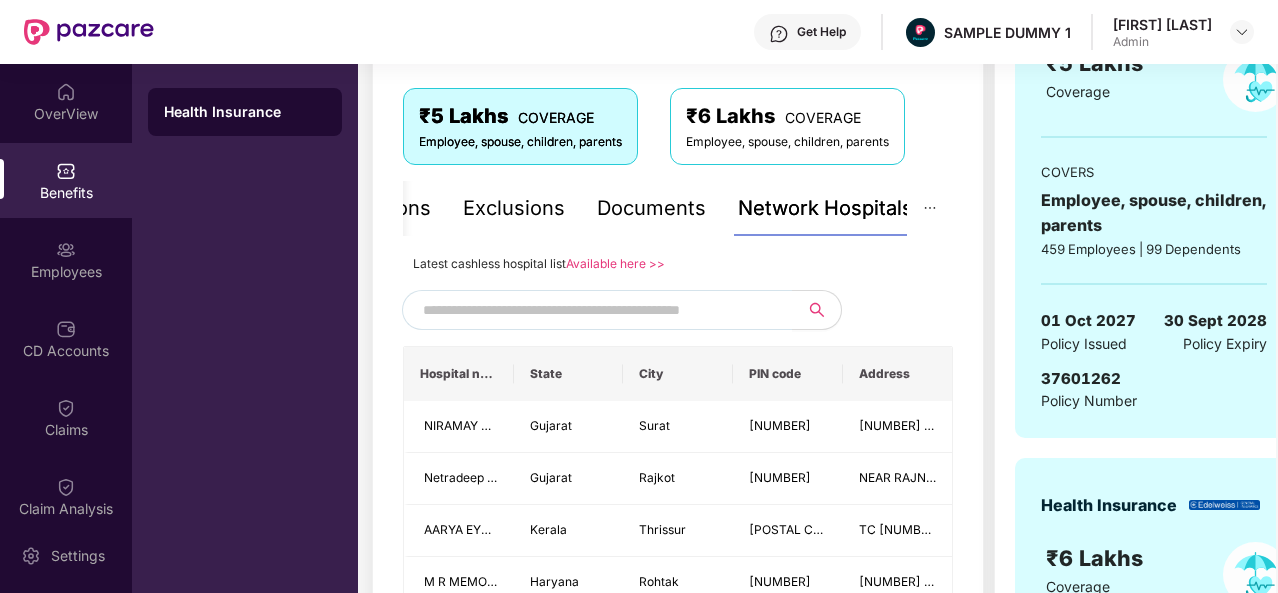 click at bounding box center [594, 310] 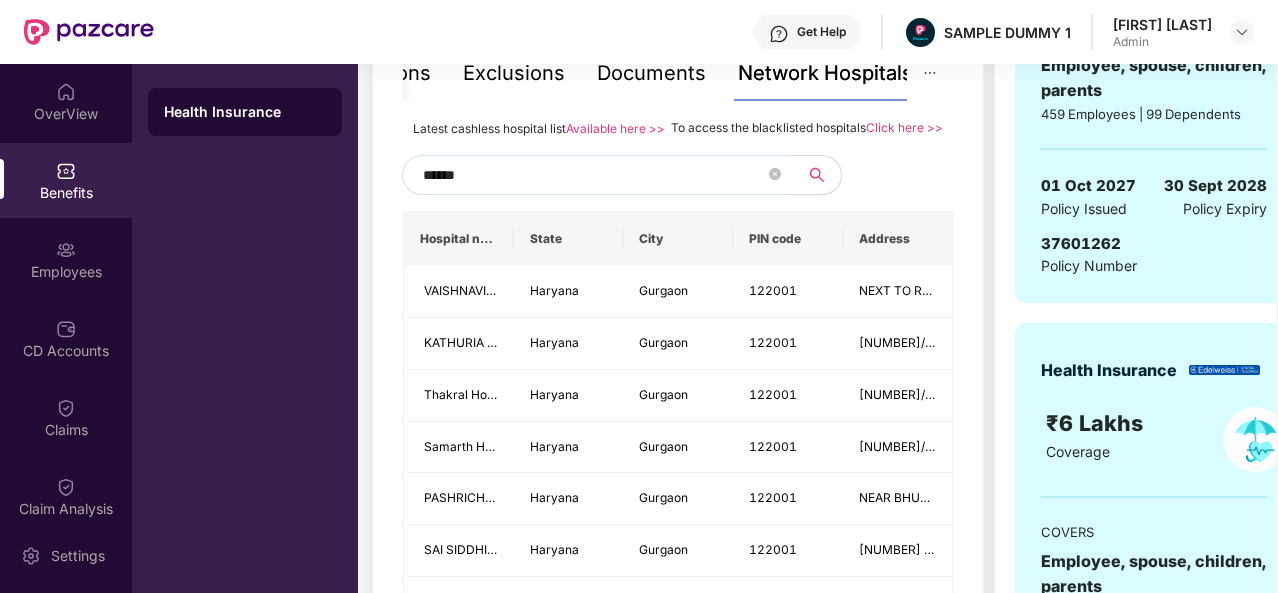 scroll, scrollTop: 460, scrollLeft: 0, axis: vertical 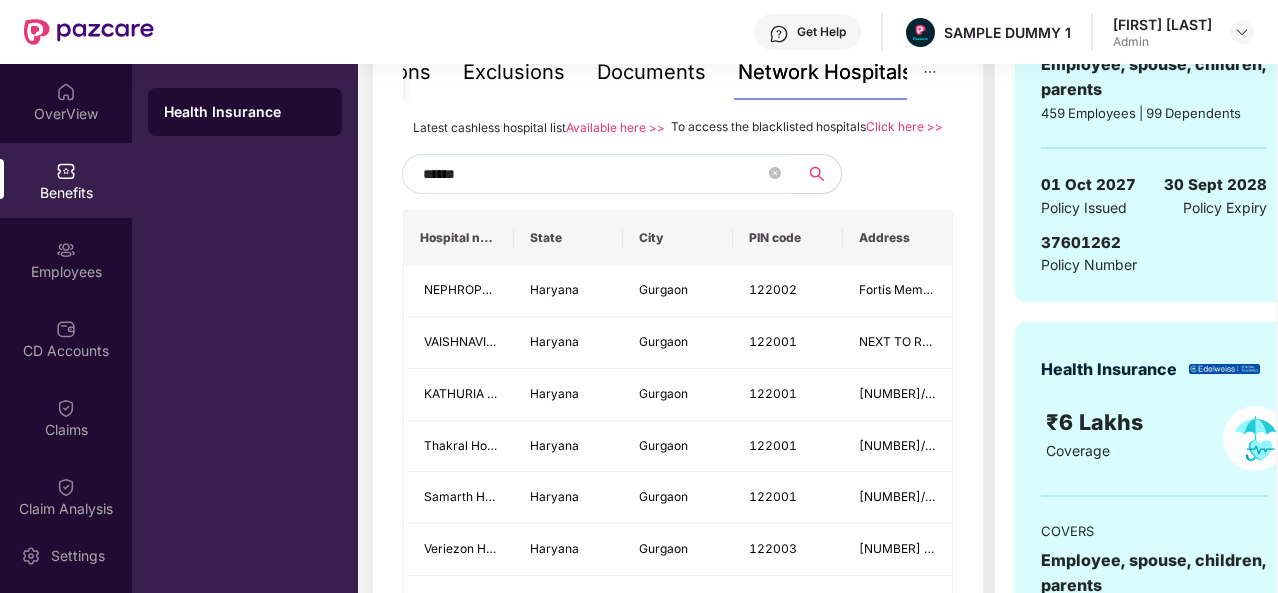 type on "******" 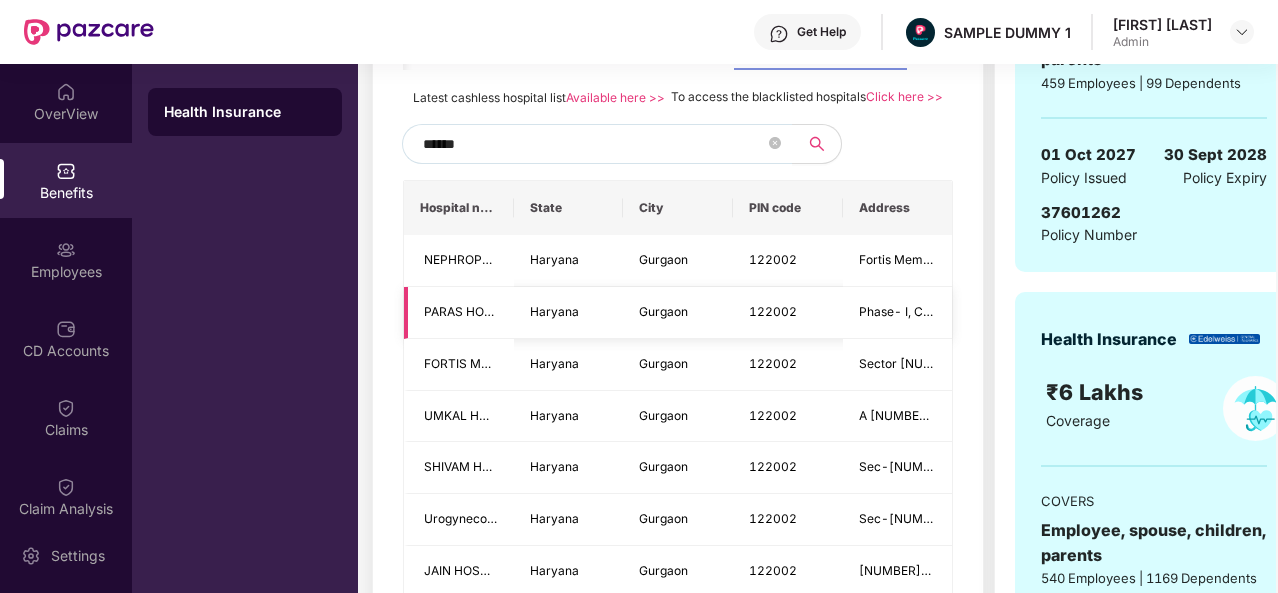 scroll, scrollTop: 489, scrollLeft: 0, axis: vertical 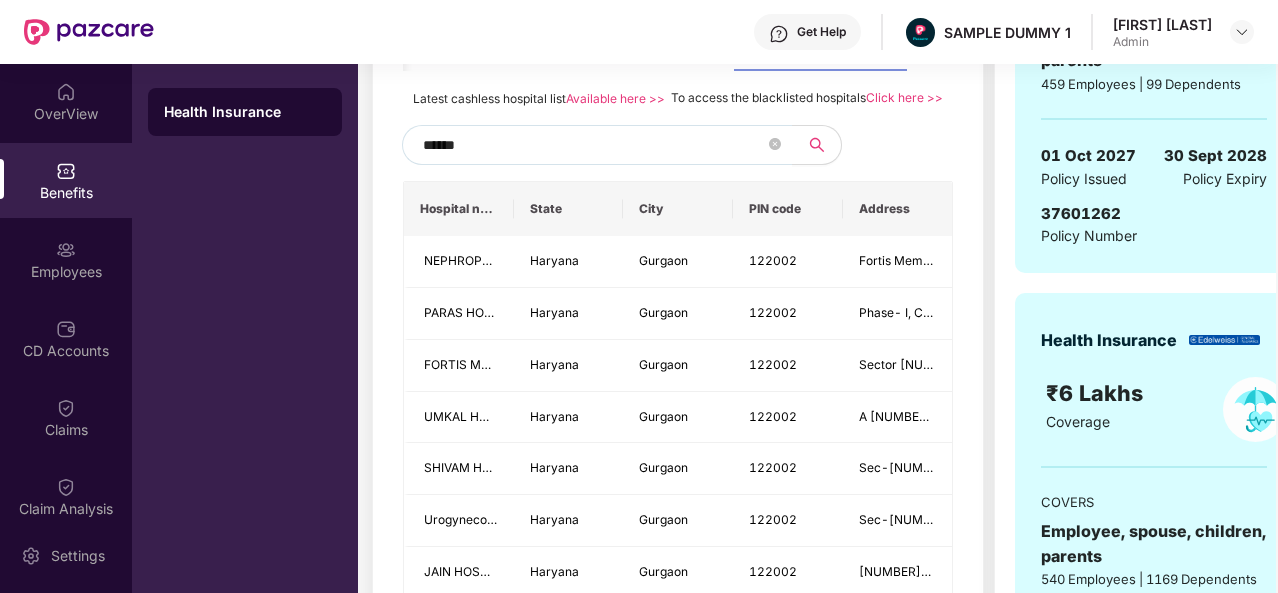 drag, startPoint x: 508, startPoint y: 149, endPoint x: 416, endPoint y: 163, distance: 93.05912 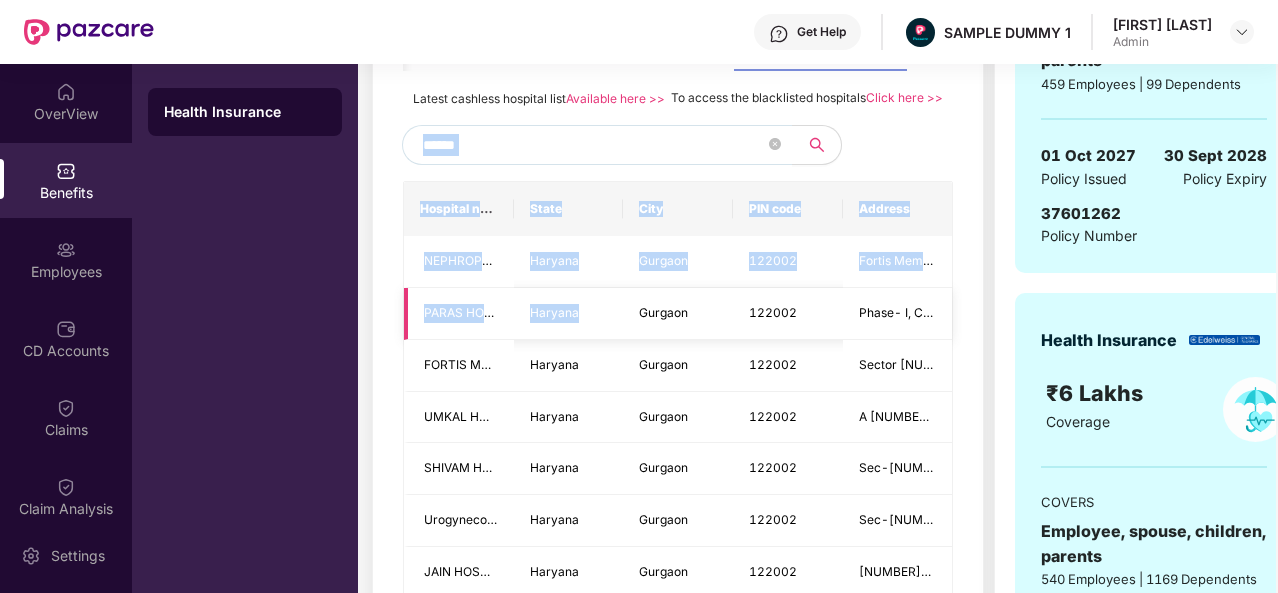 drag, startPoint x: 416, startPoint y: 163, endPoint x: 594, endPoint y: 326, distance: 241.35658 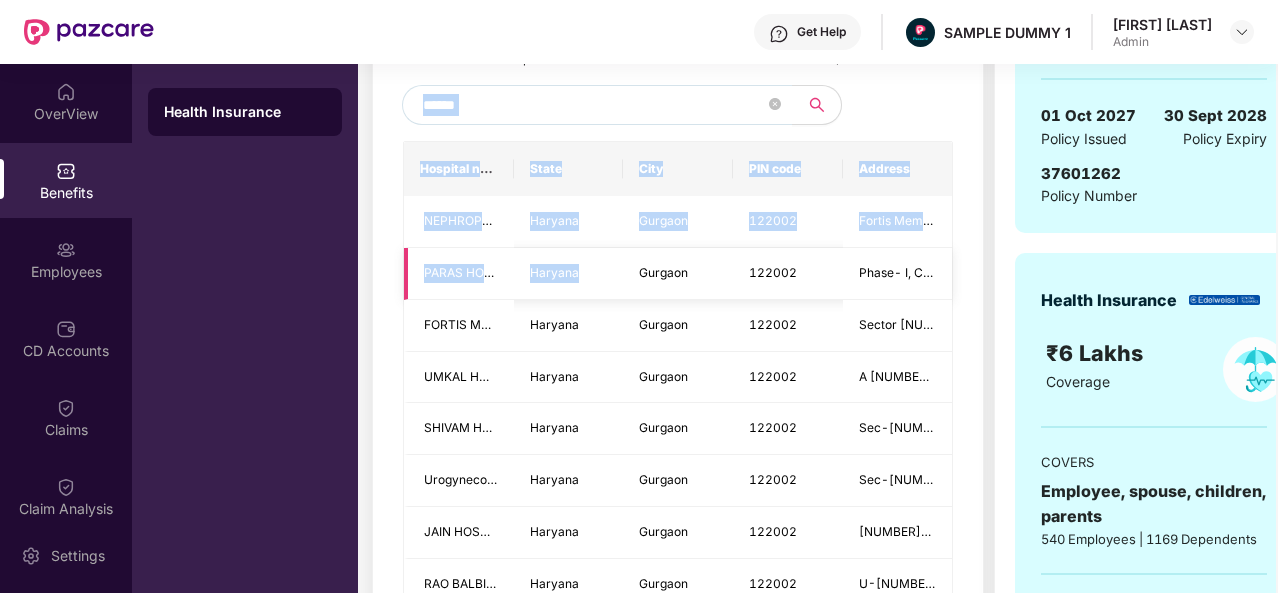 scroll, scrollTop: 530, scrollLeft: 0, axis: vertical 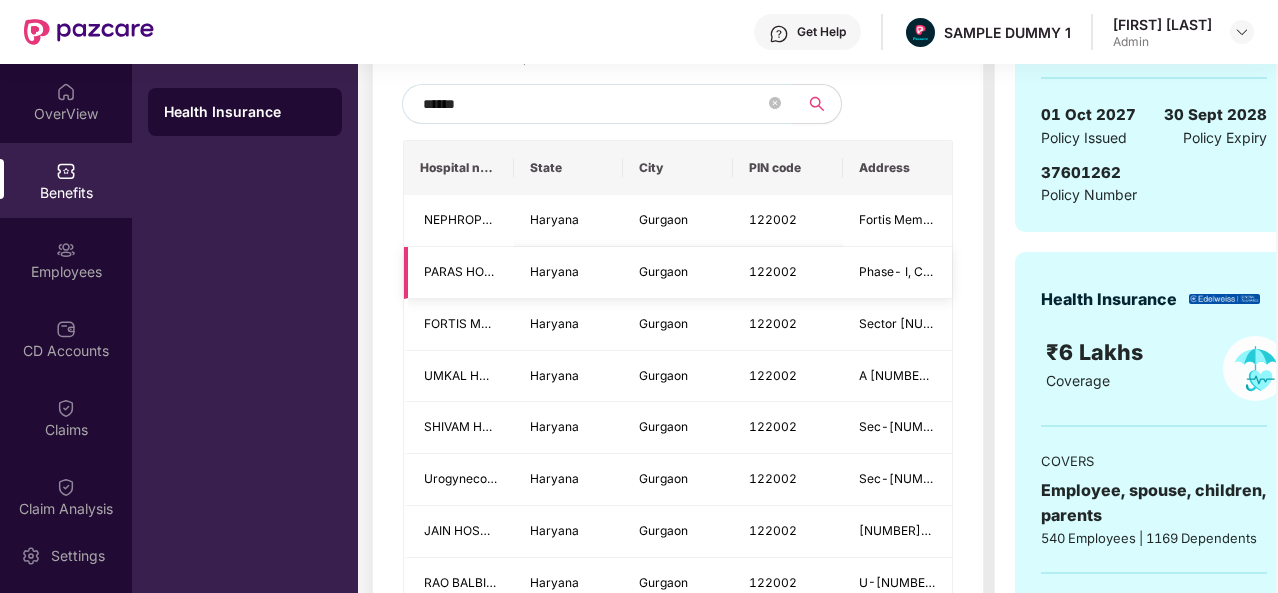 click on "Haryana" at bounding box center [569, 325] 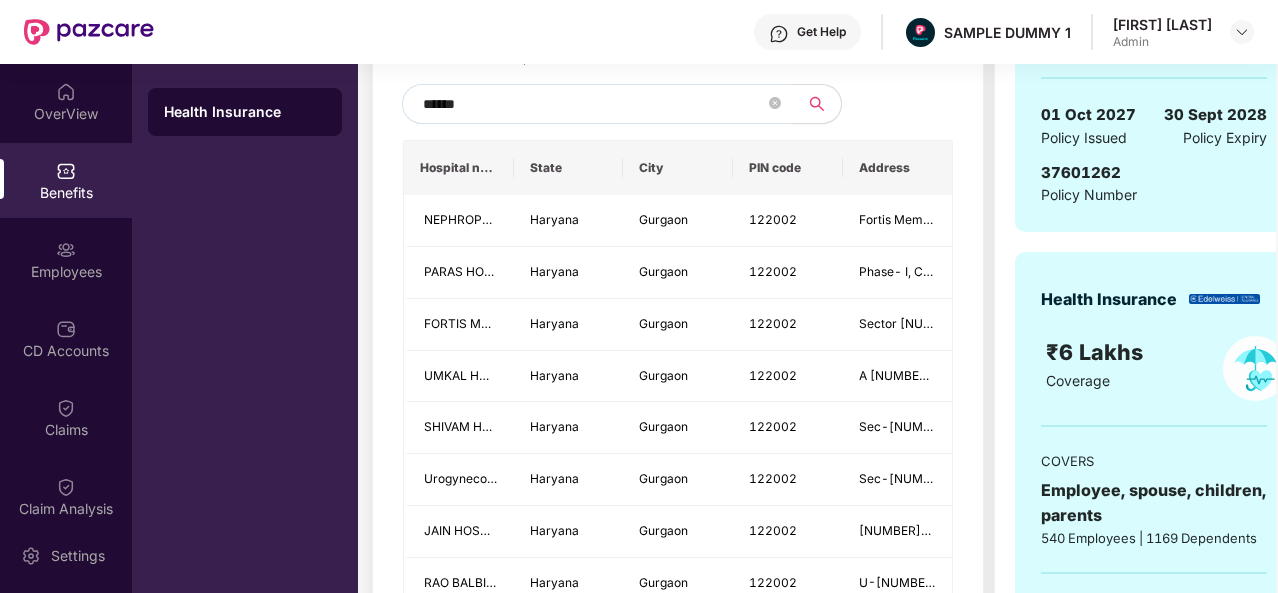 scroll, scrollTop: 292, scrollLeft: 0, axis: vertical 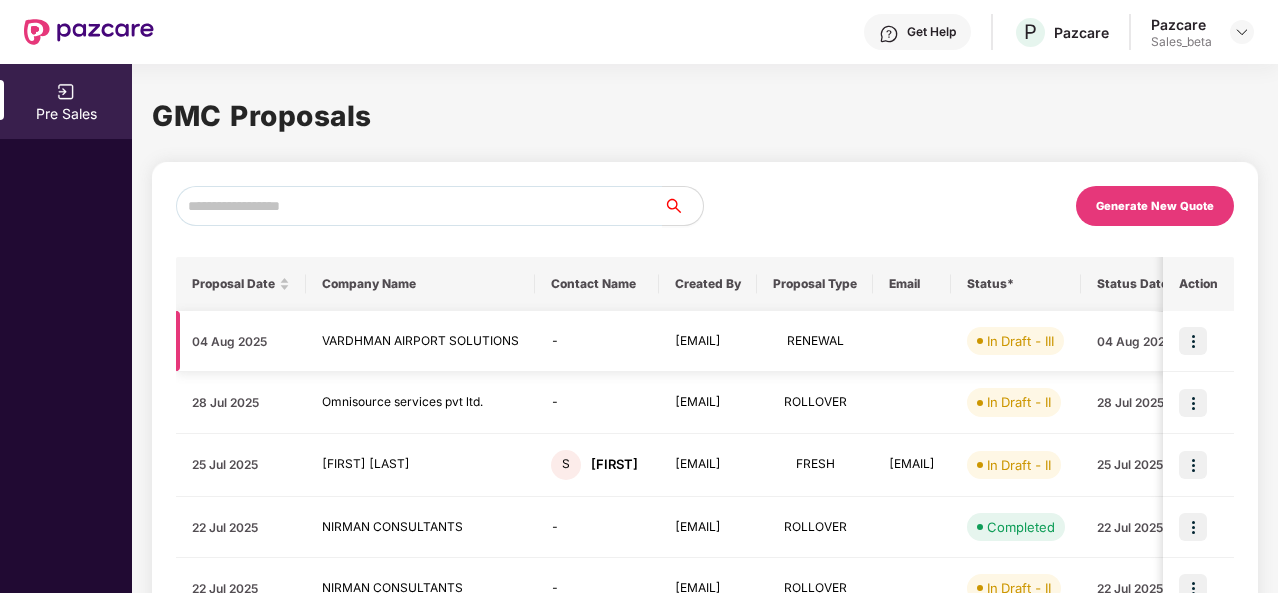 click at bounding box center [1193, 341] 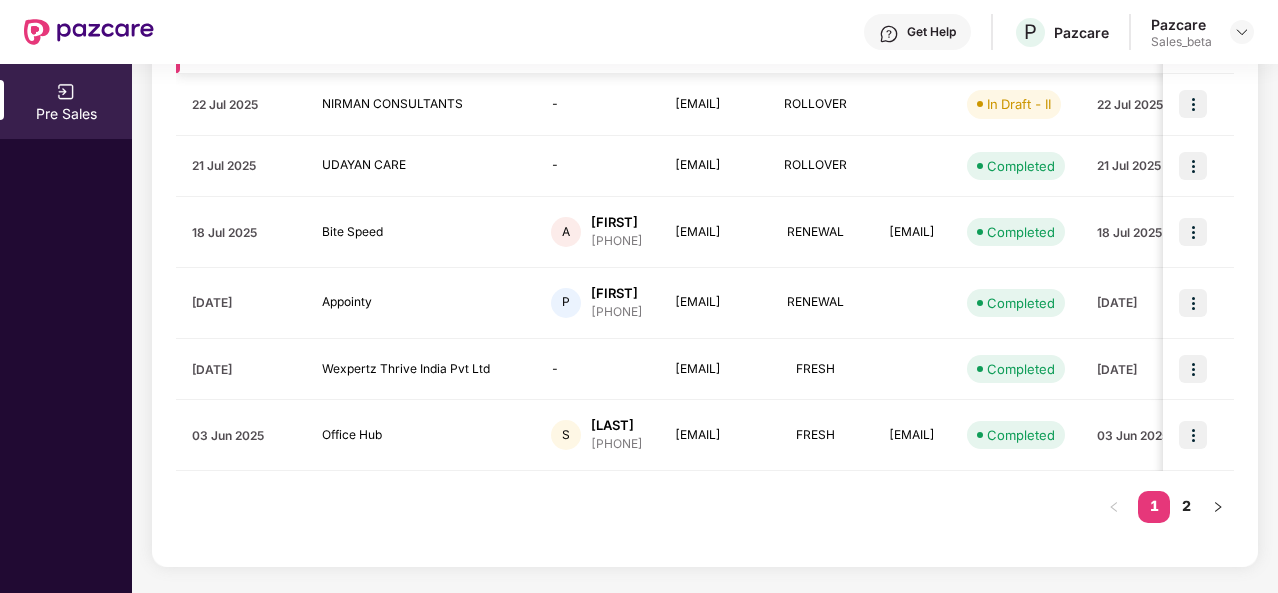 scroll, scrollTop: 0, scrollLeft: 0, axis: both 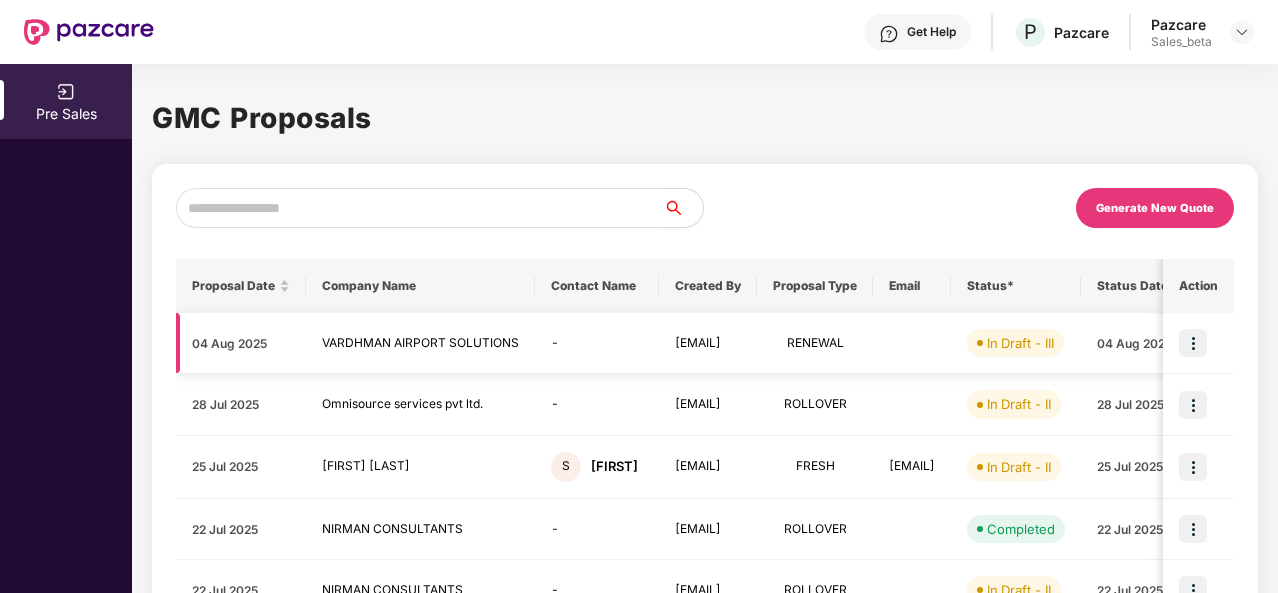 click at bounding box center [1193, 343] 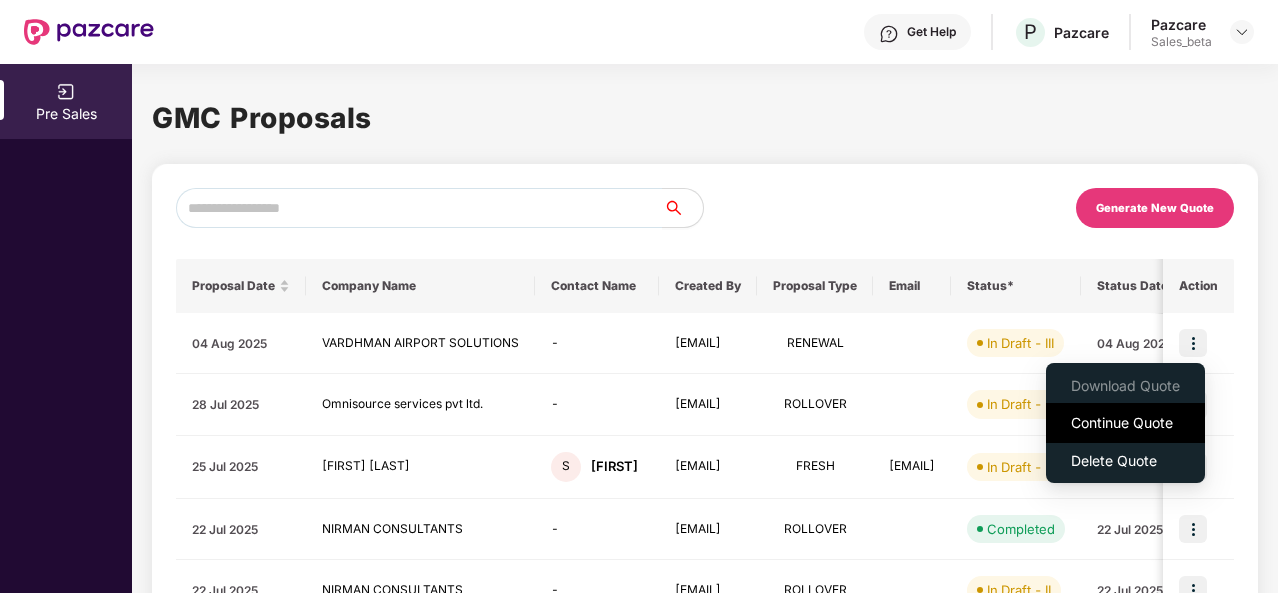 click on "Continue Quote" at bounding box center (1125, 423) 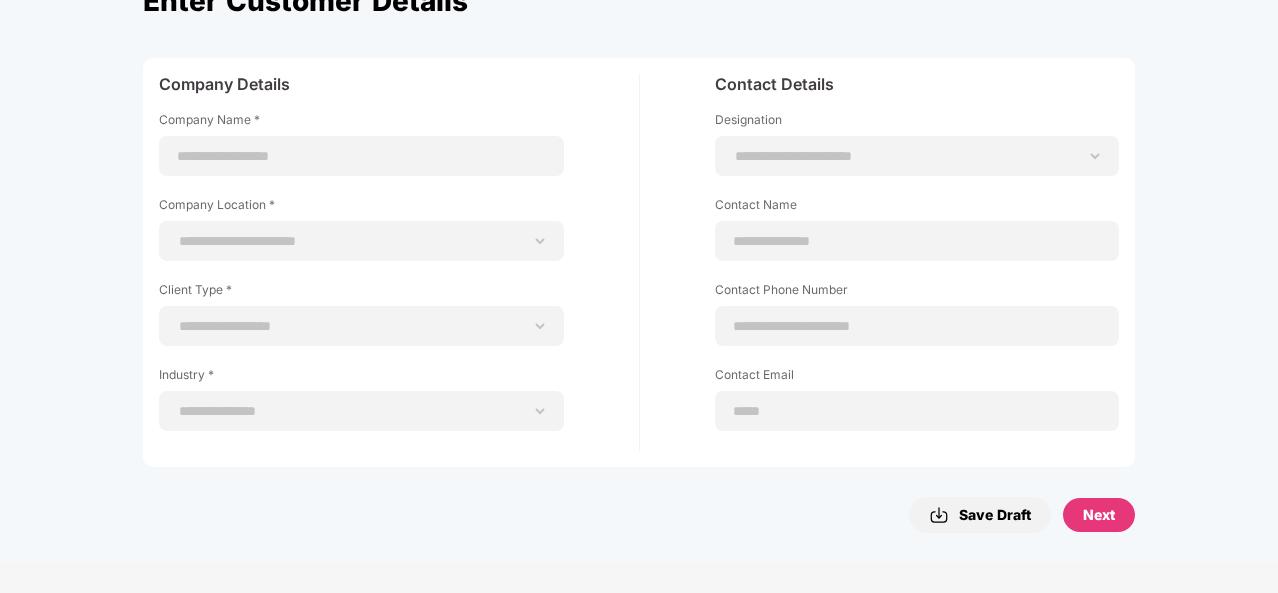 scroll, scrollTop: 0, scrollLeft: 0, axis: both 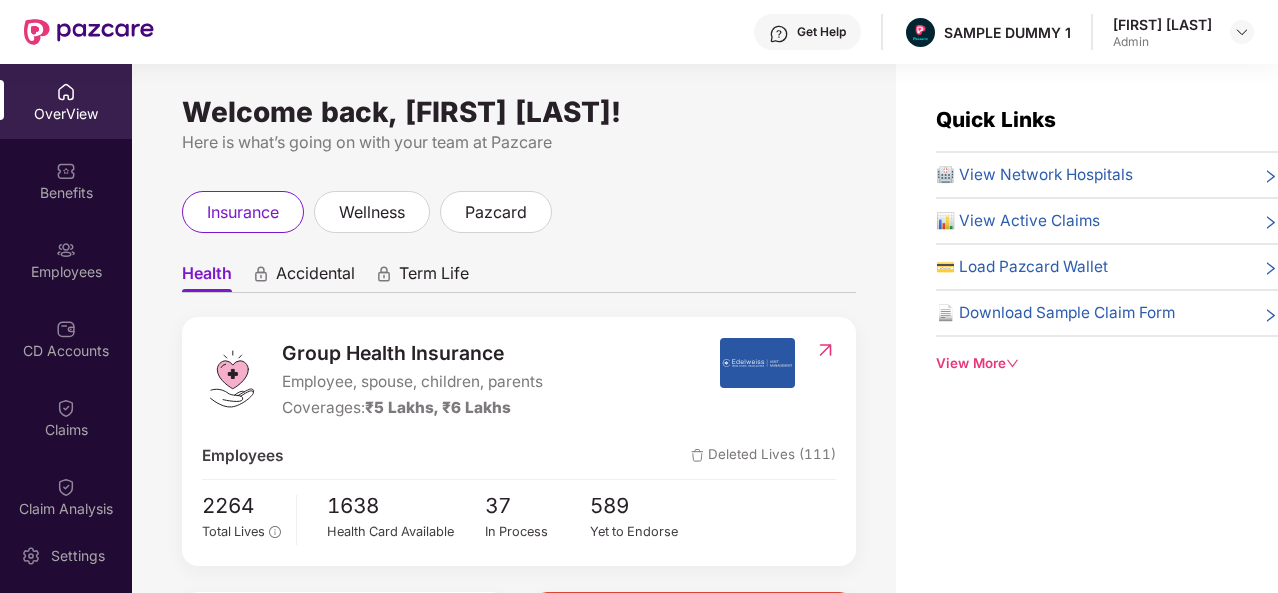 click on "[FIRST] [LAST]" at bounding box center (1183, 32) 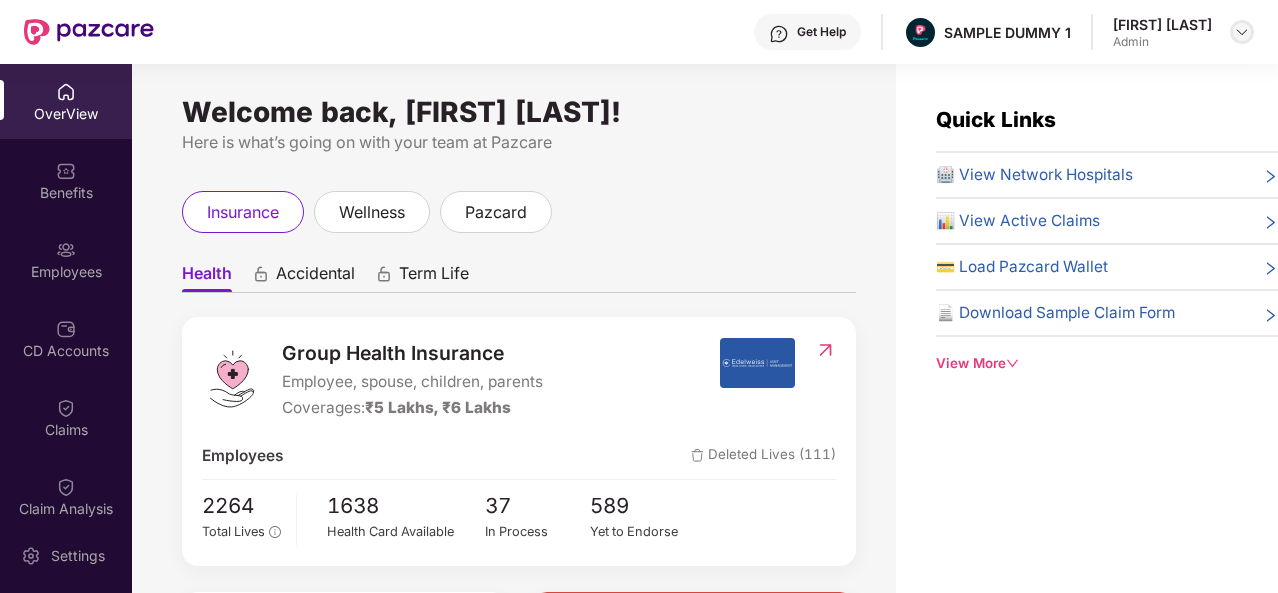 click at bounding box center [1242, 32] 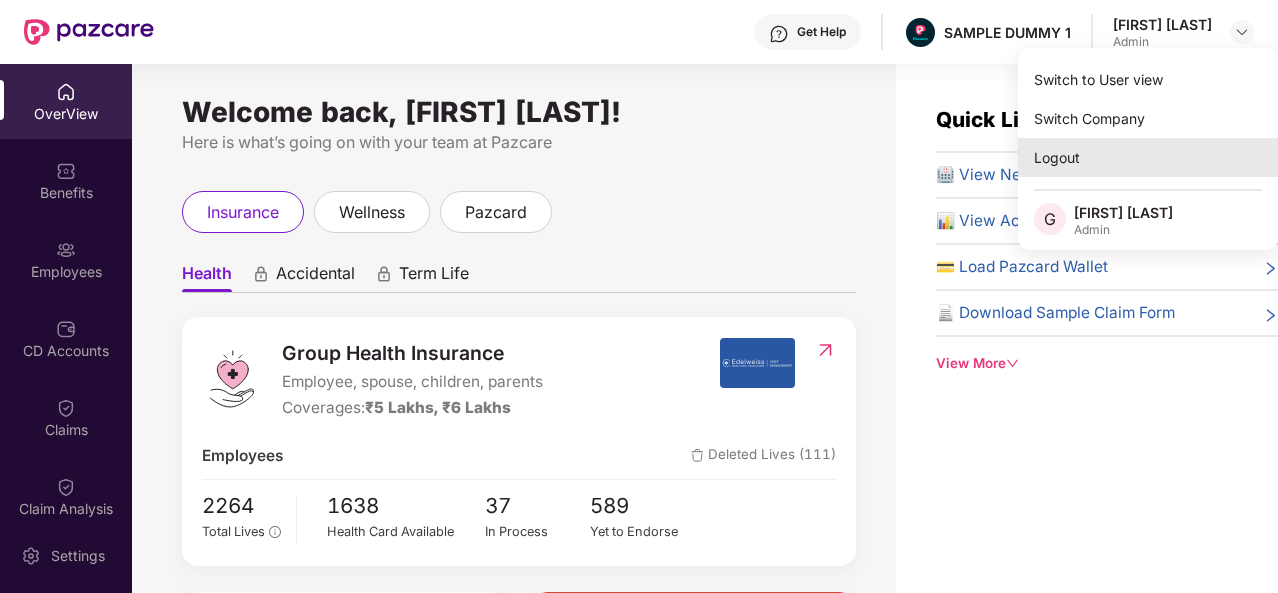 click on "Logout" at bounding box center [1148, 157] 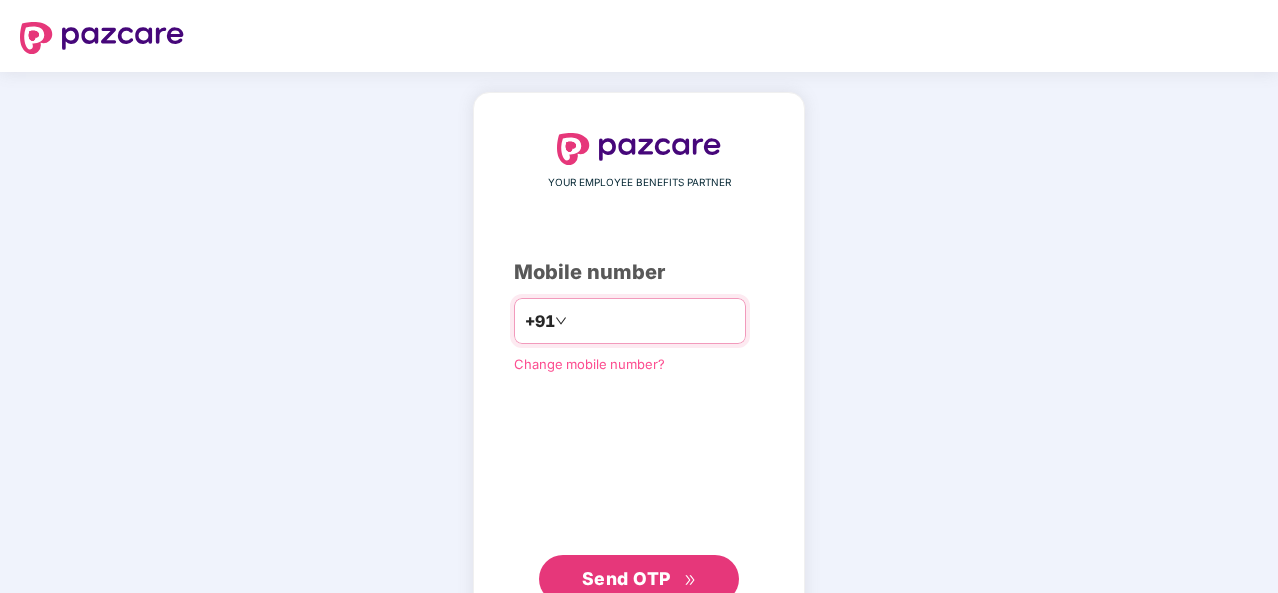 type on "**********" 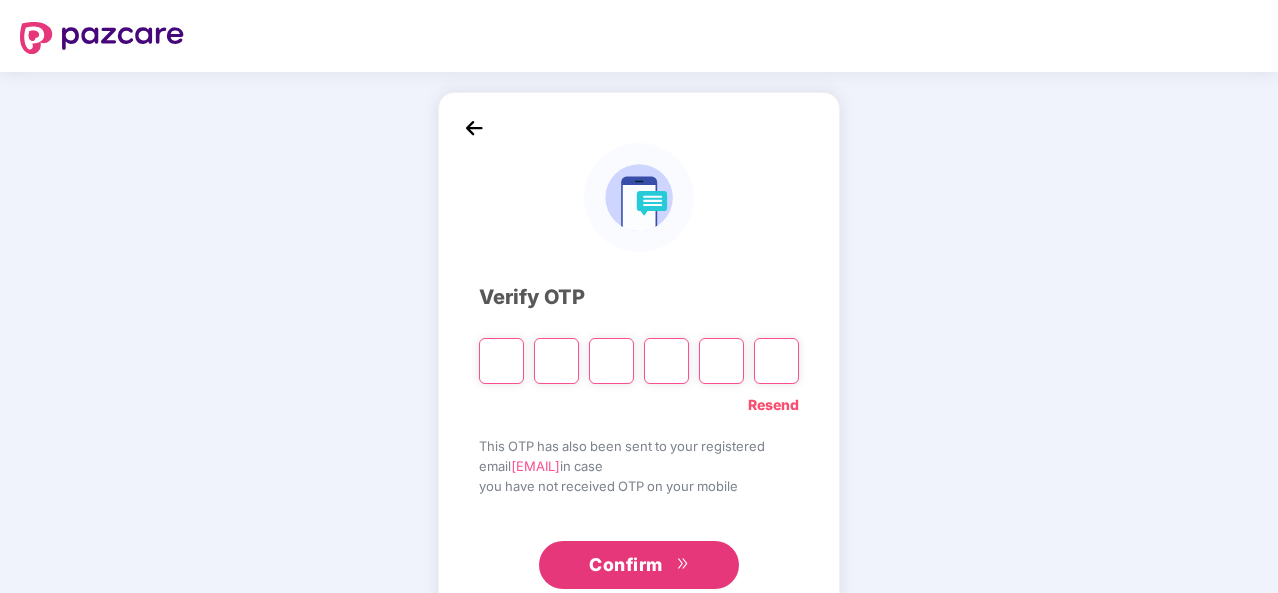 type on "*" 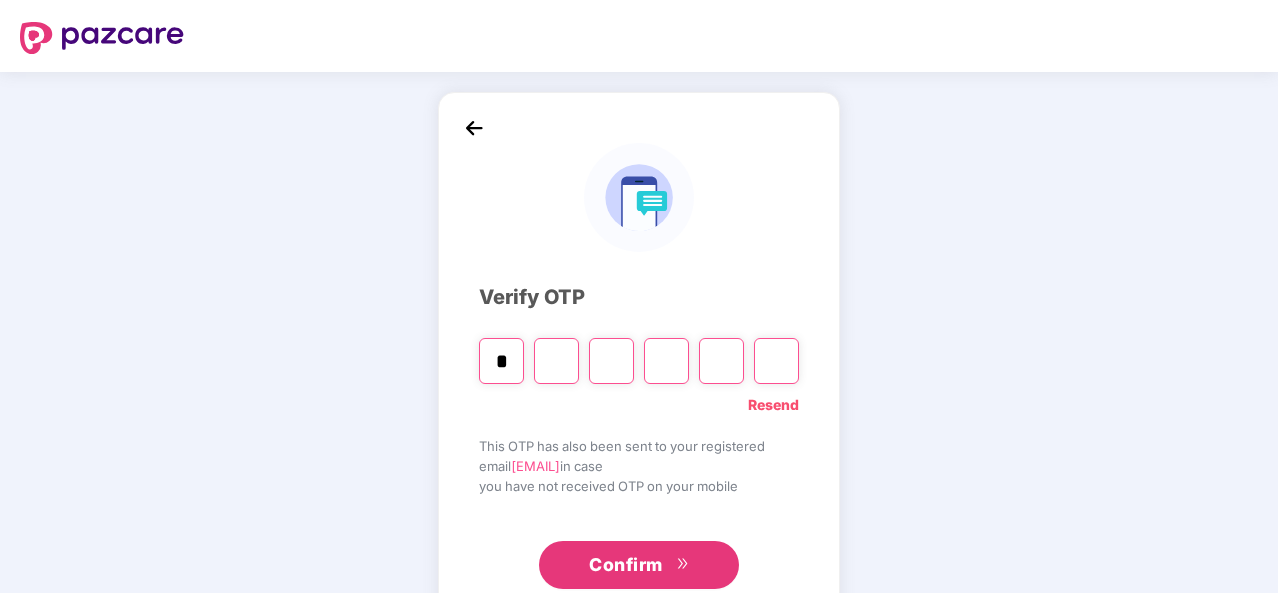 type on "*" 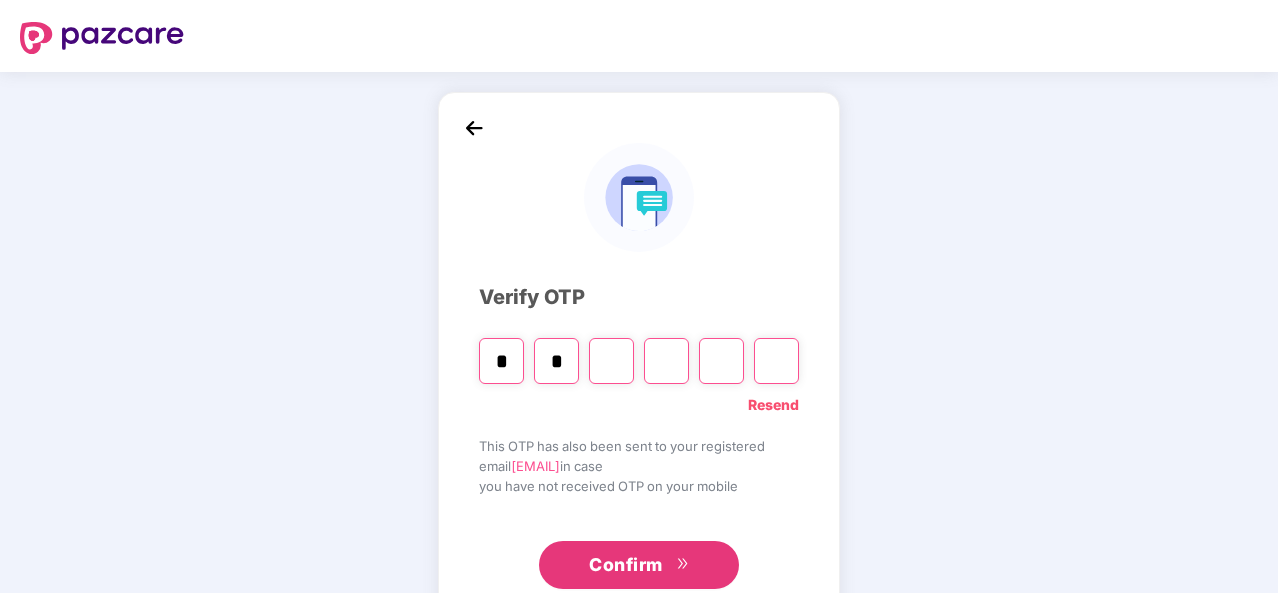 type on "*" 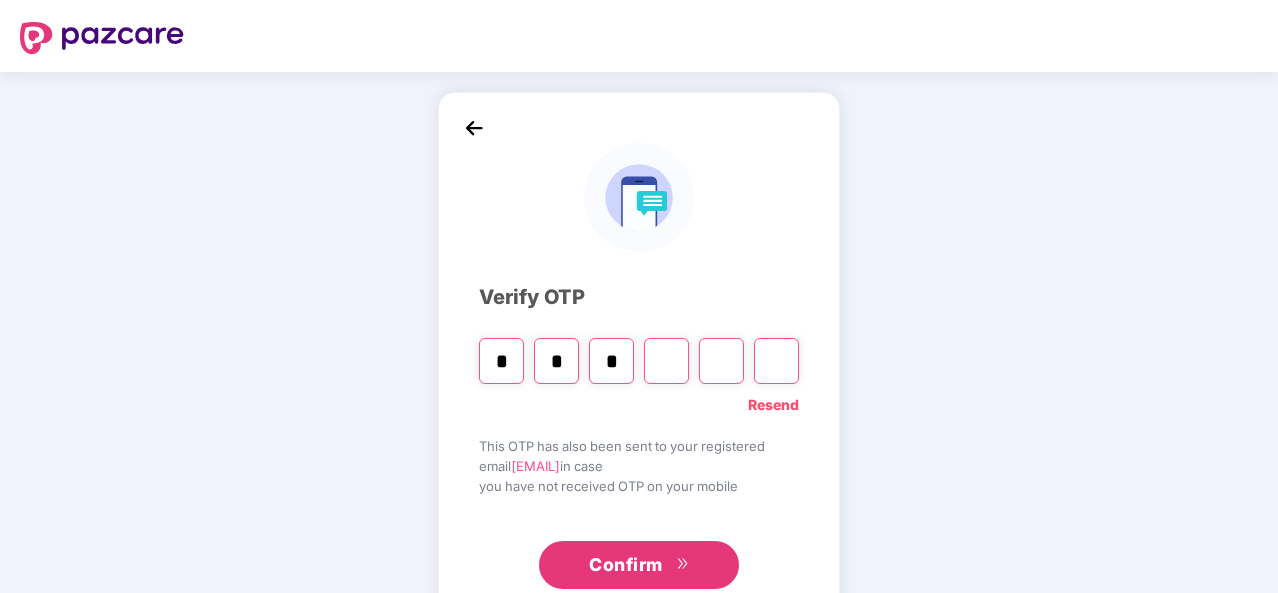 type on "*" 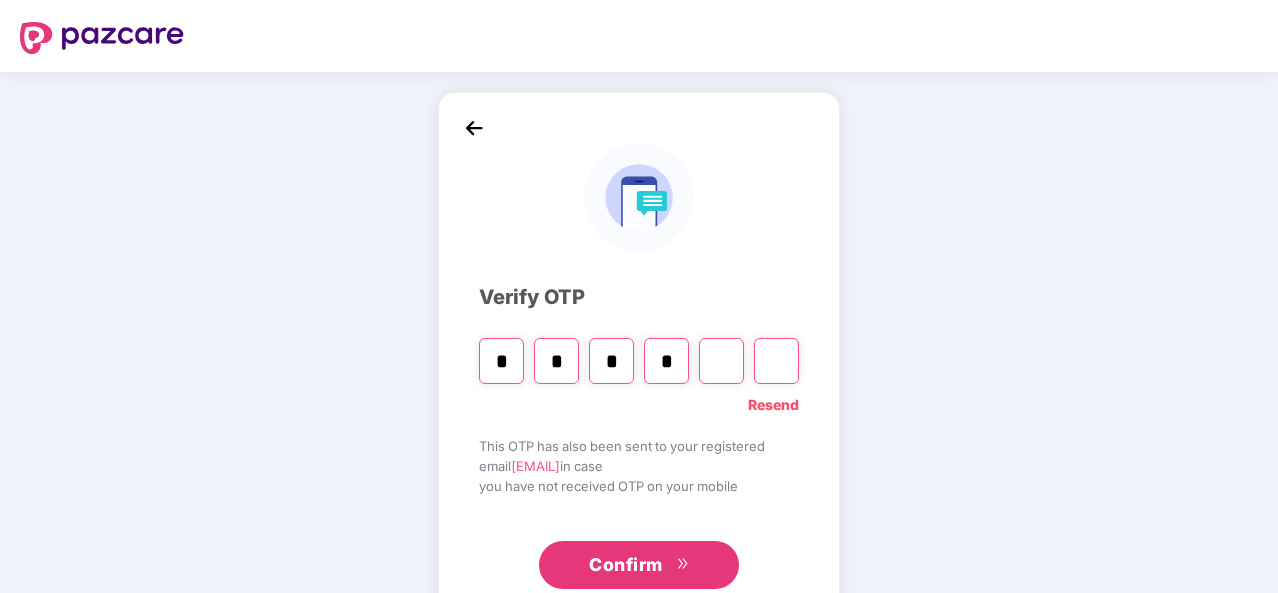 type 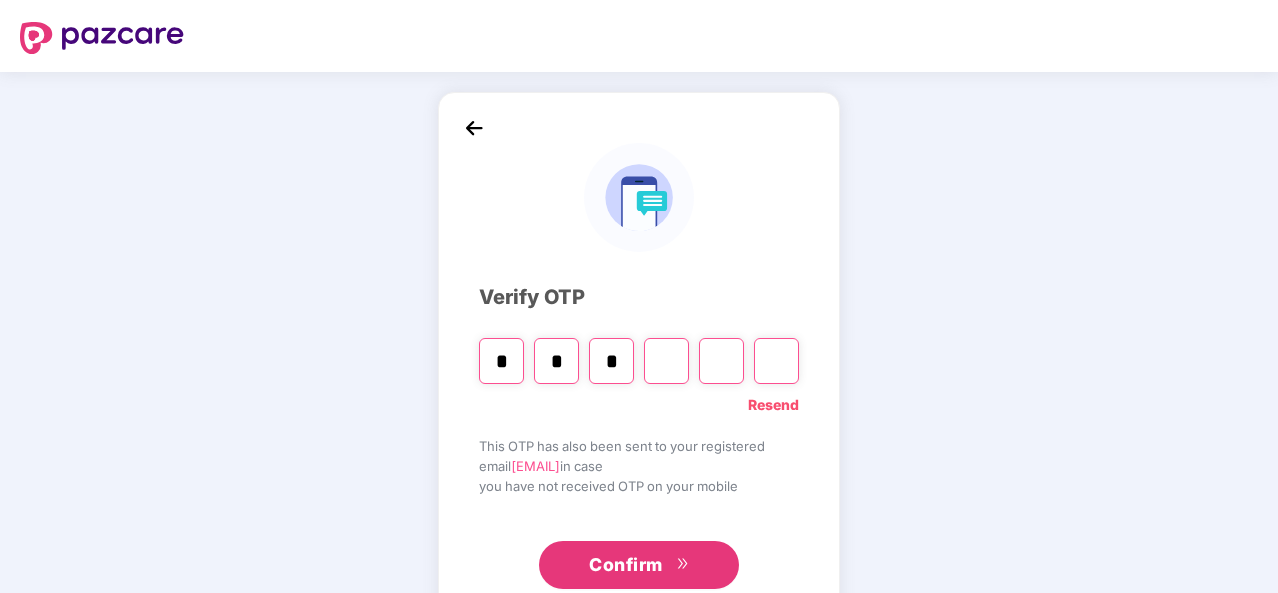 type 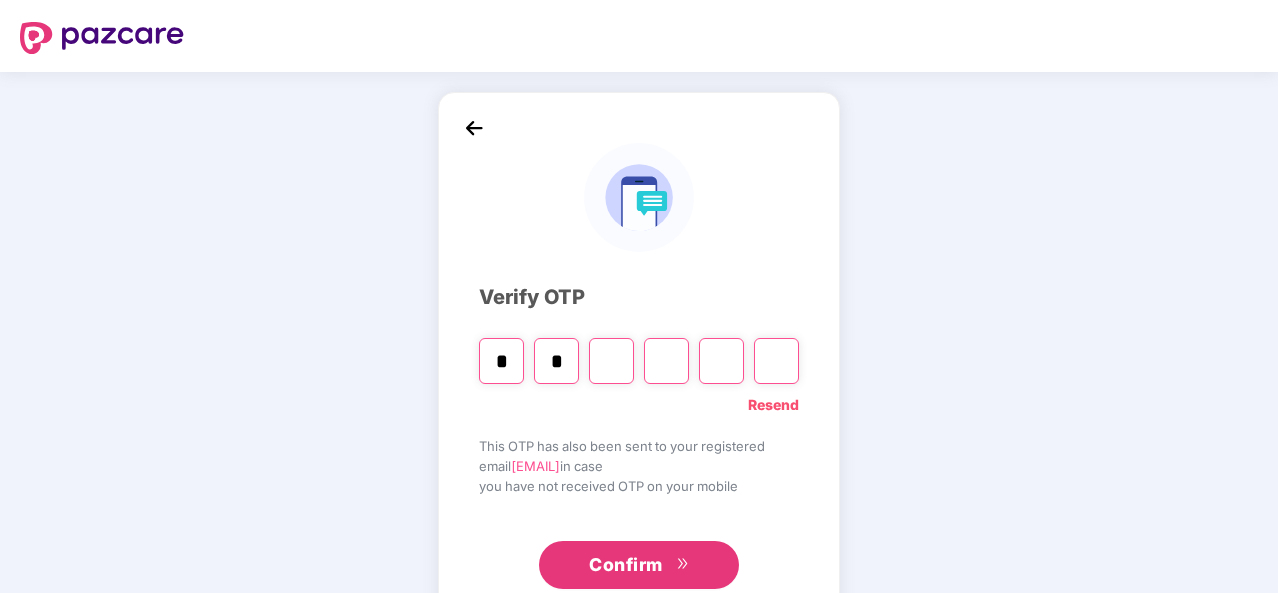 type 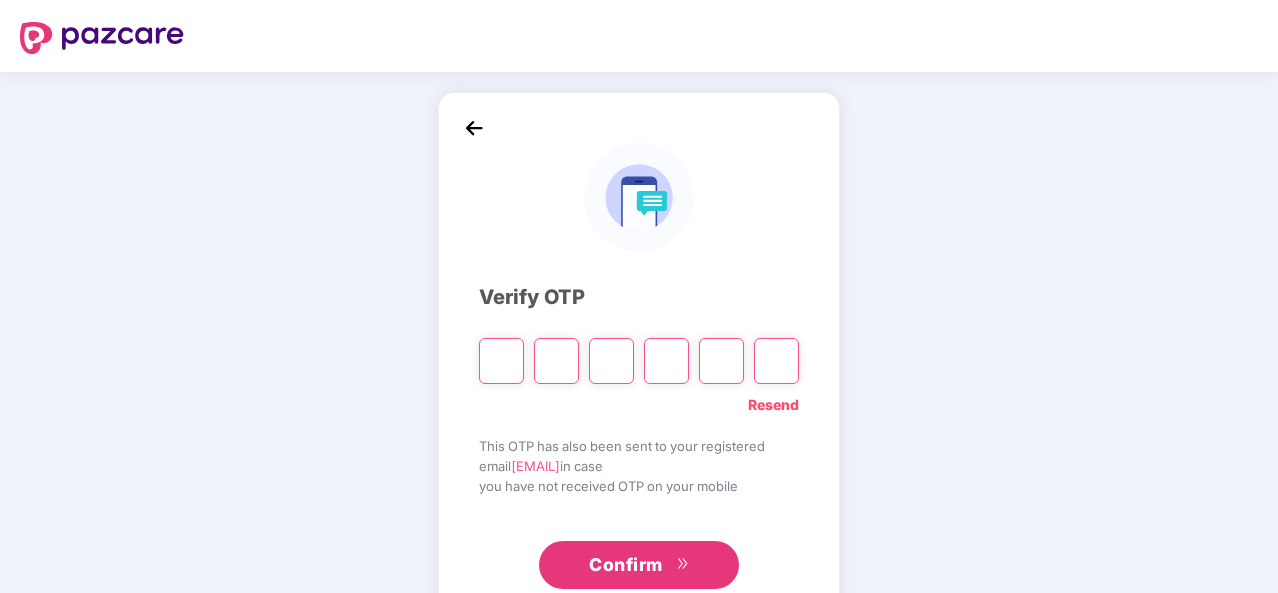 type on "*" 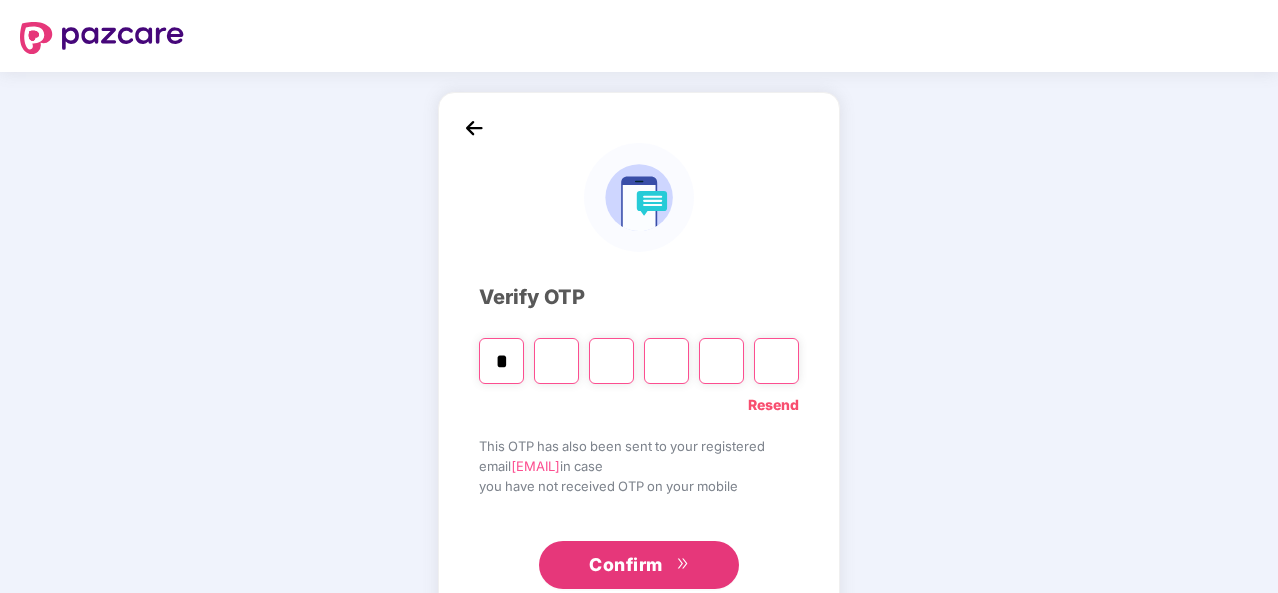 type on "*" 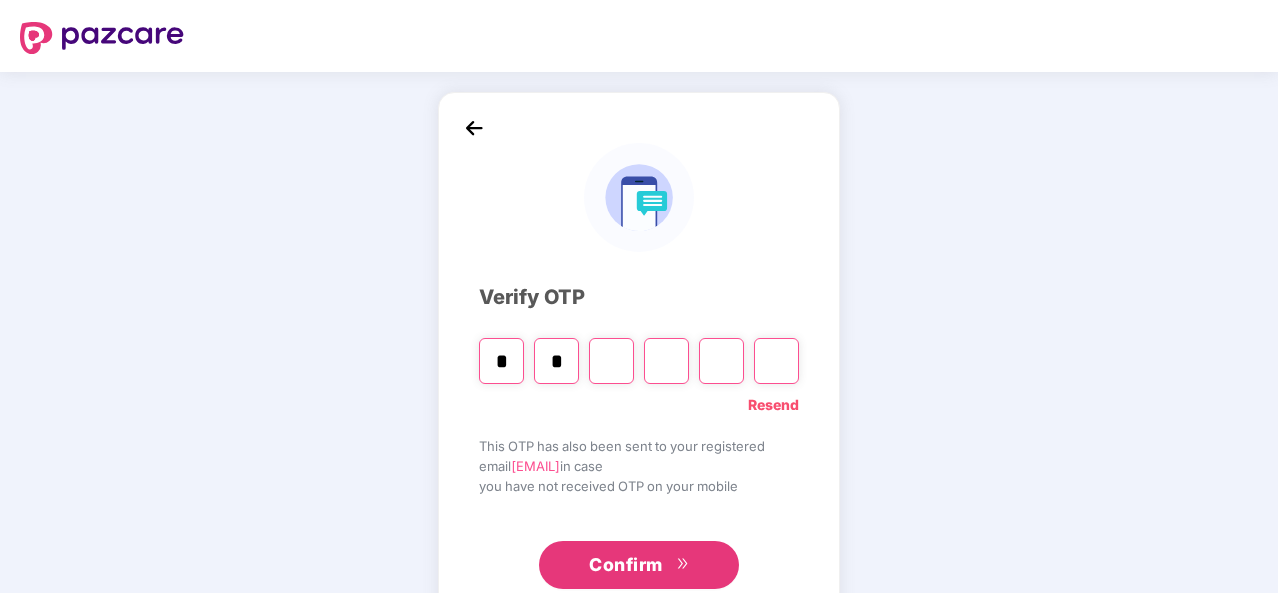 type on "*" 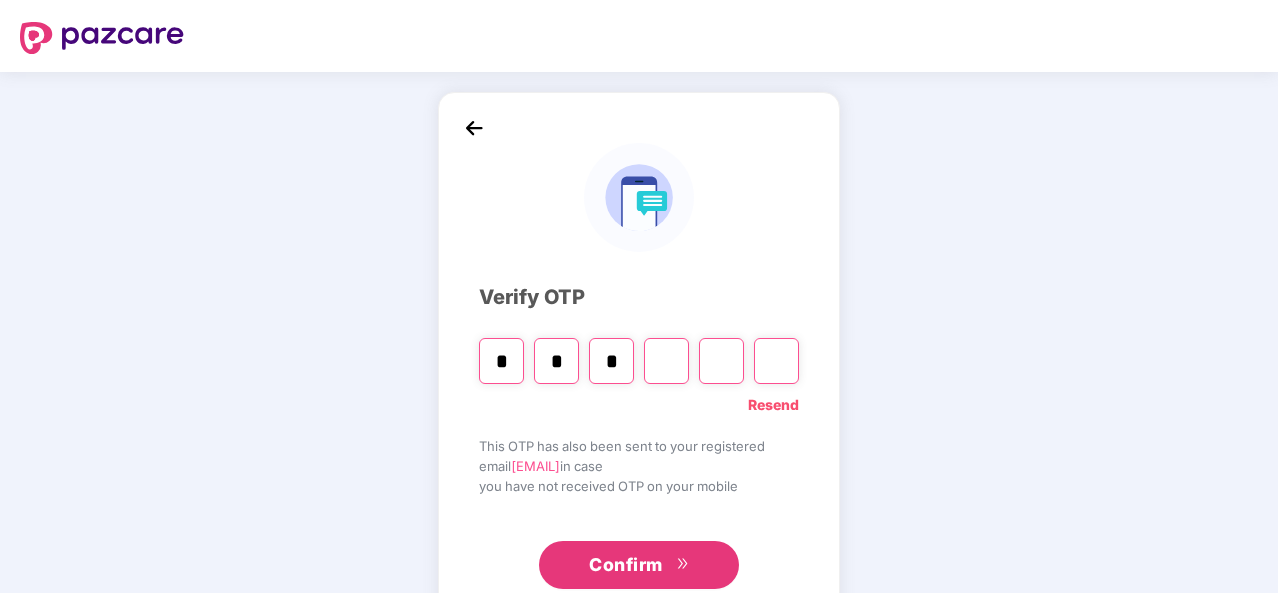 type on "*" 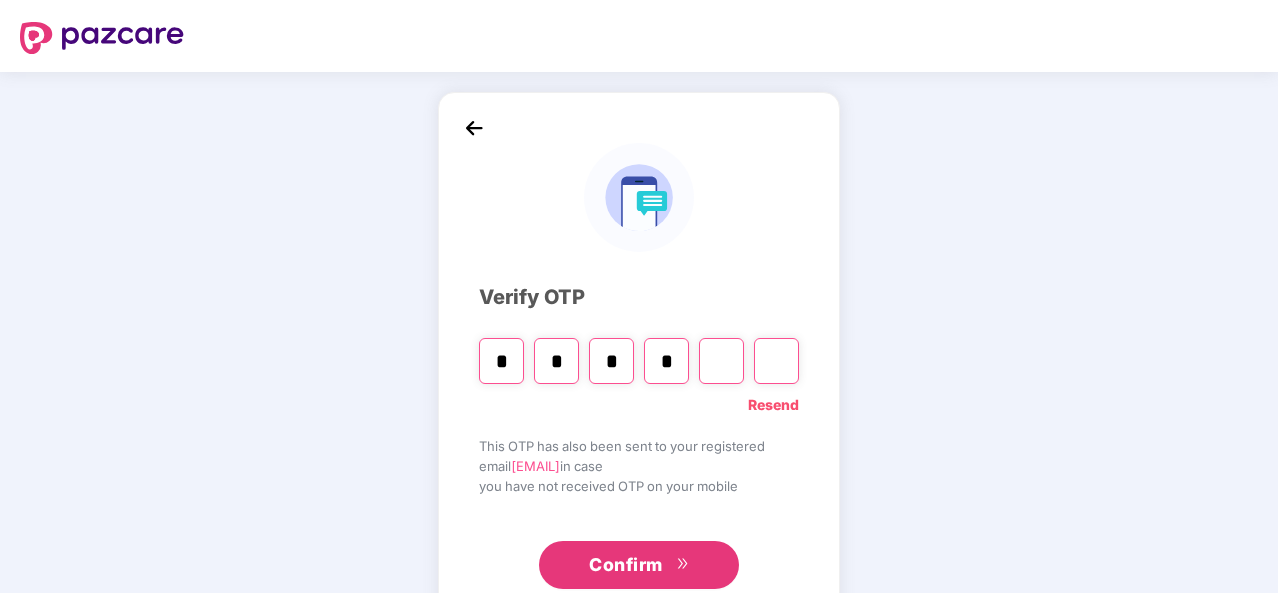 type on "*" 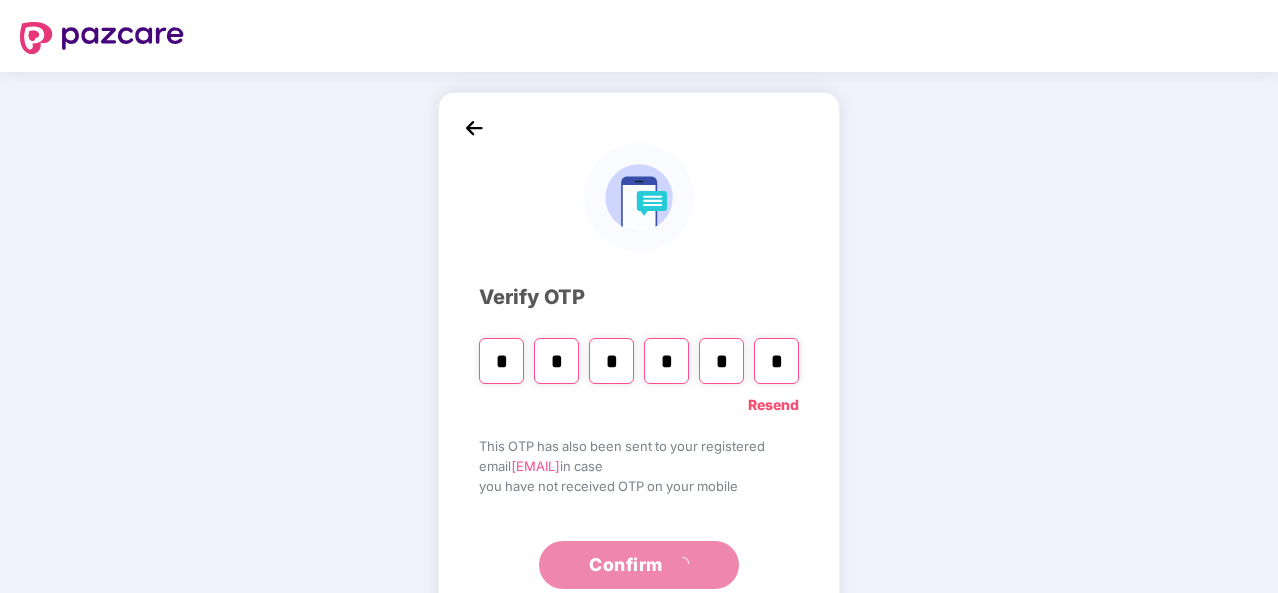 type on "*" 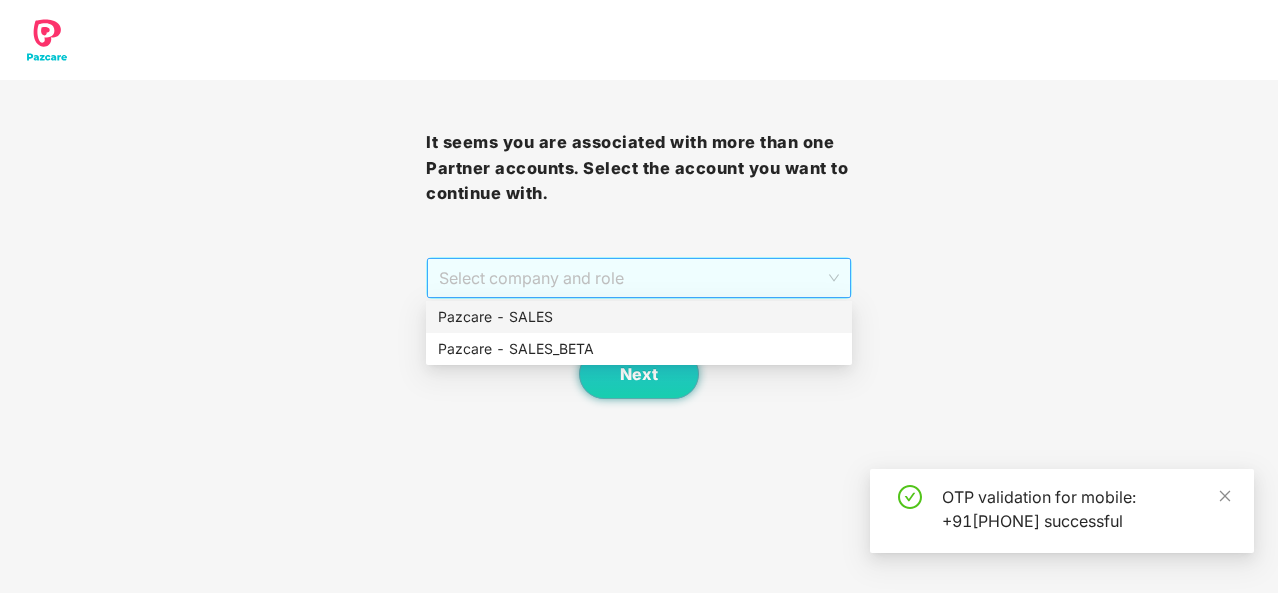 click on "Select company and role" at bounding box center [639, 278] 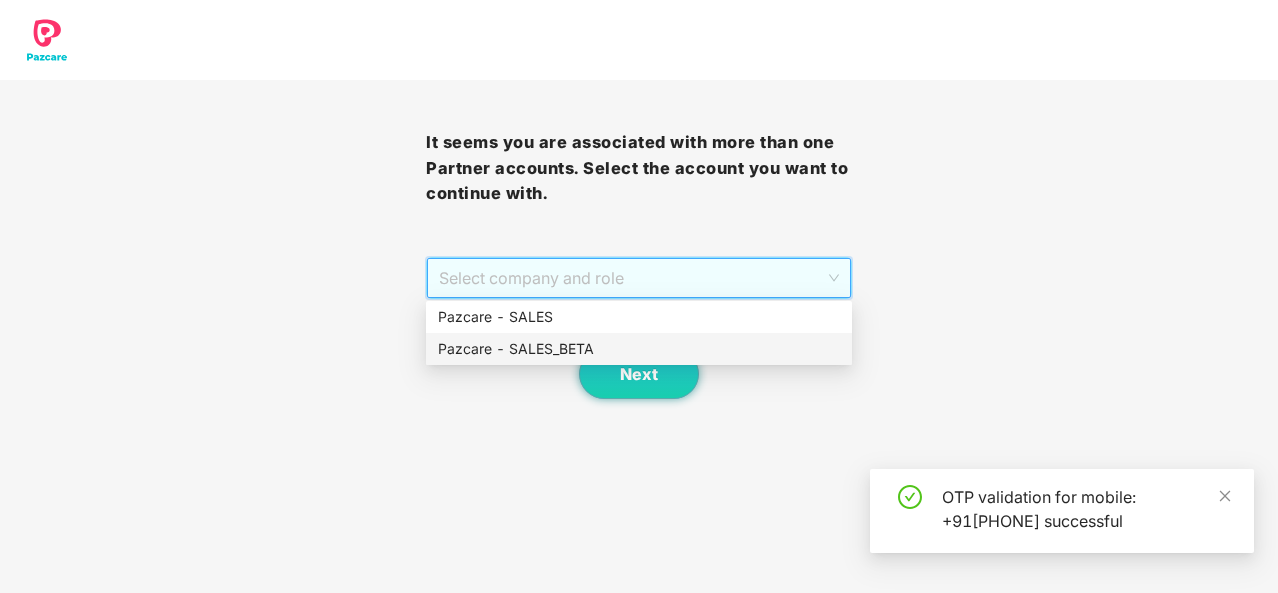 click on "Pazcare - SALES_BETA" at bounding box center (639, 349) 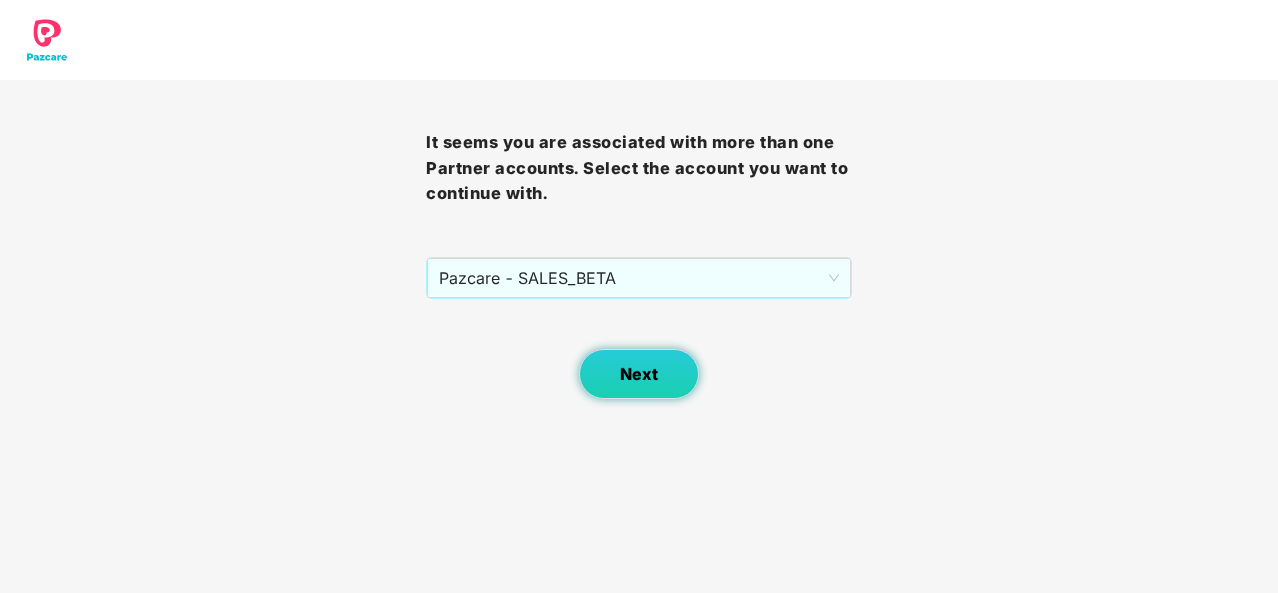 click on "Next" at bounding box center (639, 374) 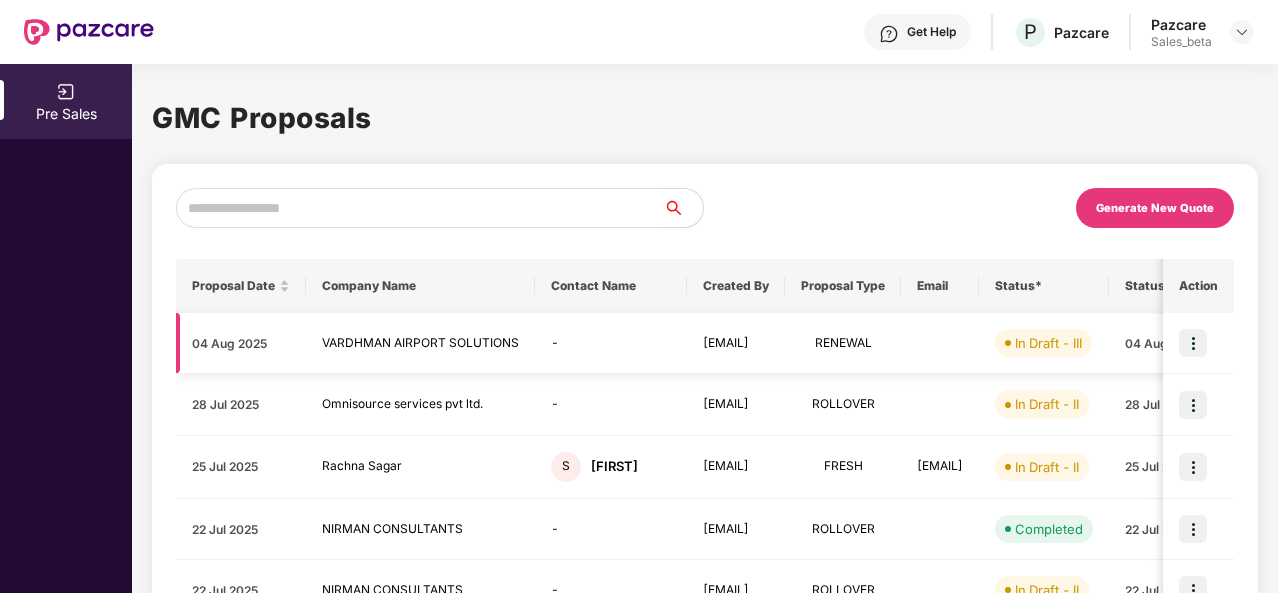 click at bounding box center (1193, 343) 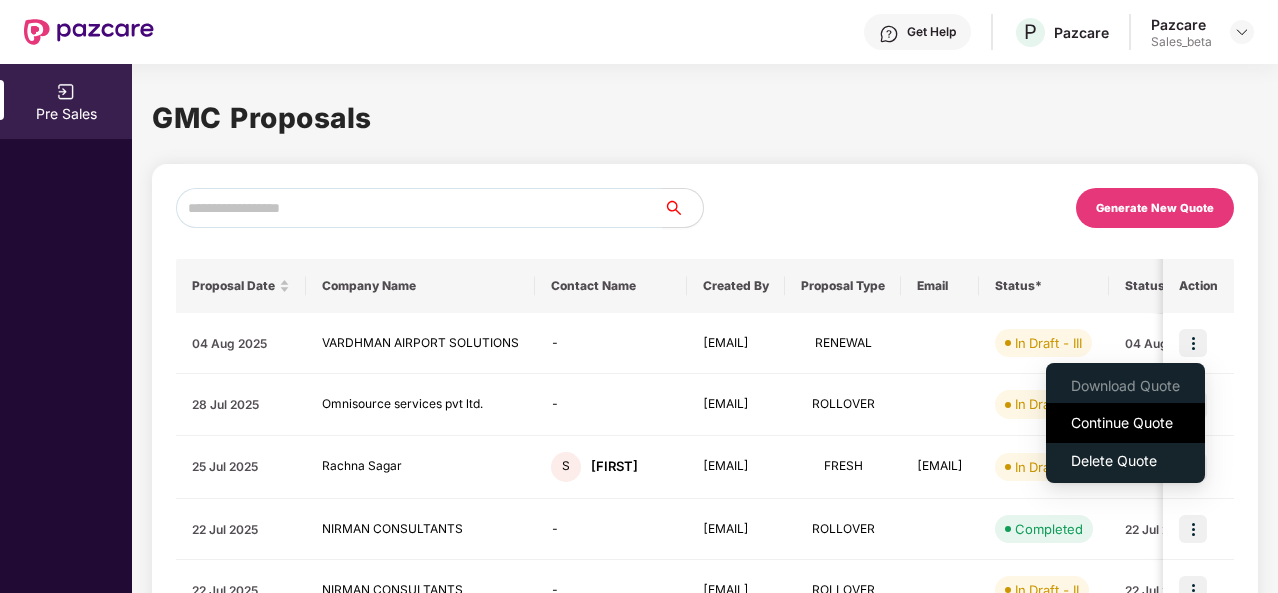 click on "Continue Quote" at bounding box center [1125, 423] 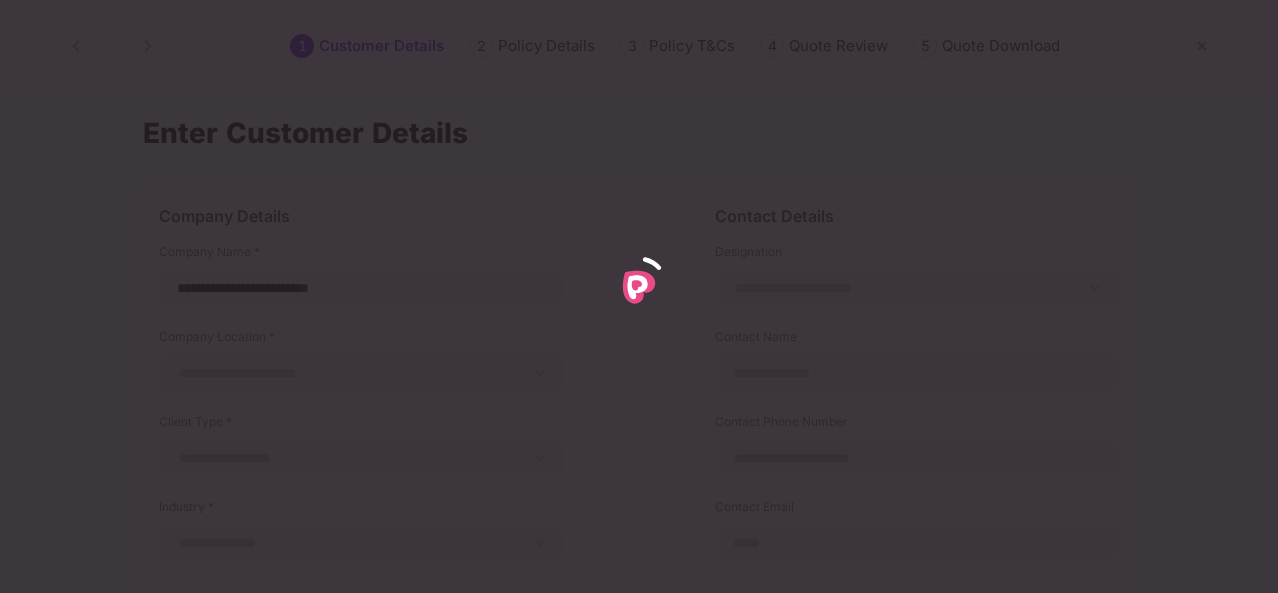 select on "**********" 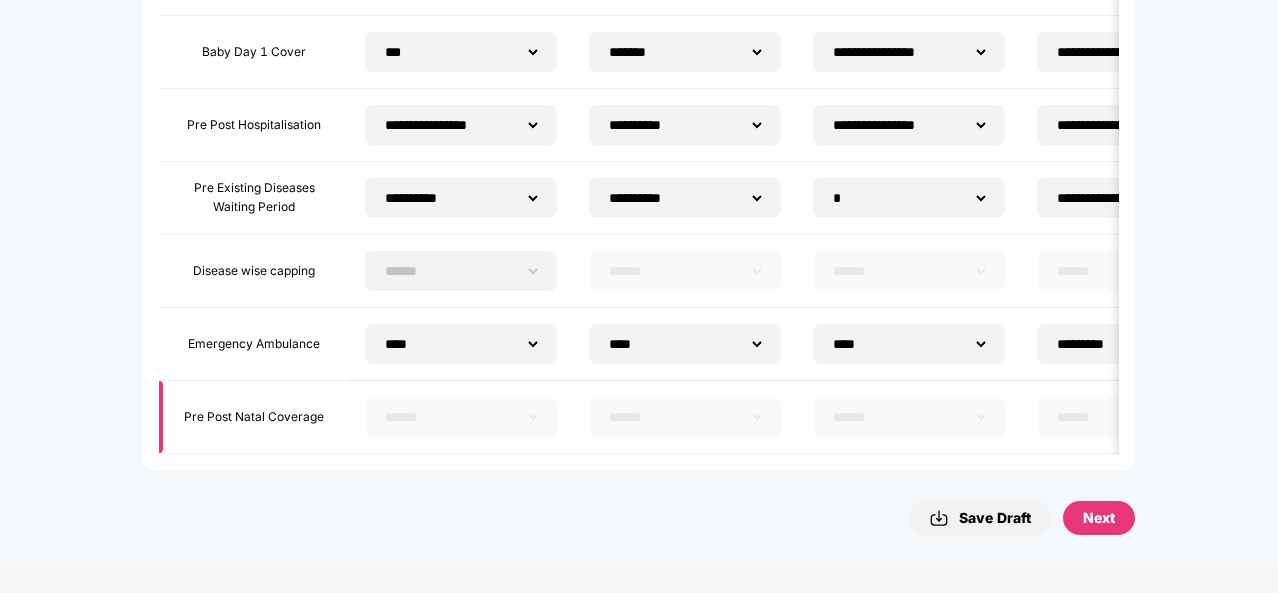 scroll, scrollTop: 0, scrollLeft: 0, axis: both 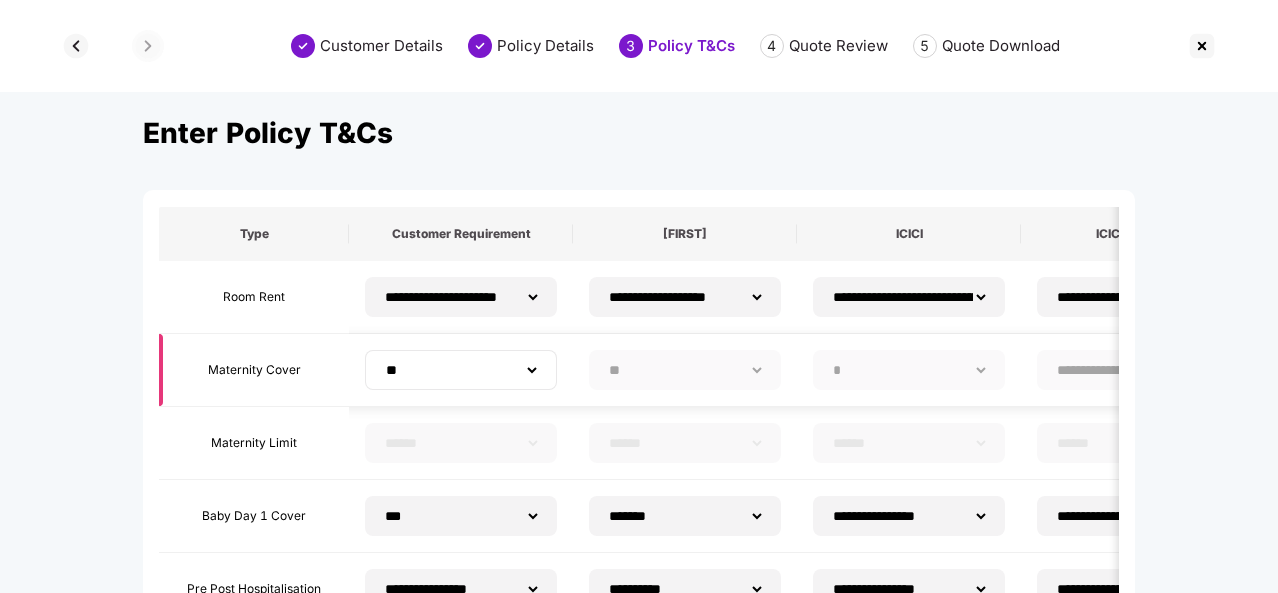 click on "****** *** **" at bounding box center [461, 370] 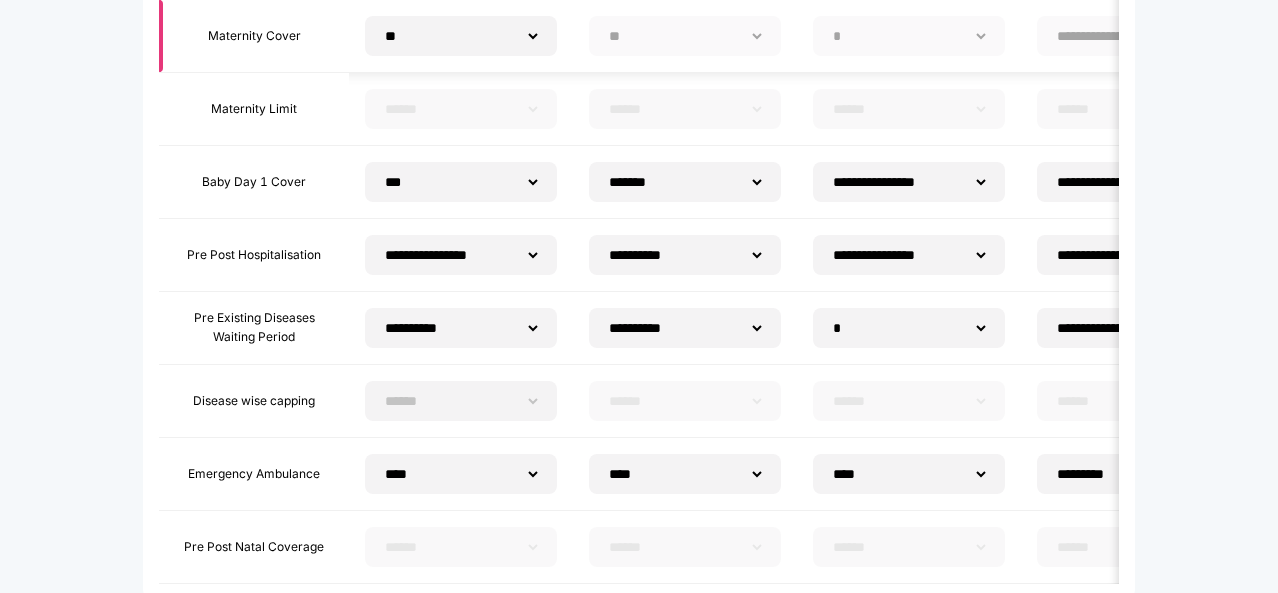 scroll, scrollTop: 450, scrollLeft: 0, axis: vertical 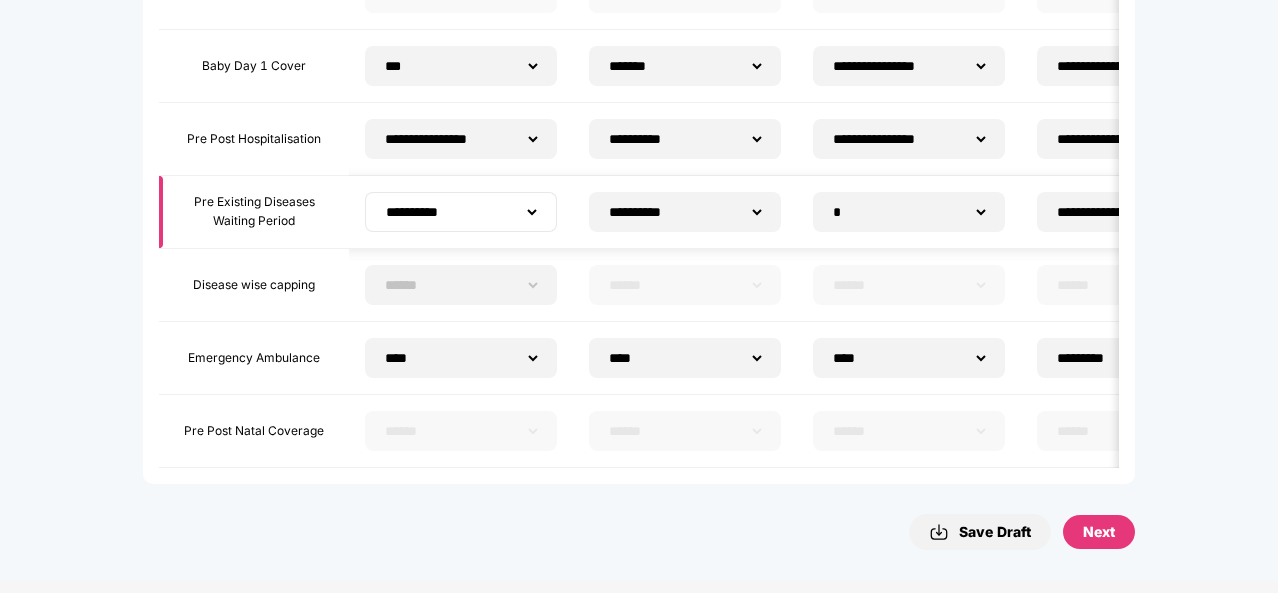click on "**********" at bounding box center (461, 212) 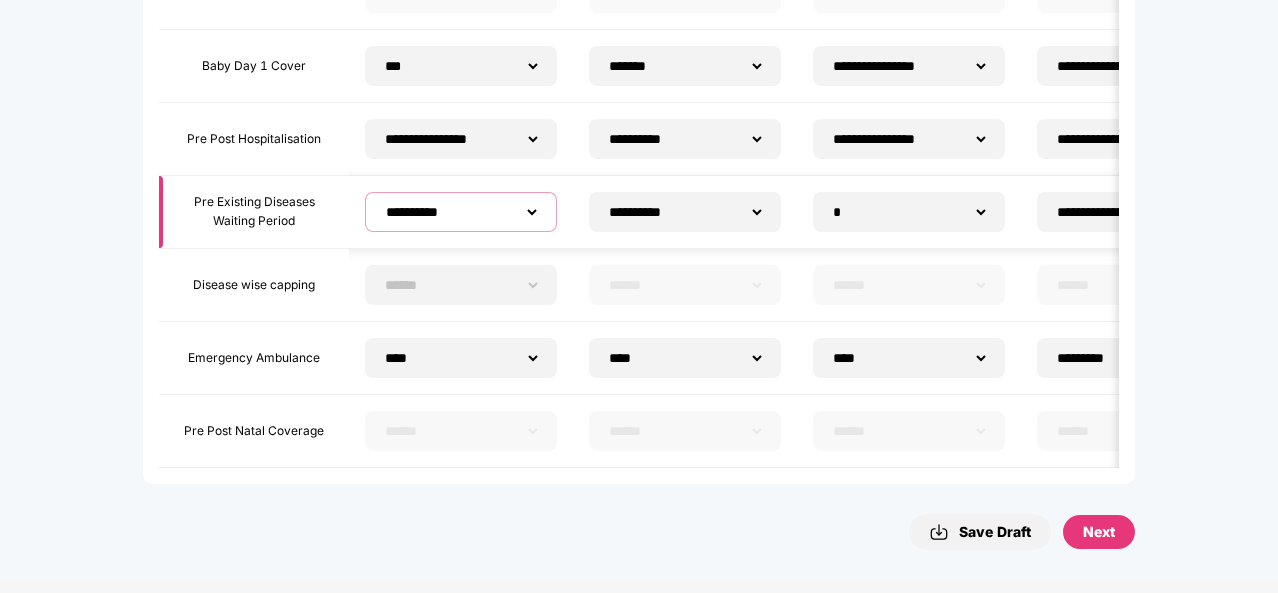 click on "**********" at bounding box center (461, 212) 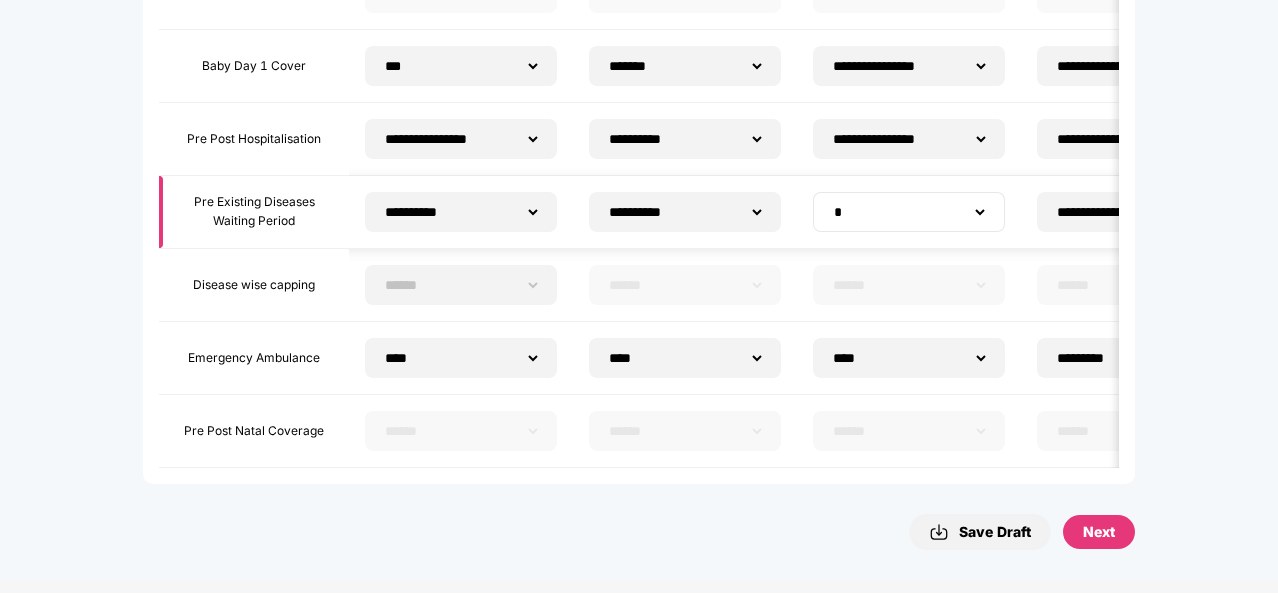 click on "****** * *" at bounding box center [909, 212] 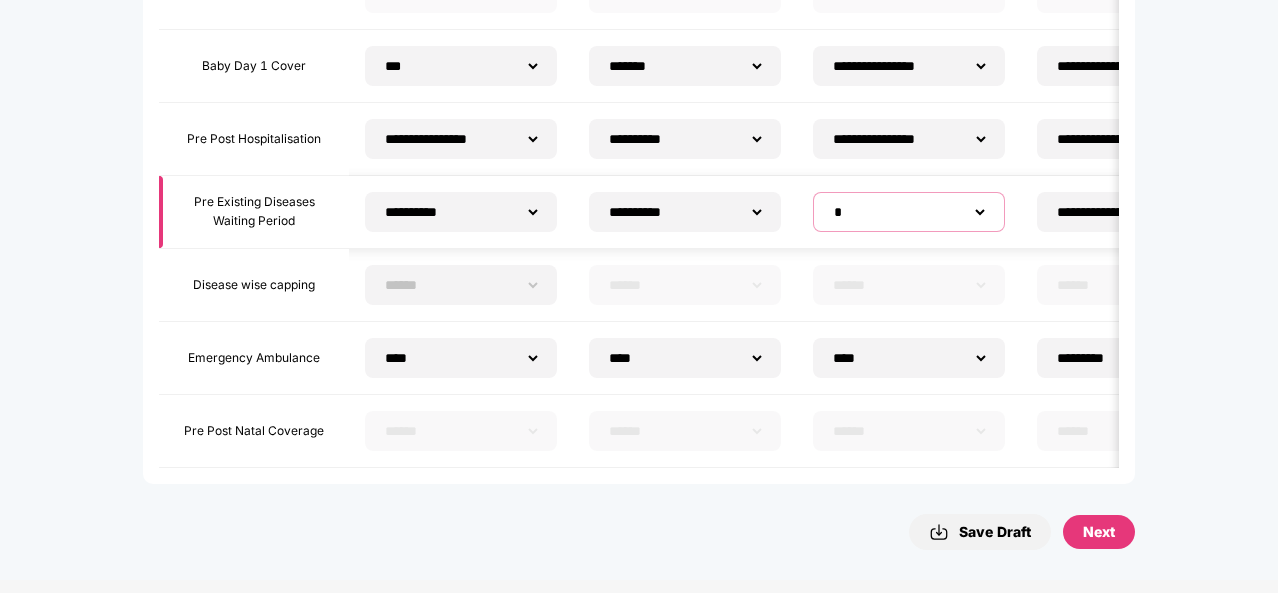 click on "****** * *" at bounding box center [909, 212] 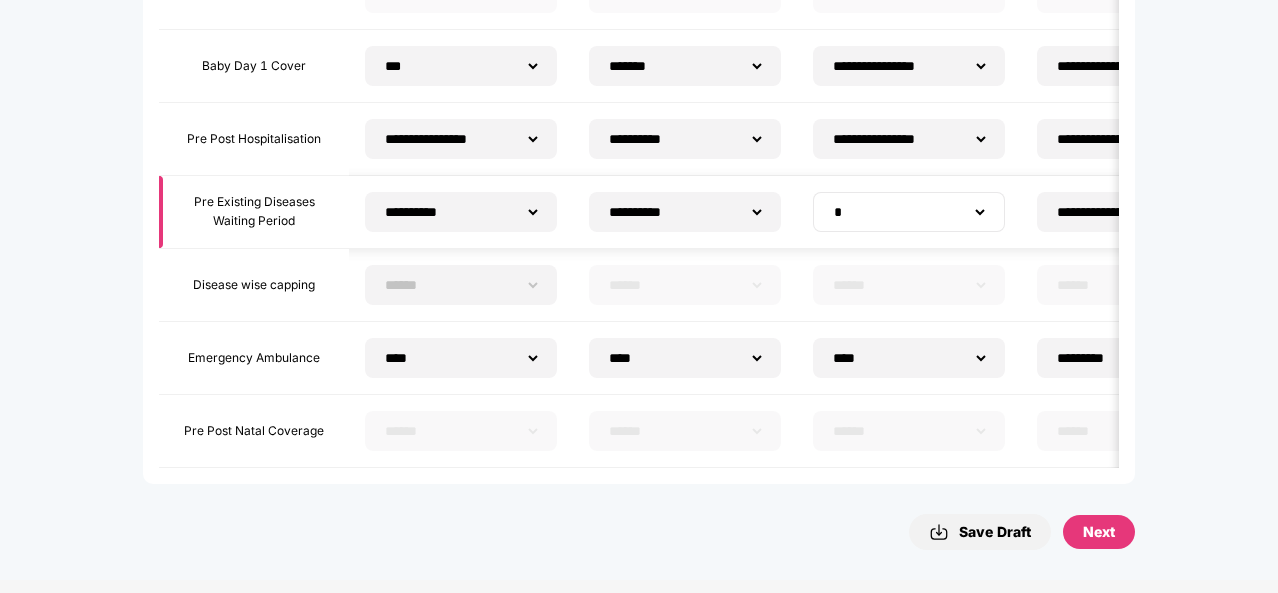 click on "****** * *" at bounding box center [909, 212] 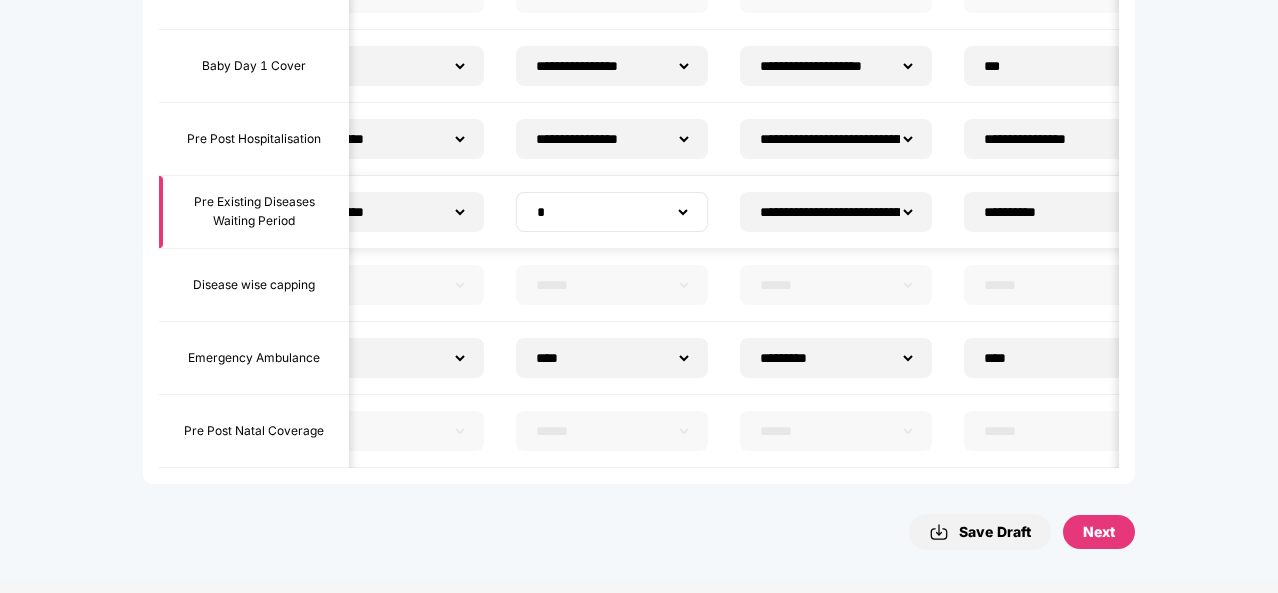 scroll, scrollTop: 0, scrollLeft: 298, axis: horizontal 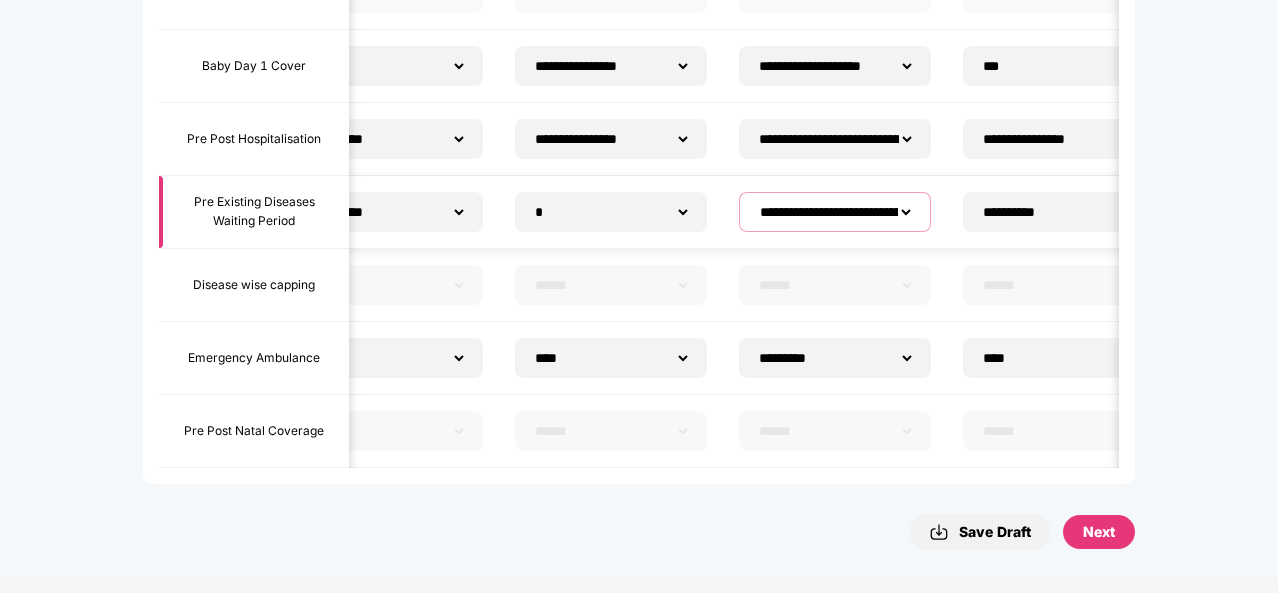 click on "**********" at bounding box center (835, 212) 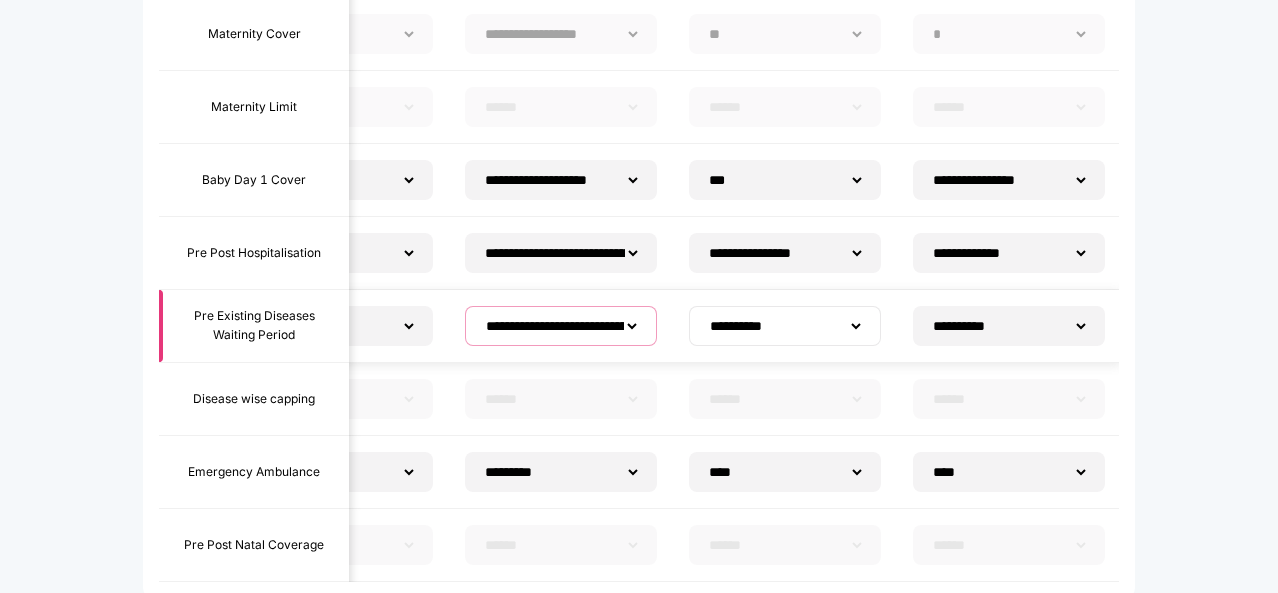 scroll, scrollTop: 337, scrollLeft: 0, axis: vertical 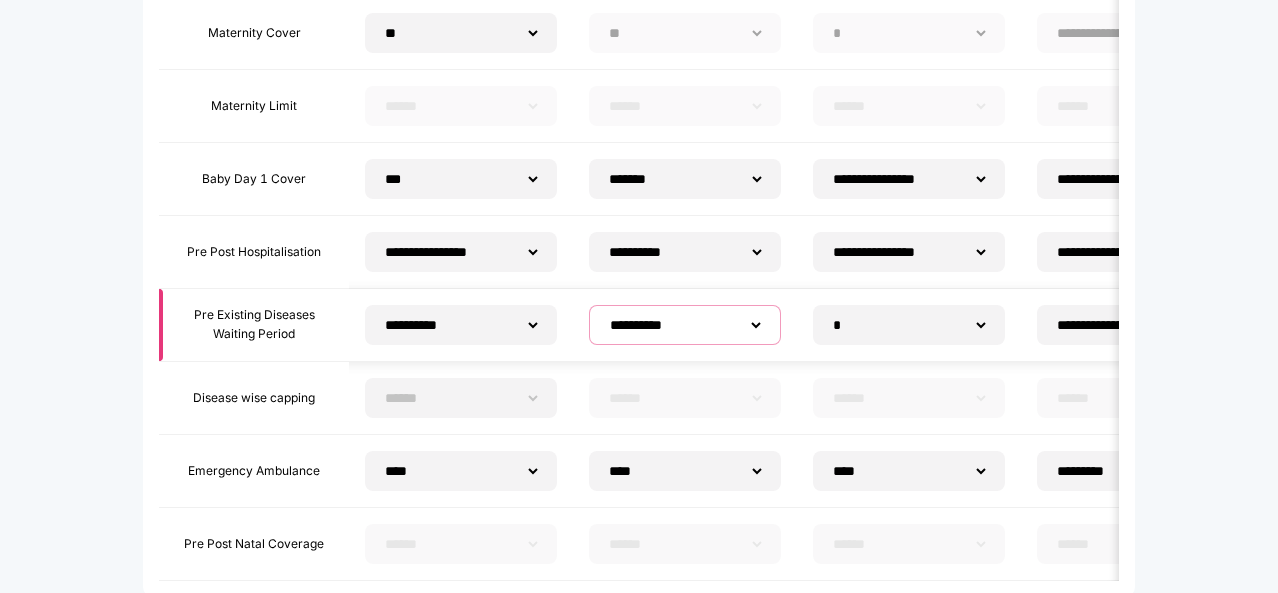 click on "**********" at bounding box center [685, 325] 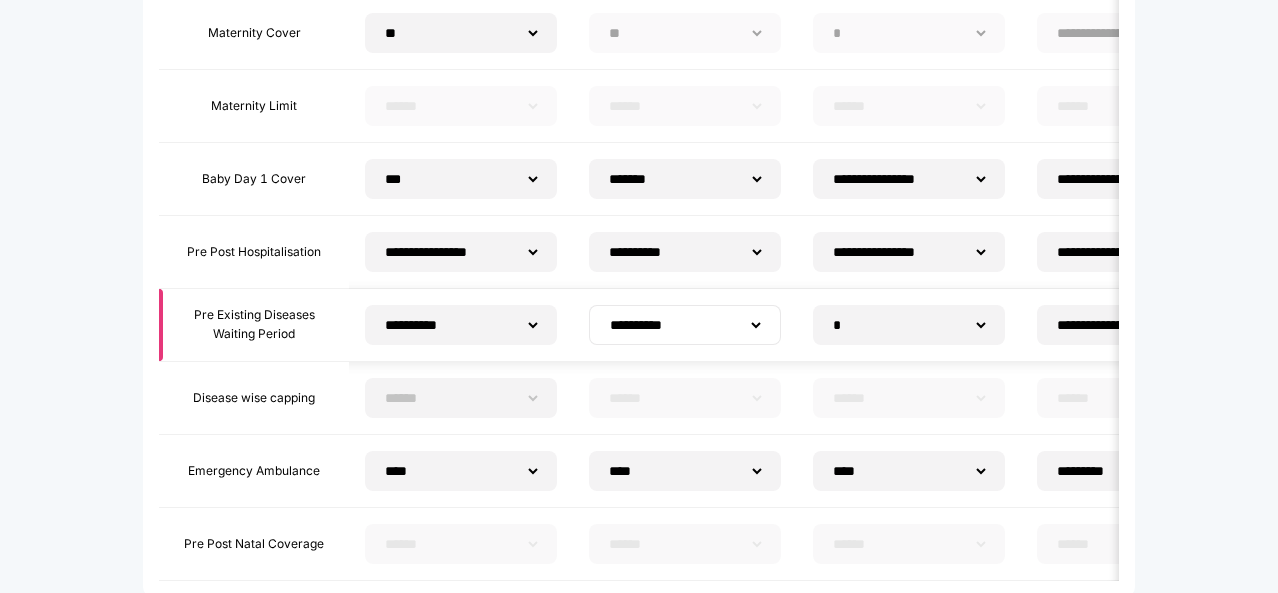 click on "**********" at bounding box center (685, 325) 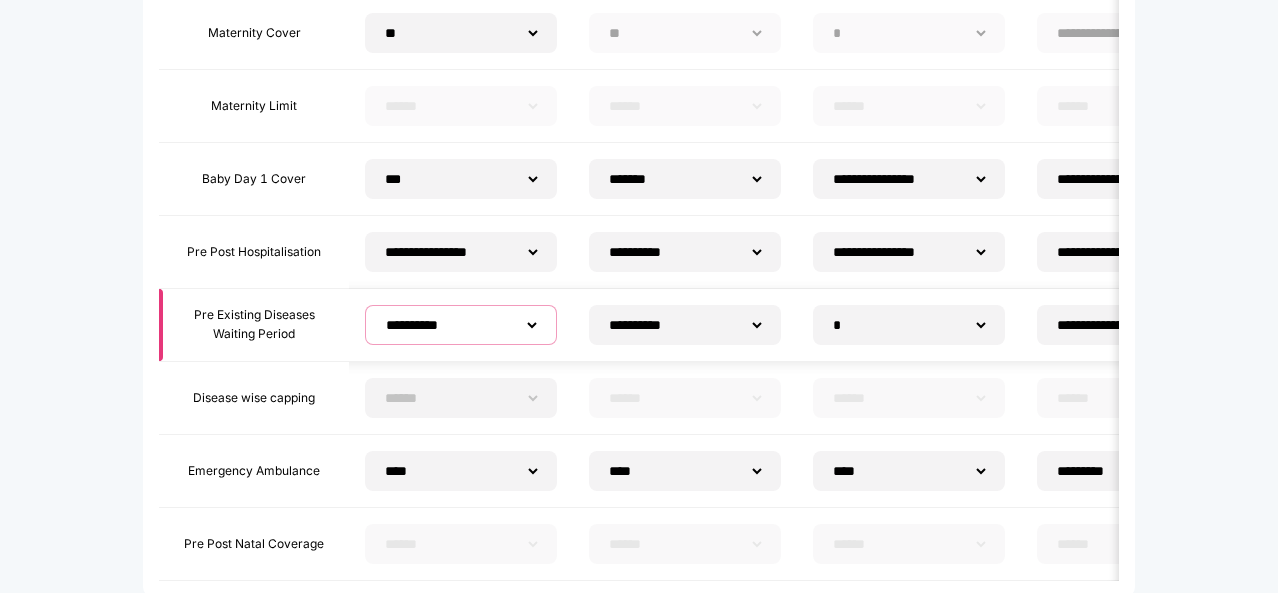 click on "**********" at bounding box center (461, 325) 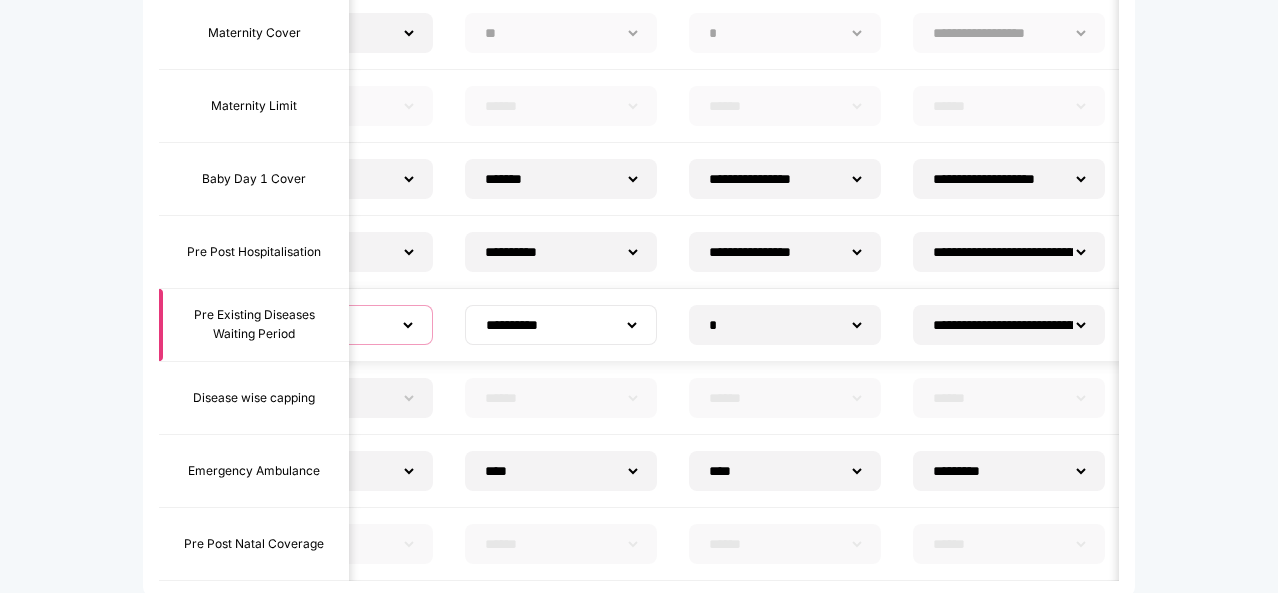 scroll, scrollTop: 0, scrollLeft: 129, axis: horizontal 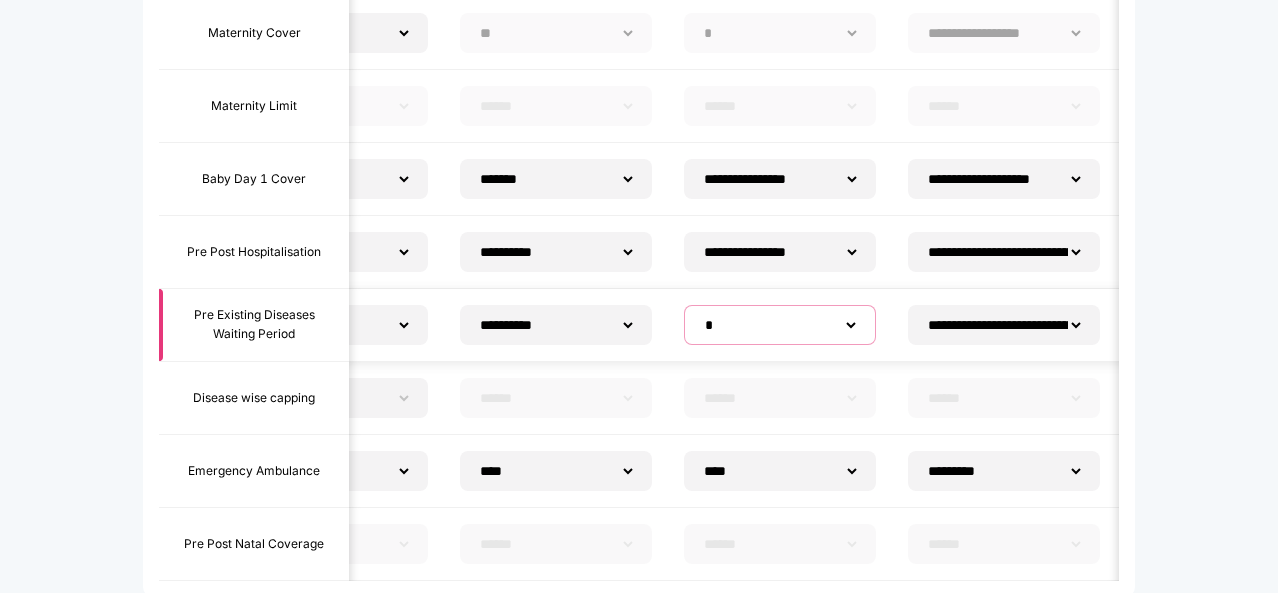 click on "****** * *" at bounding box center (780, 325) 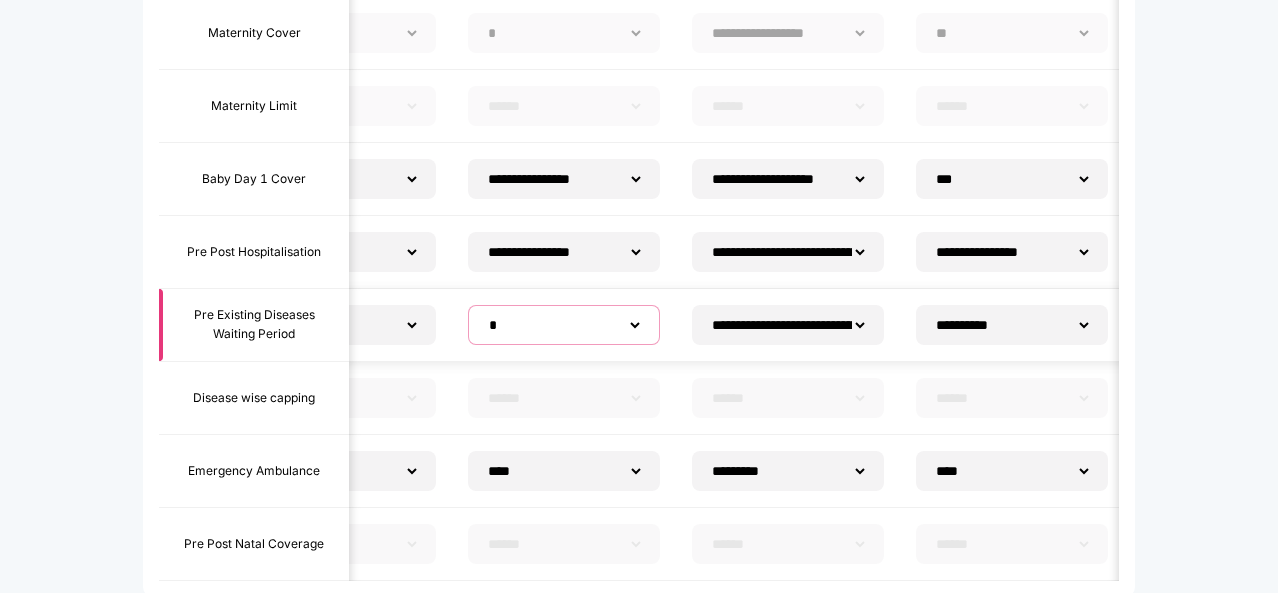 scroll, scrollTop: 0, scrollLeft: 351, axis: horizontal 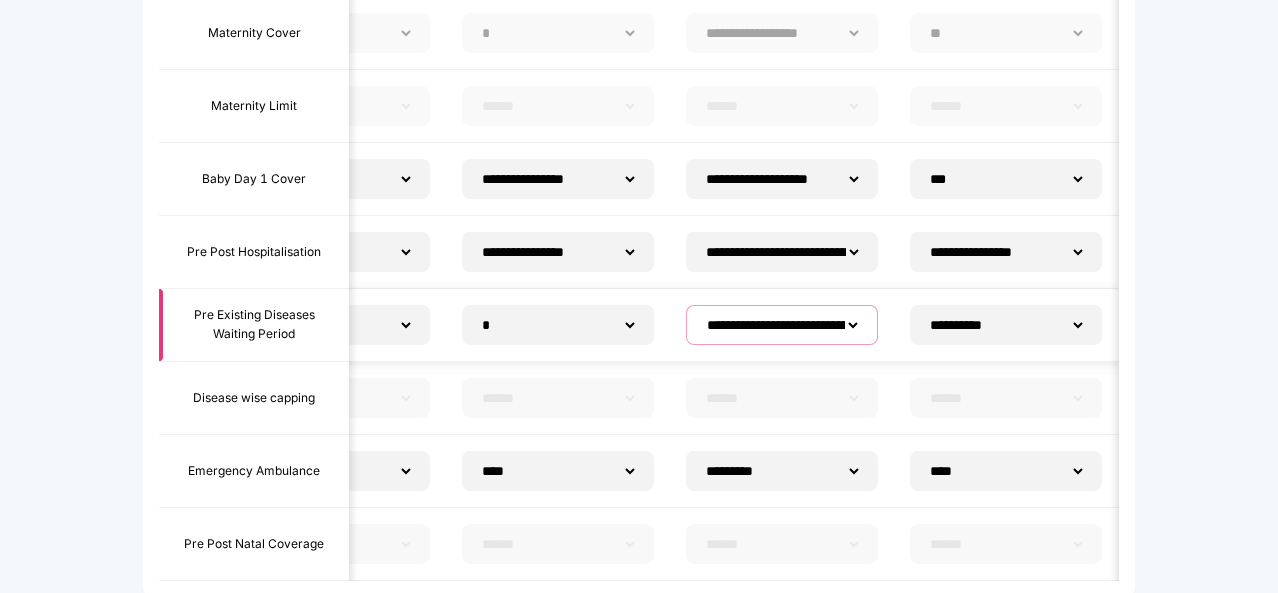 click on "**********" at bounding box center [782, 325] 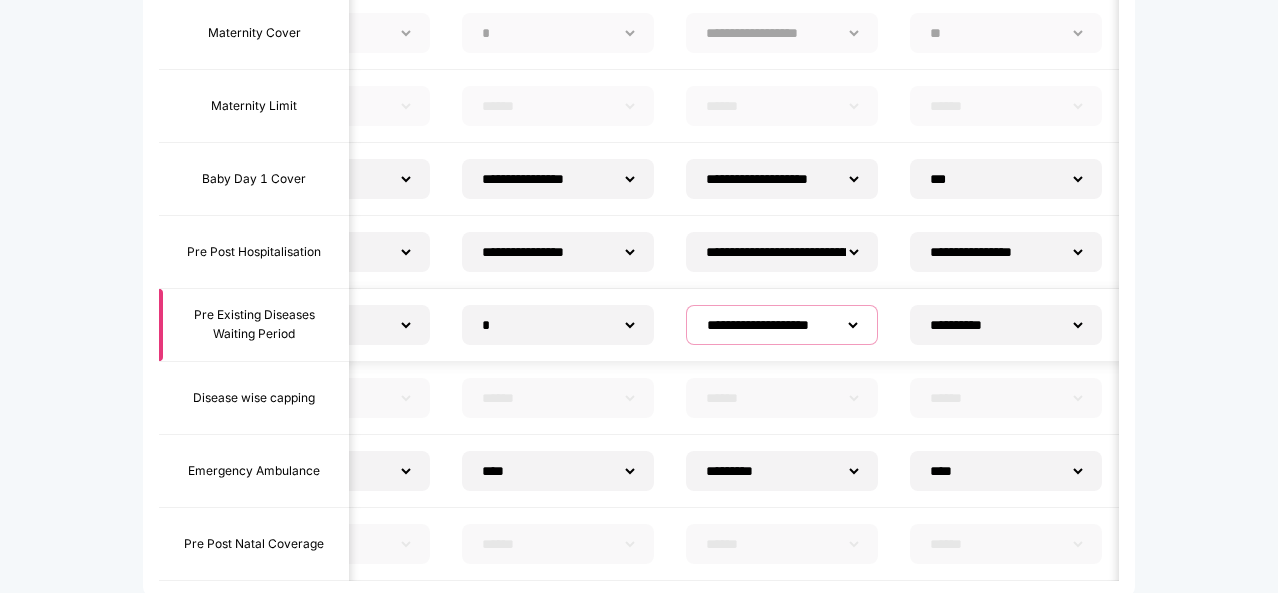 click on "**********" at bounding box center [782, 325] 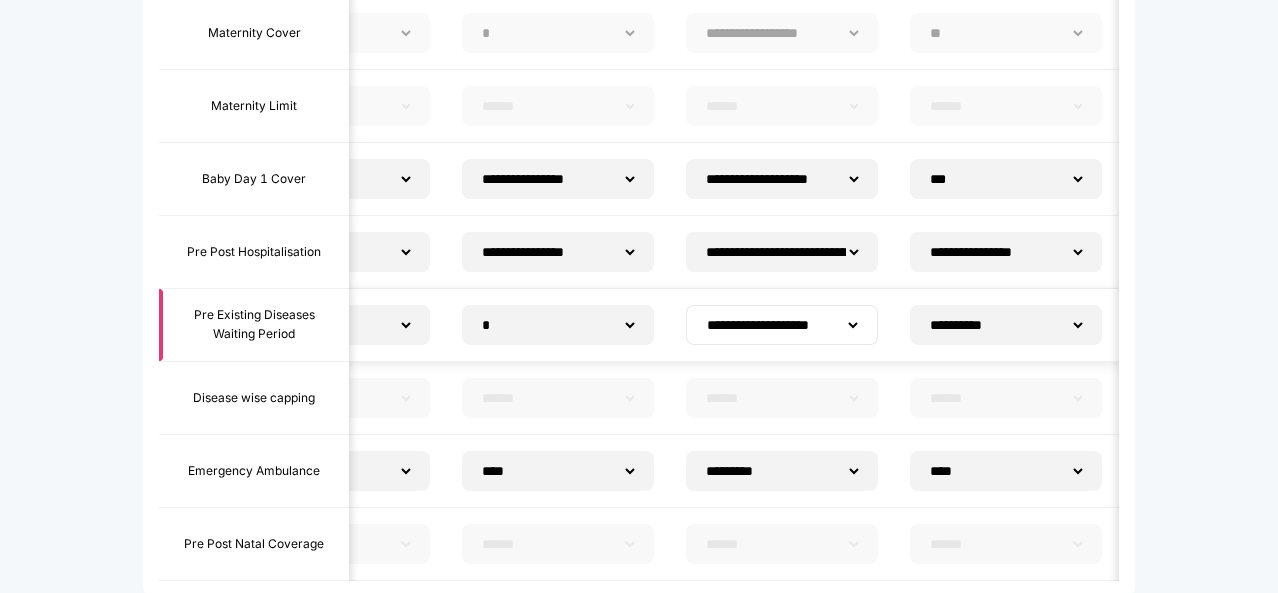 click on "**********" at bounding box center [782, 325] 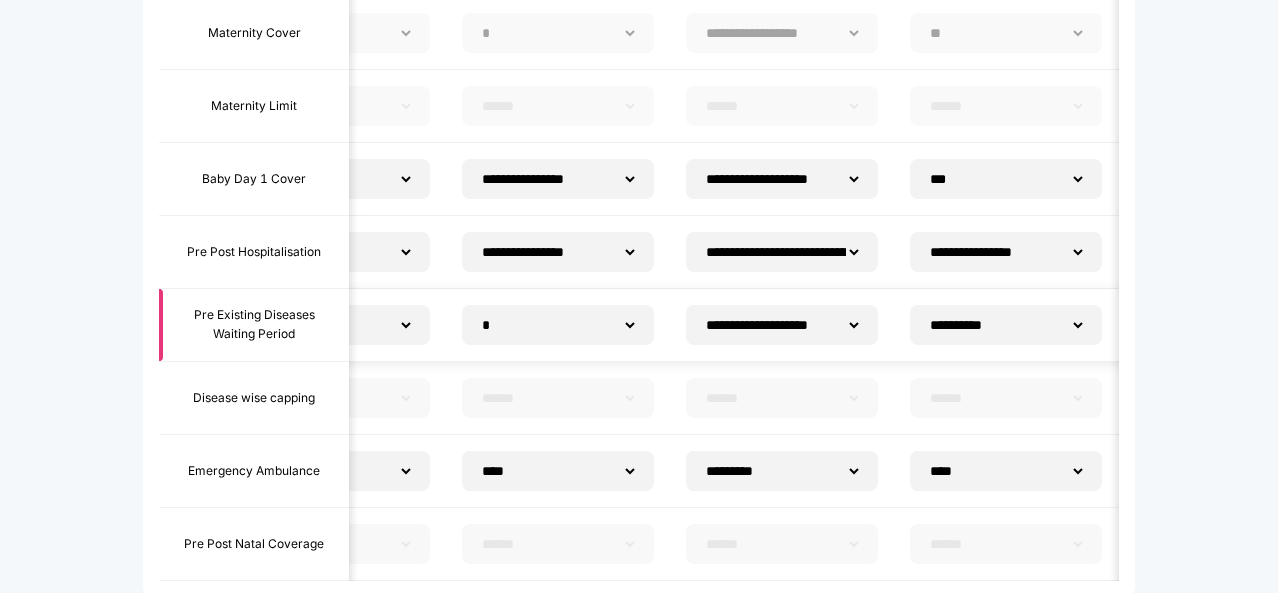 click on "**********" at bounding box center (782, 325) 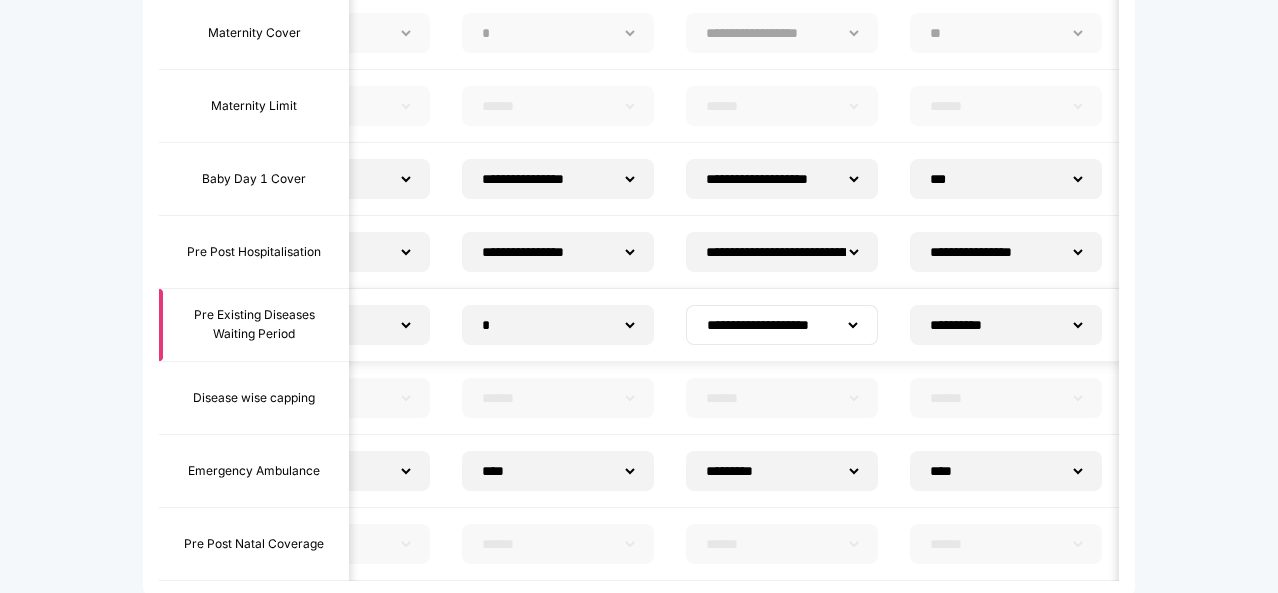 click on "**********" at bounding box center (782, 325) 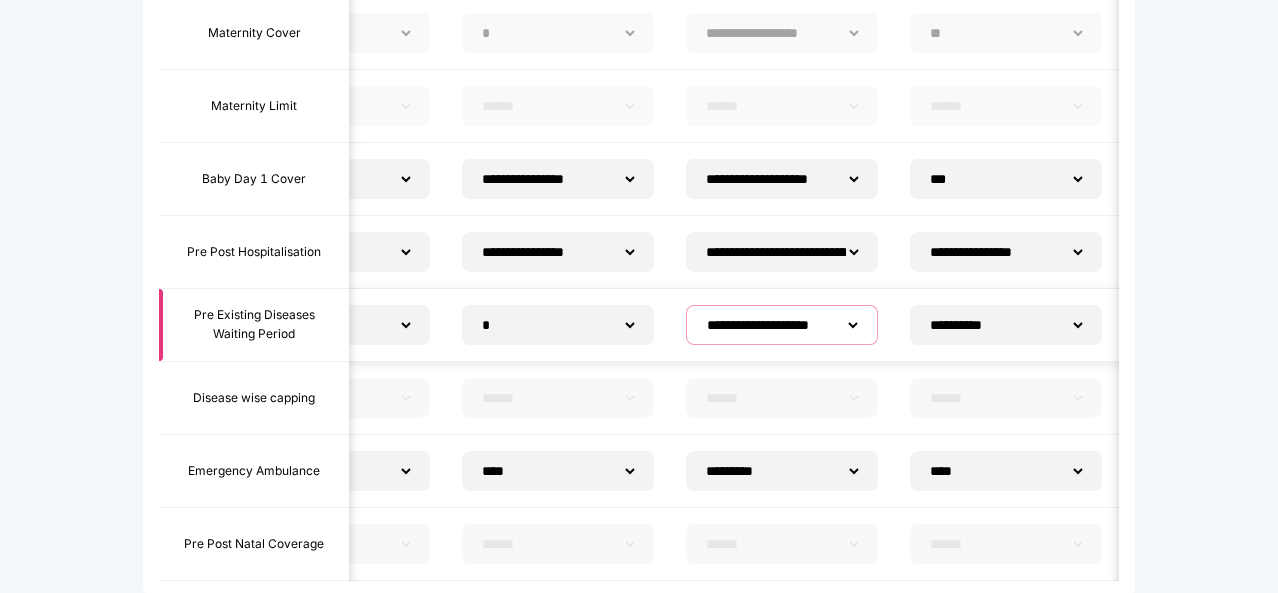 click on "**********" at bounding box center (782, 325) 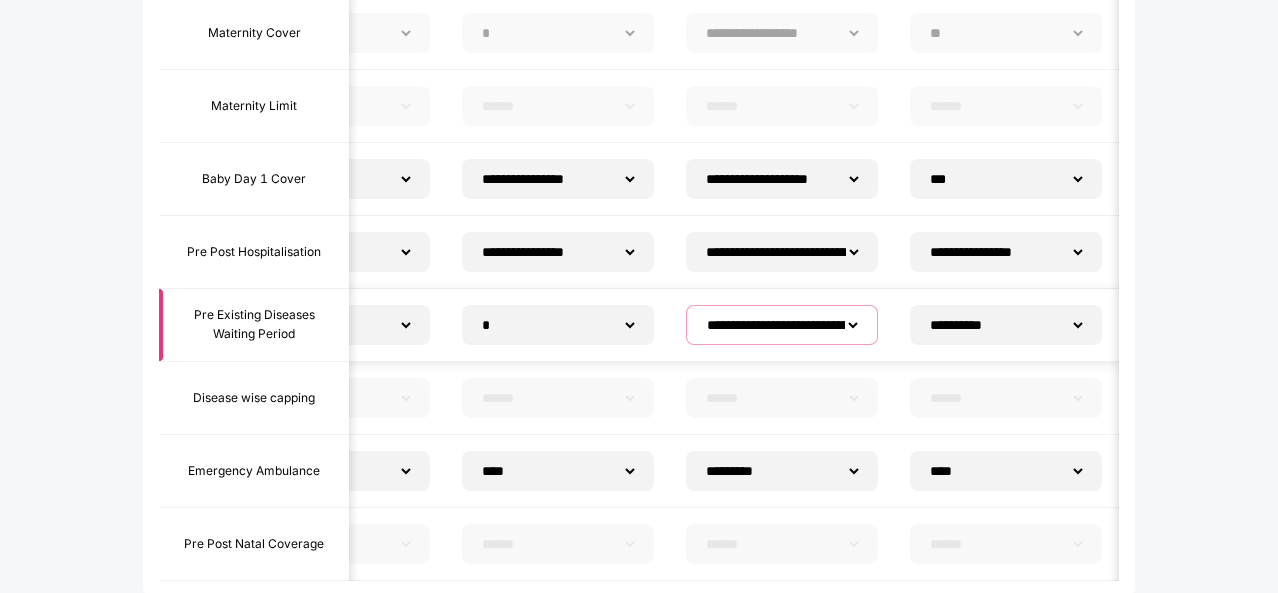 click on "**********" at bounding box center (782, 325) 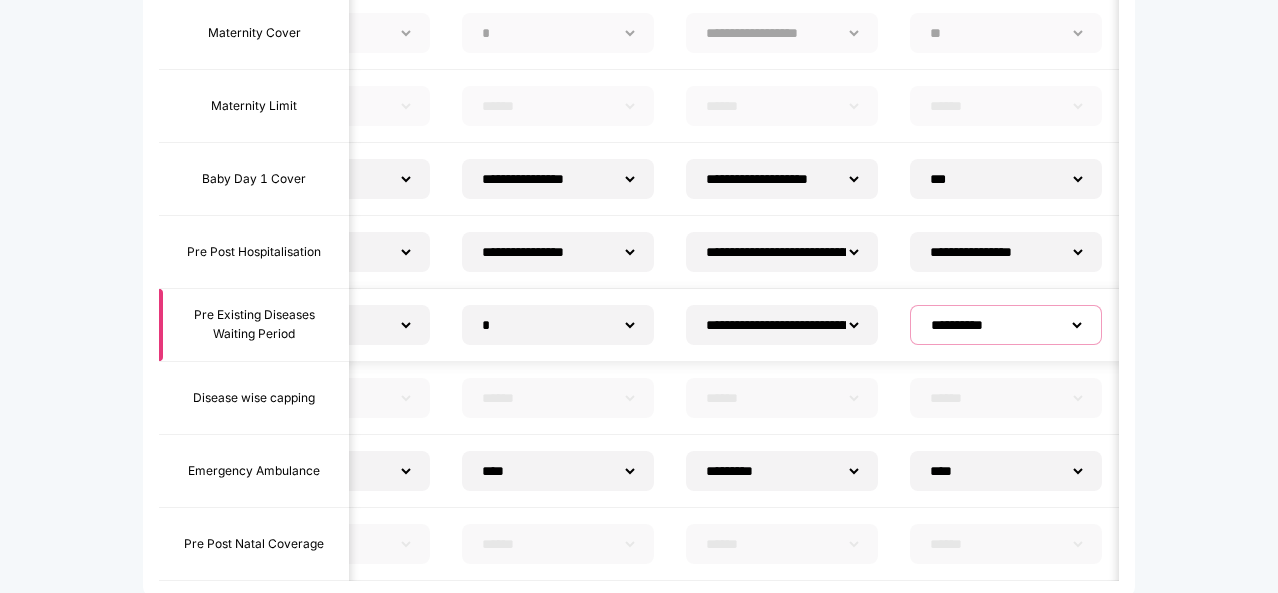 click on "**********" at bounding box center [1006, 325] 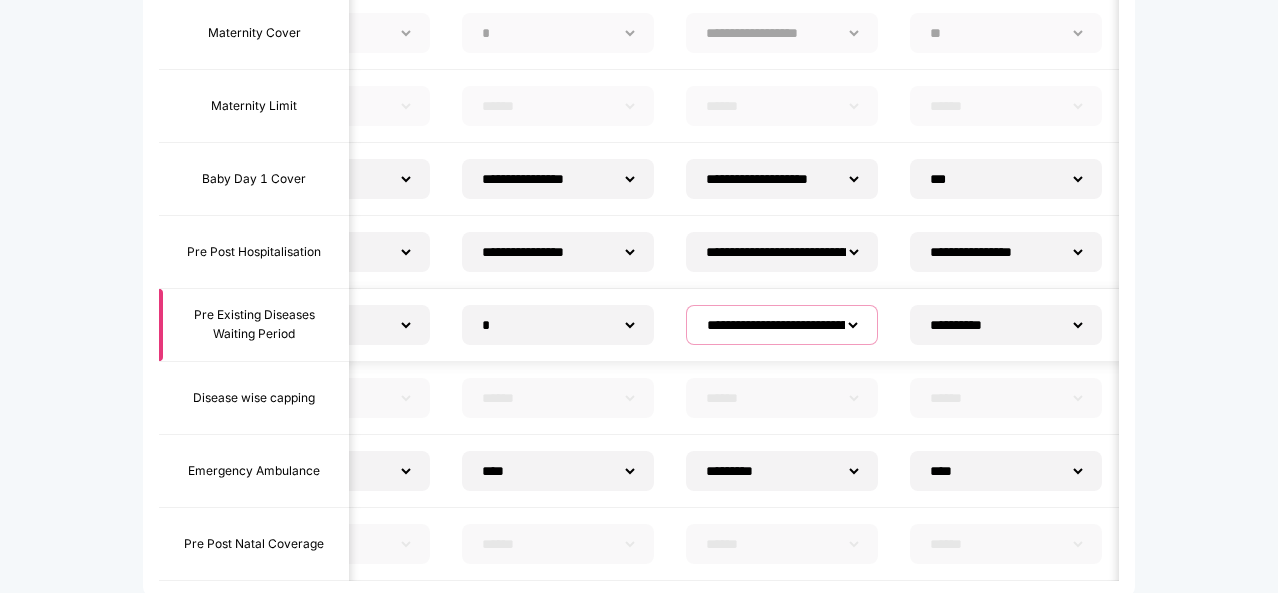 click on "**********" at bounding box center (782, 325) 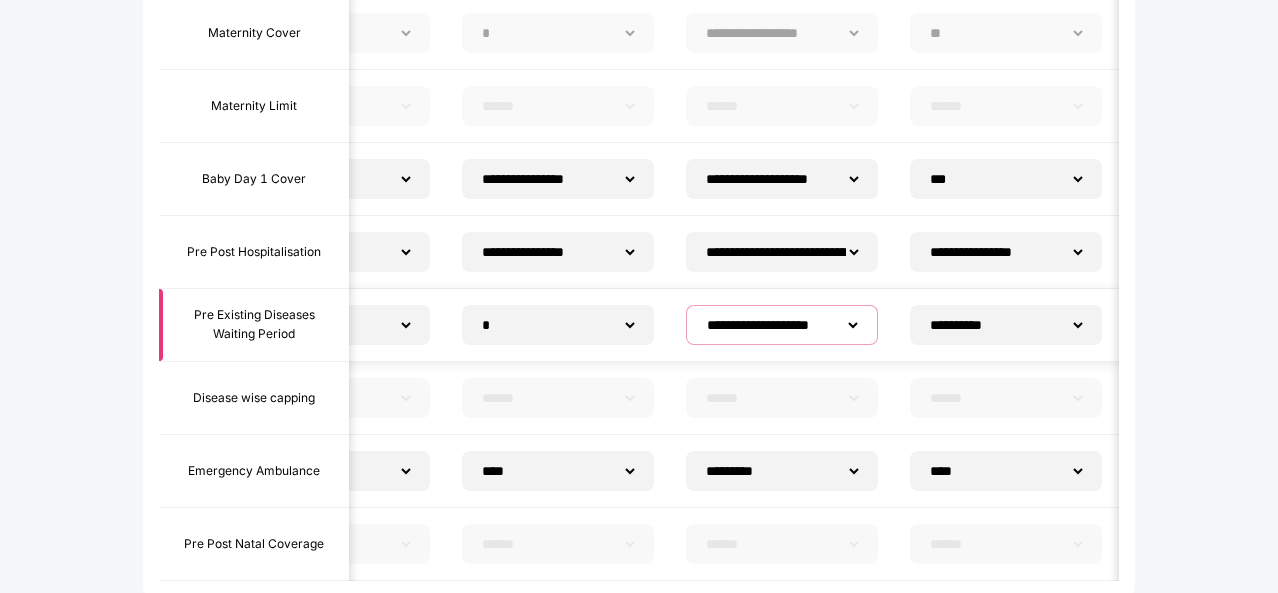 click on "**********" at bounding box center (782, 325) 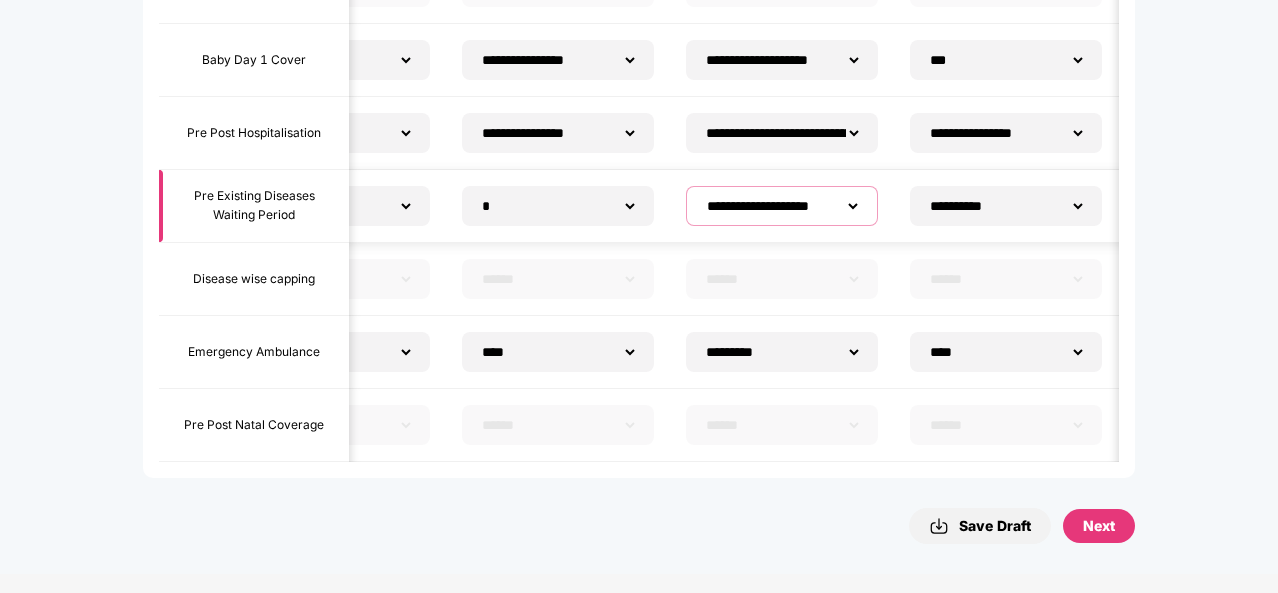 scroll, scrollTop: 455, scrollLeft: 0, axis: vertical 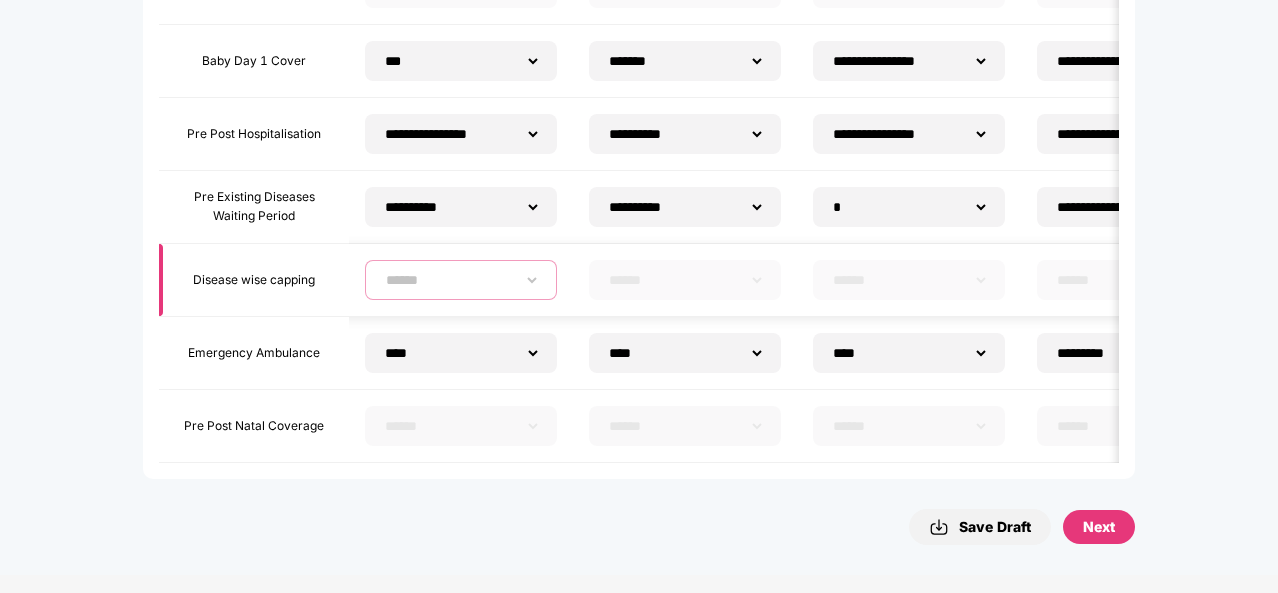 click on "****** ******** ******* ****** *****" at bounding box center (461, 280) 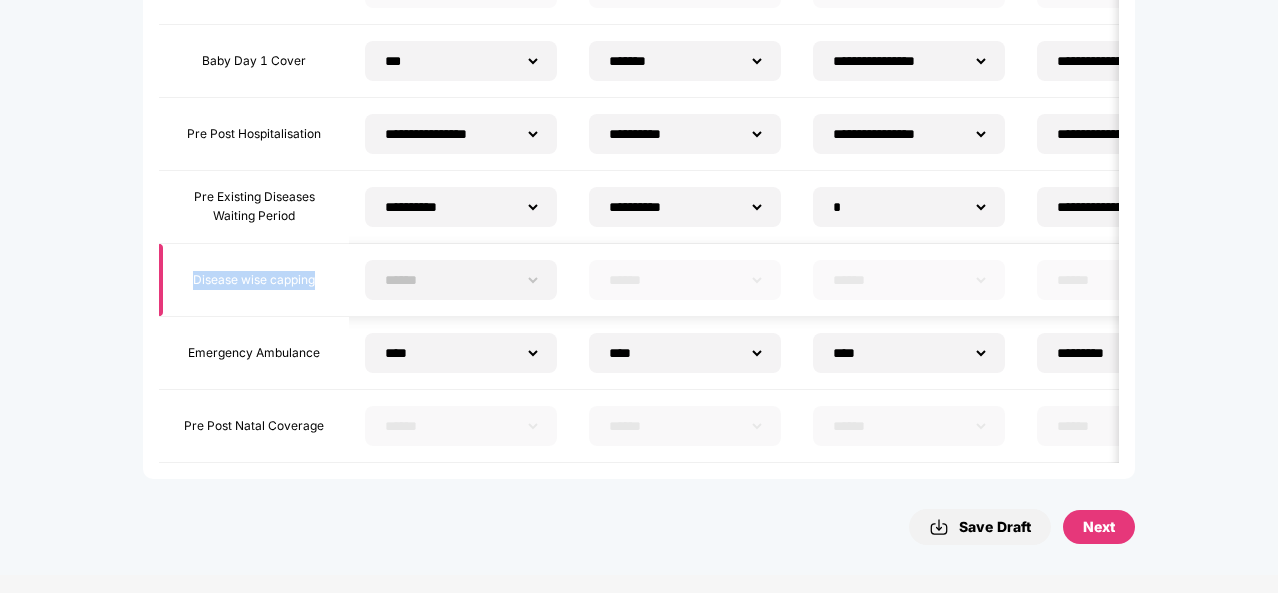 drag, startPoint x: 316, startPoint y: 277, endPoint x: 192, endPoint y: 277, distance: 124 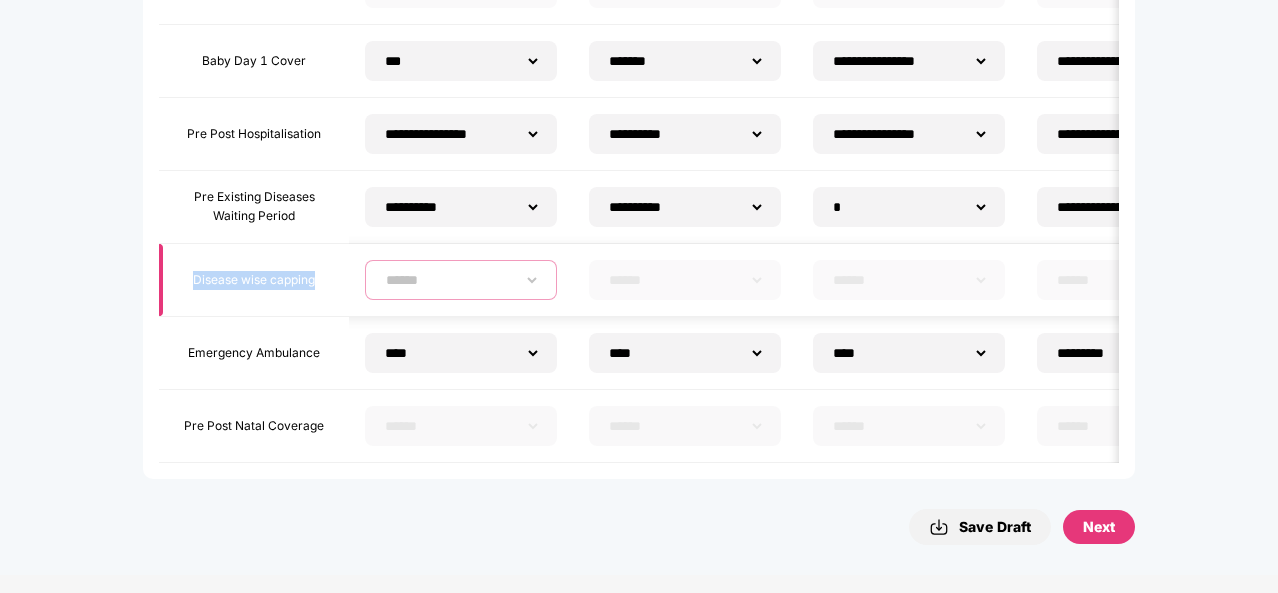 click on "****** ******** ******* ****** *****" at bounding box center [461, 280] 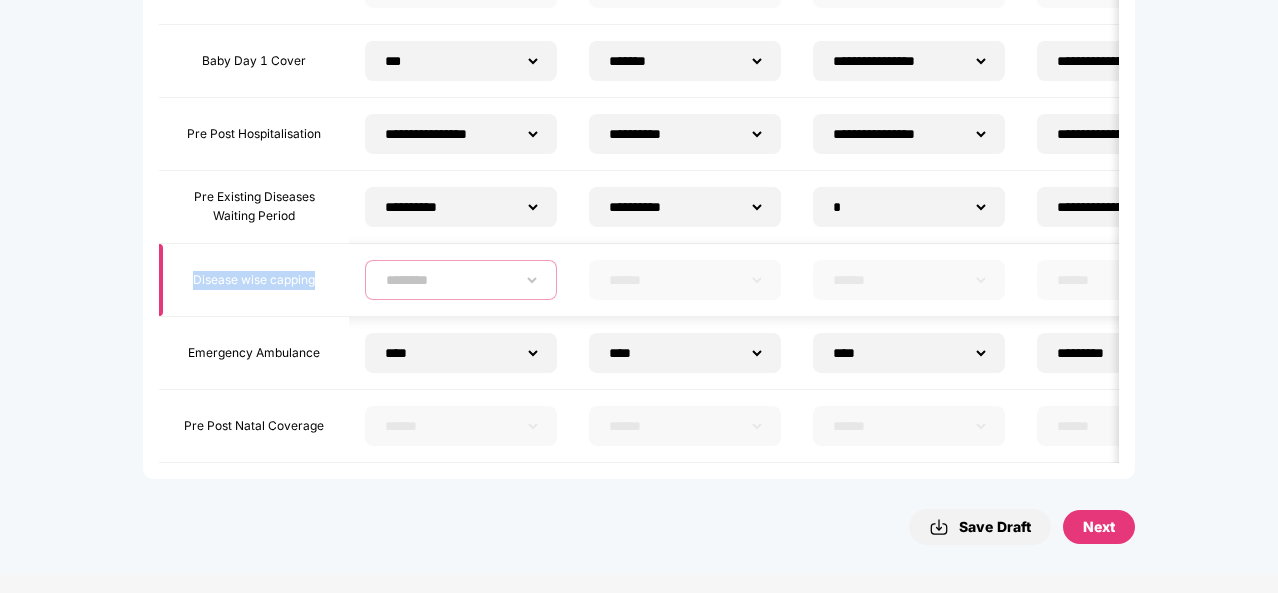click on "****** ******** ******* ****** *****" at bounding box center (461, 280) 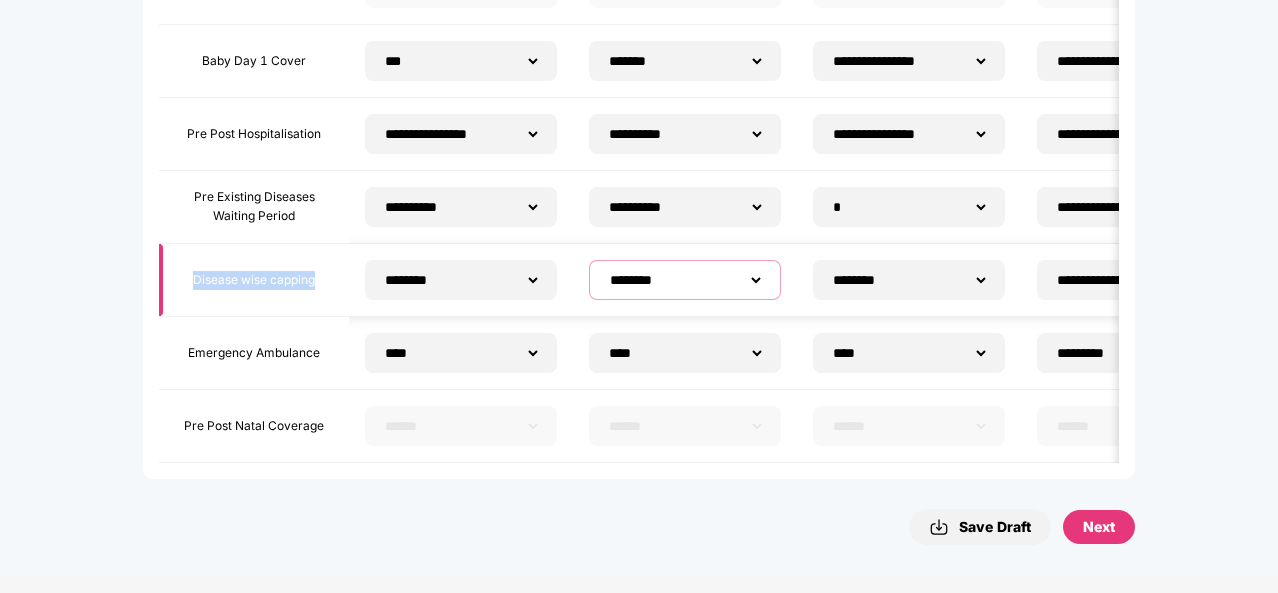 click on "**********" at bounding box center [685, 280] 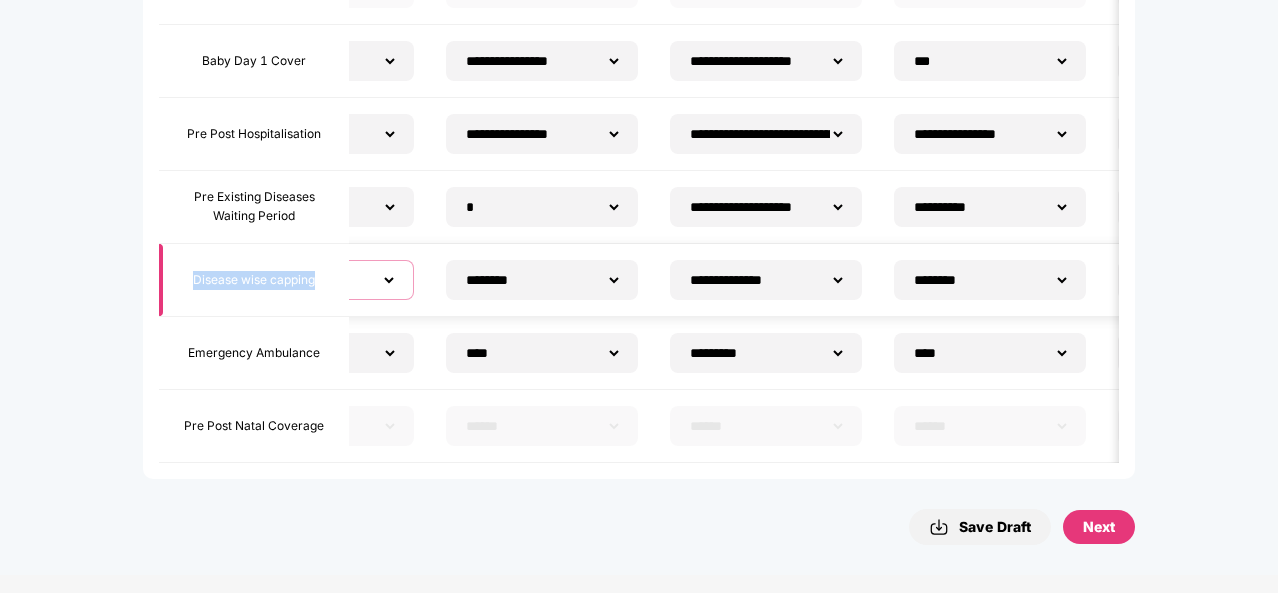 scroll, scrollTop: 0, scrollLeft: 0, axis: both 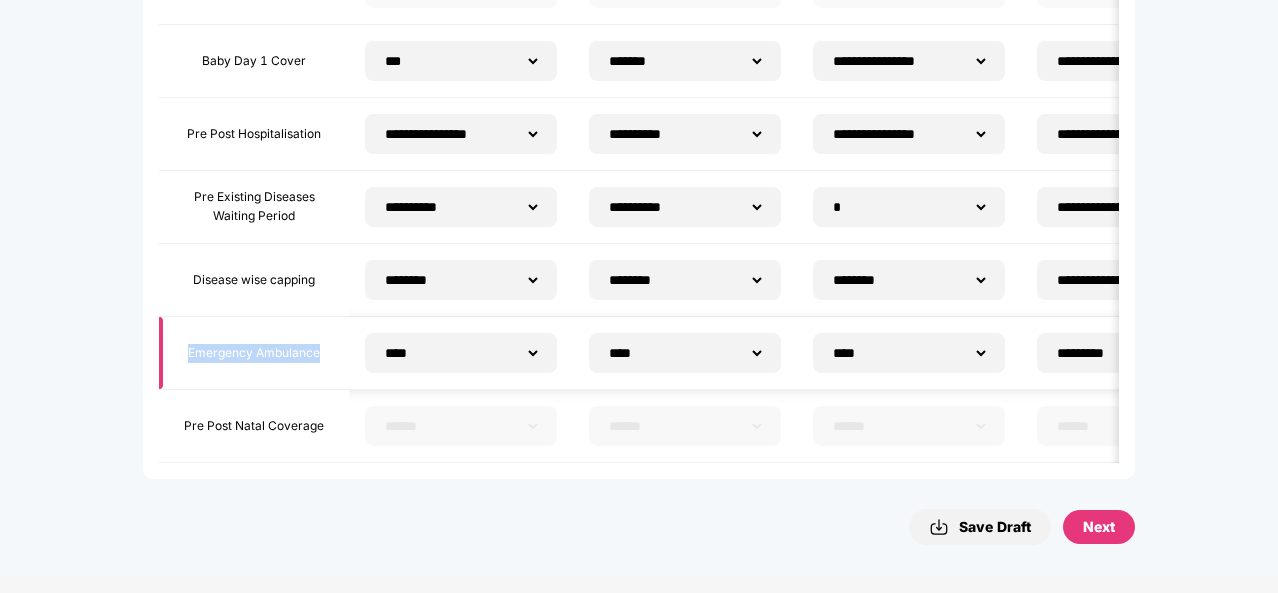 drag, startPoint x: 319, startPoint y: 347, endPoint x: 178, endPoint y: 352, distance: 141.08862 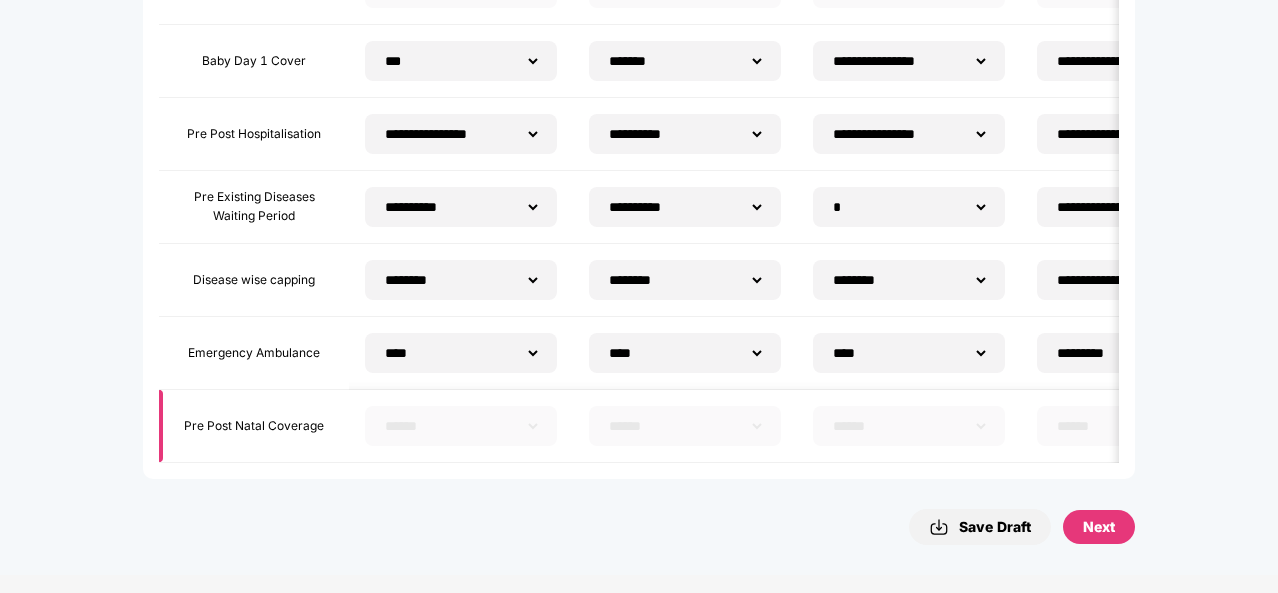 click on "**********" at bounding box center (461, 426) 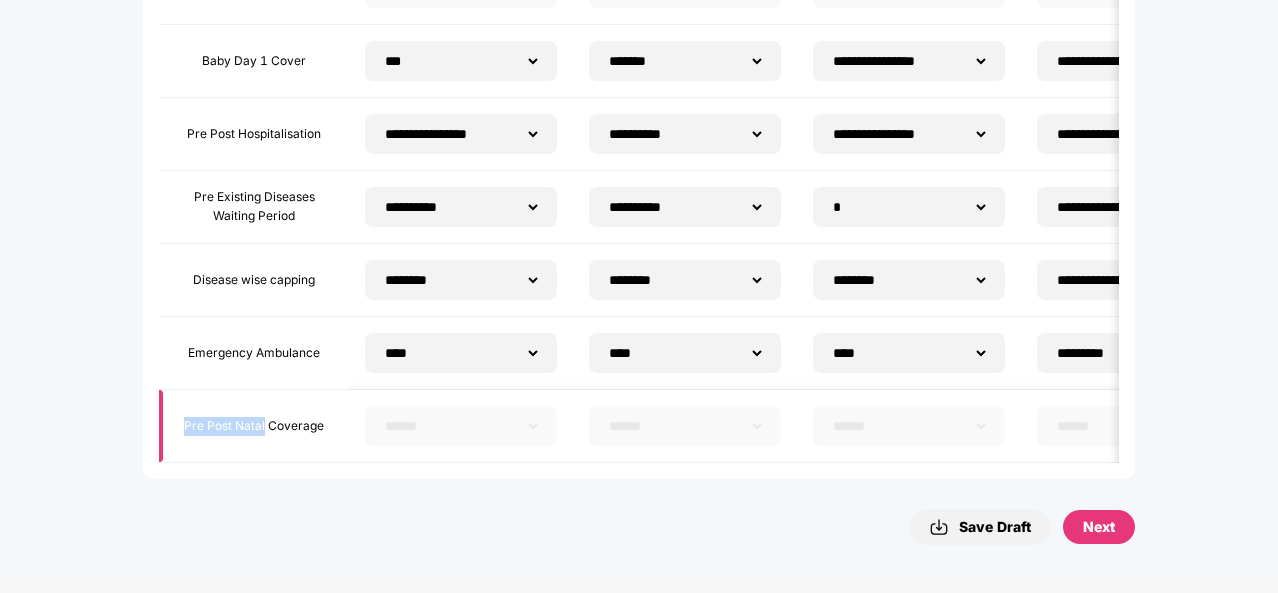 drag, startPoint x: 264, startPoint y: 421, endPoint x: 182, endPoint y: 415, distance: 82.219215 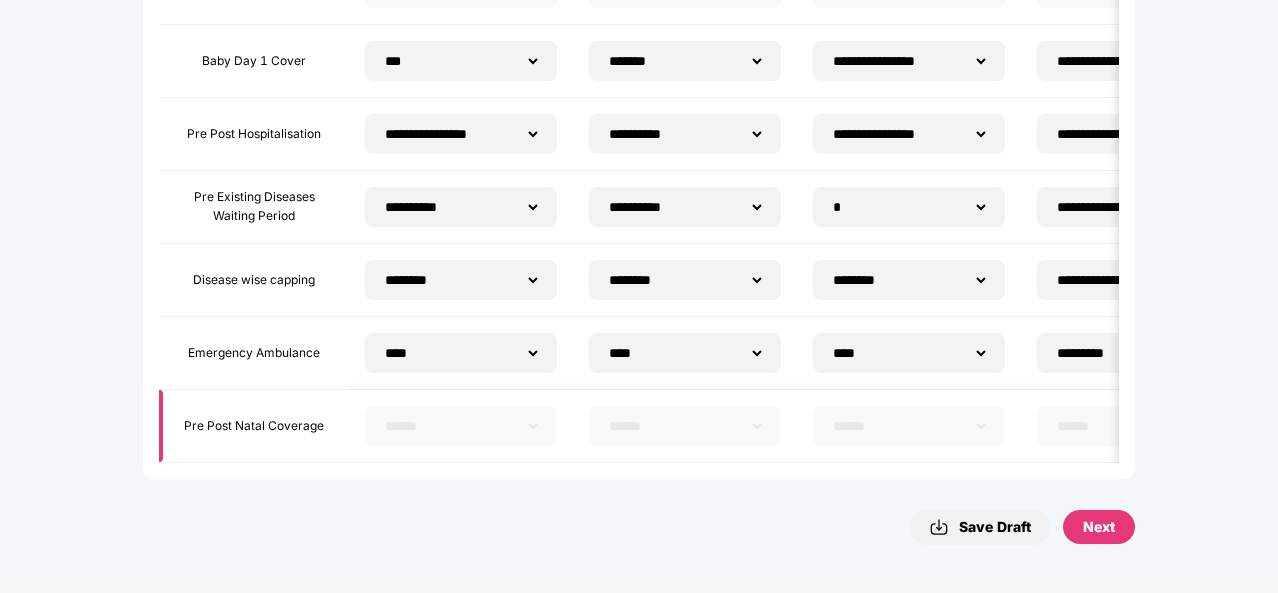 click on "Pre Post Natal Coverage" at bounding box center (254, 426) 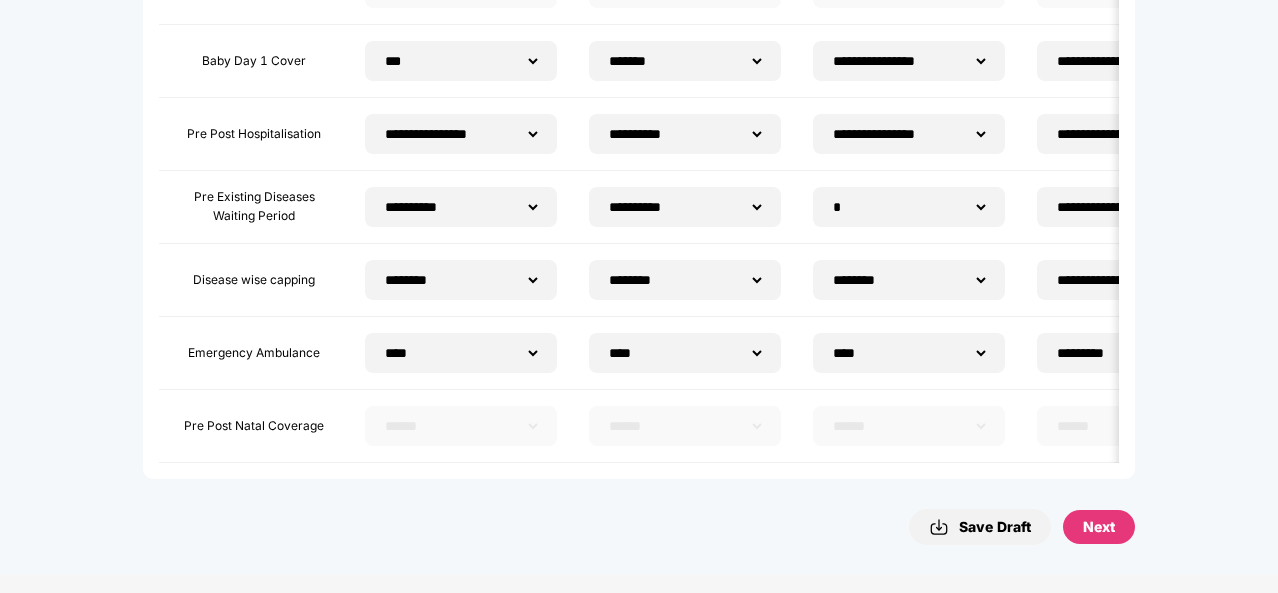 click on "Save Draft" at bounding box center [980, 527] 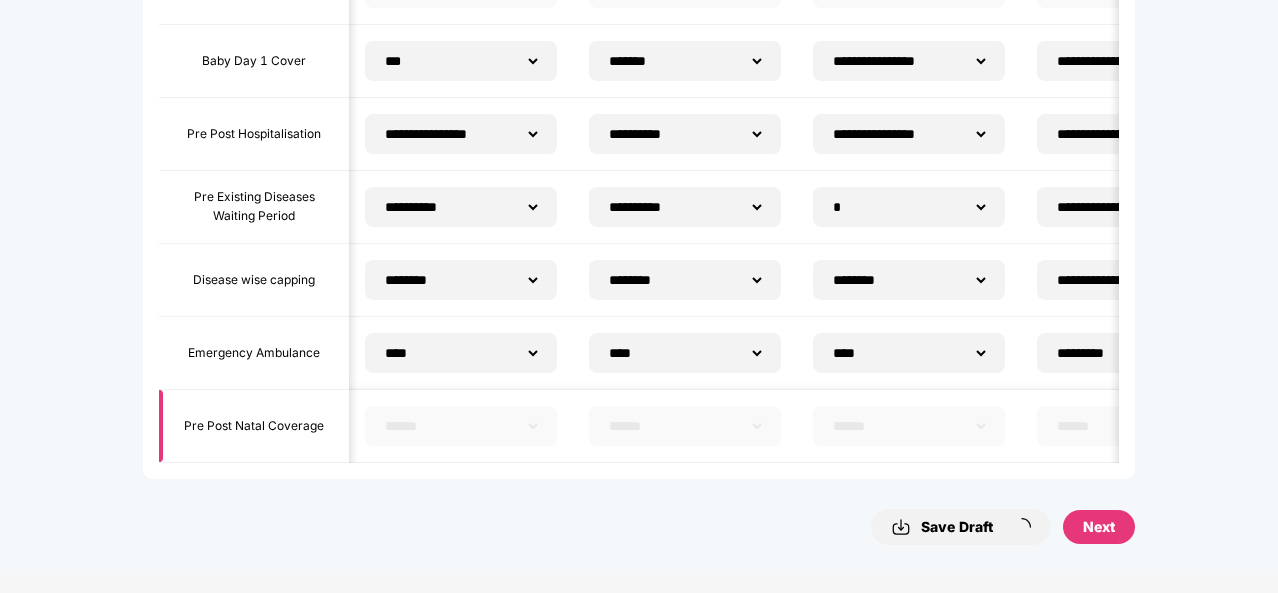 scroll, scrollTop: 0, scrollLeft: 572, axis: horizontal 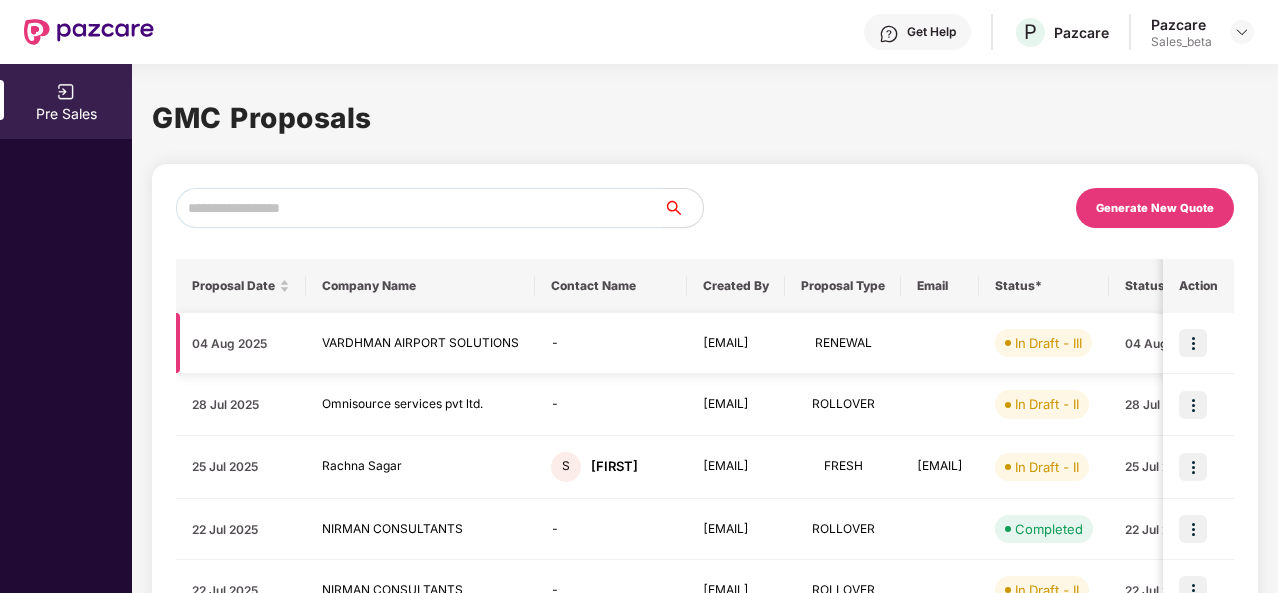 click at bounding box center (1193, 343) 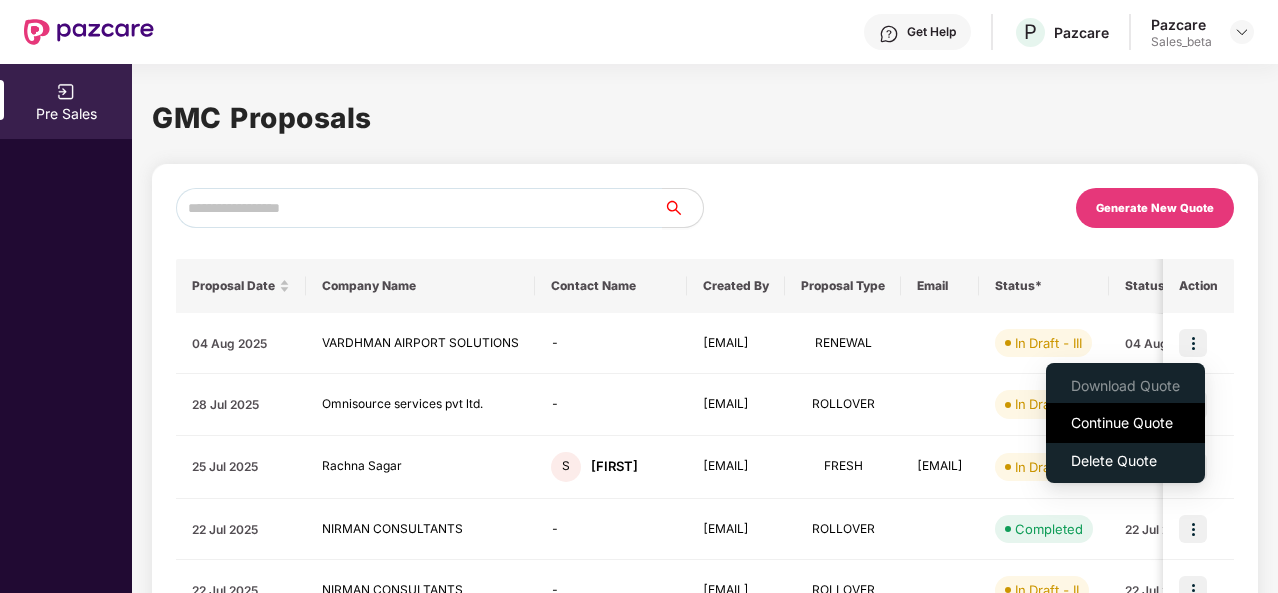 click on "Continue Quote" at bounding box center (1125, 423) 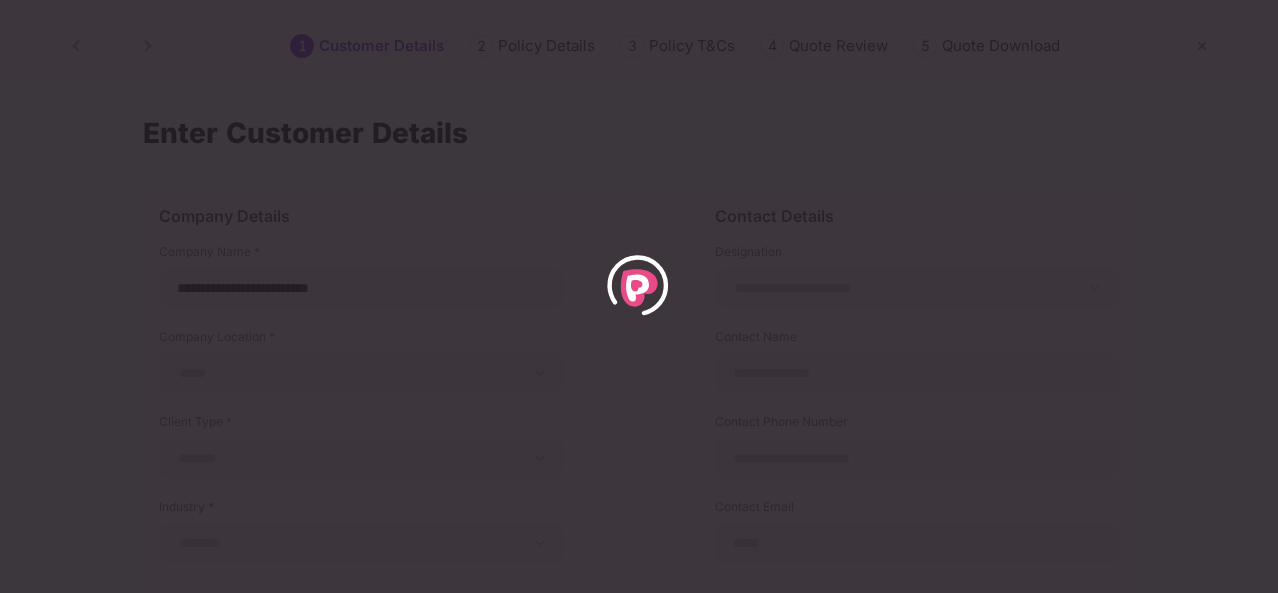 select on "**********" 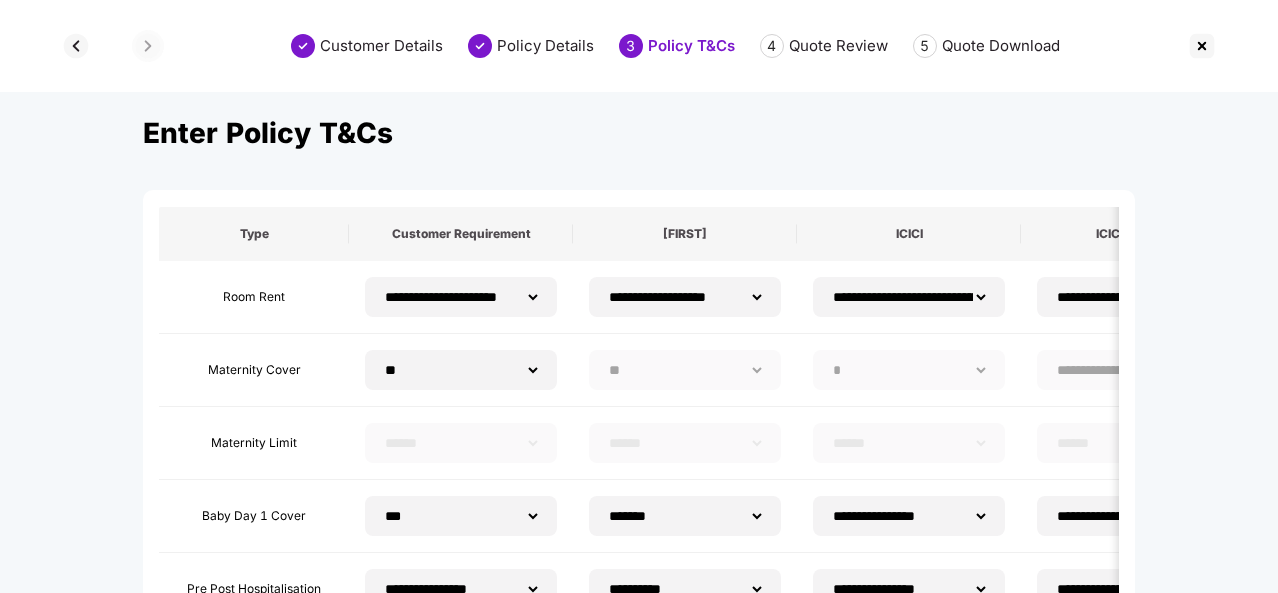 scroll, scrollTop: 464, scrollLeft: 0, axis: vertical 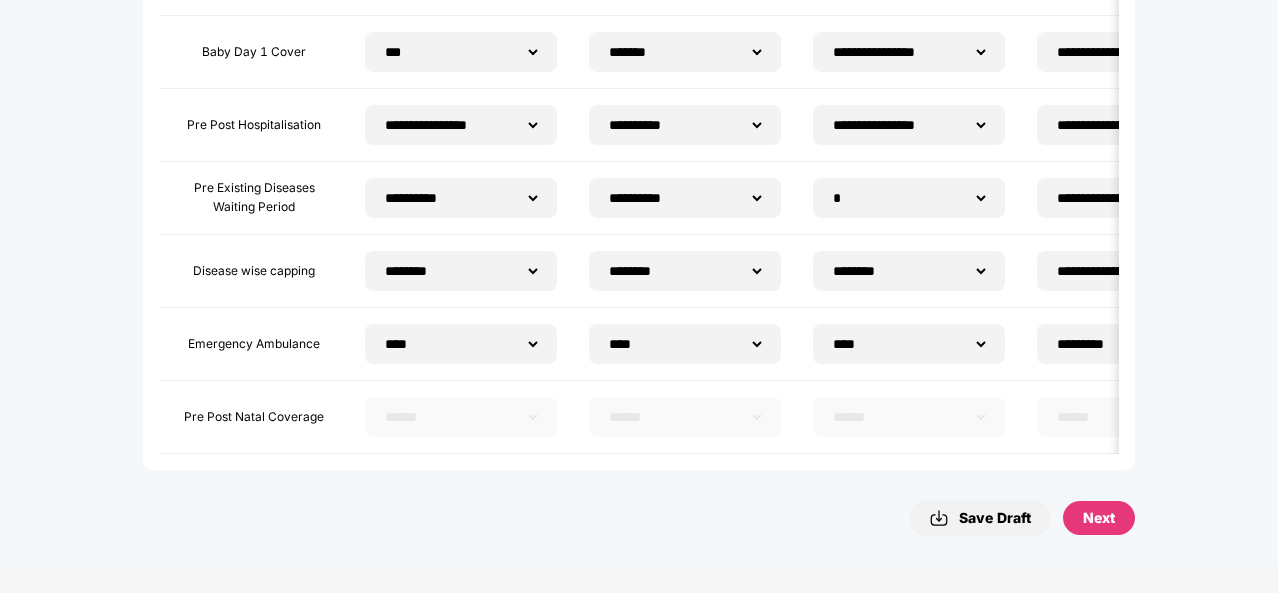click on "Next" at bounding box center [1099, 518] 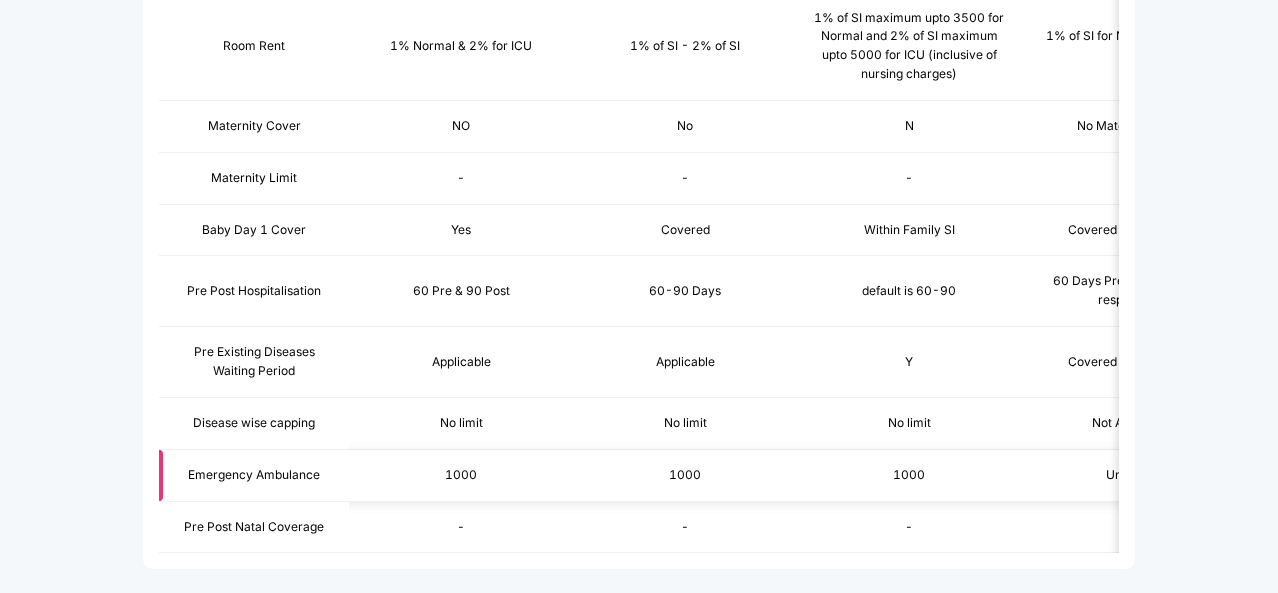 scroll, scrollTop: 1322, scrollLeft: 0, axis: vertical 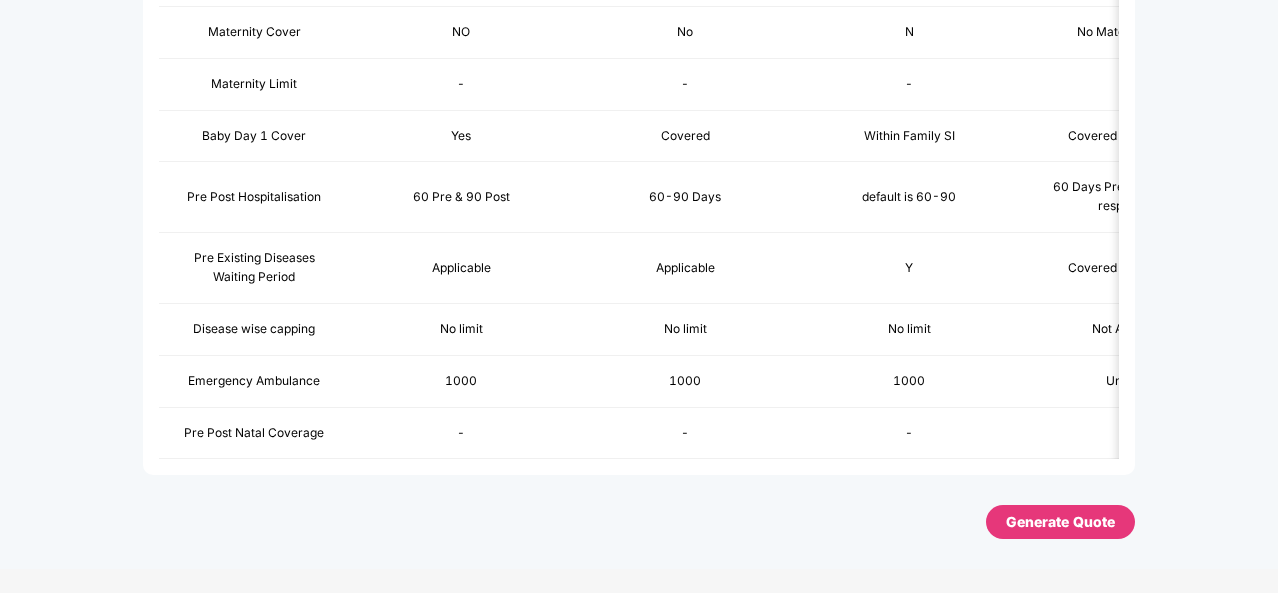 click on "Generate Quote" at bounding box center (1060, 522) 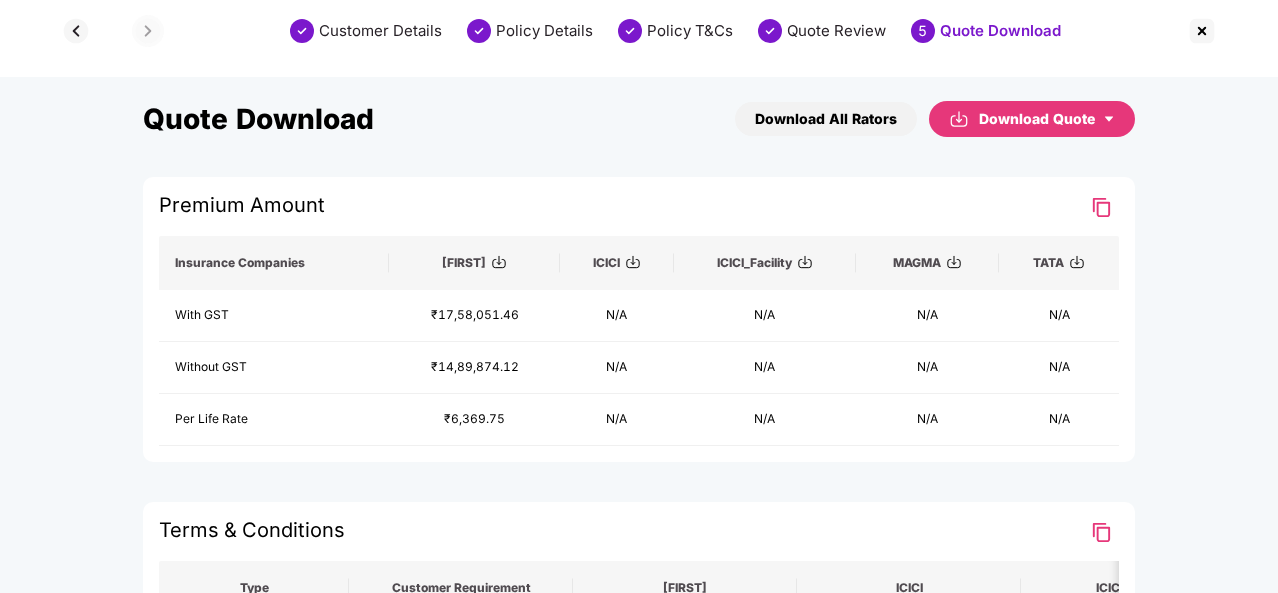 scroll, scrollTop: 0, scrollLeft: 1, axis: horizontal 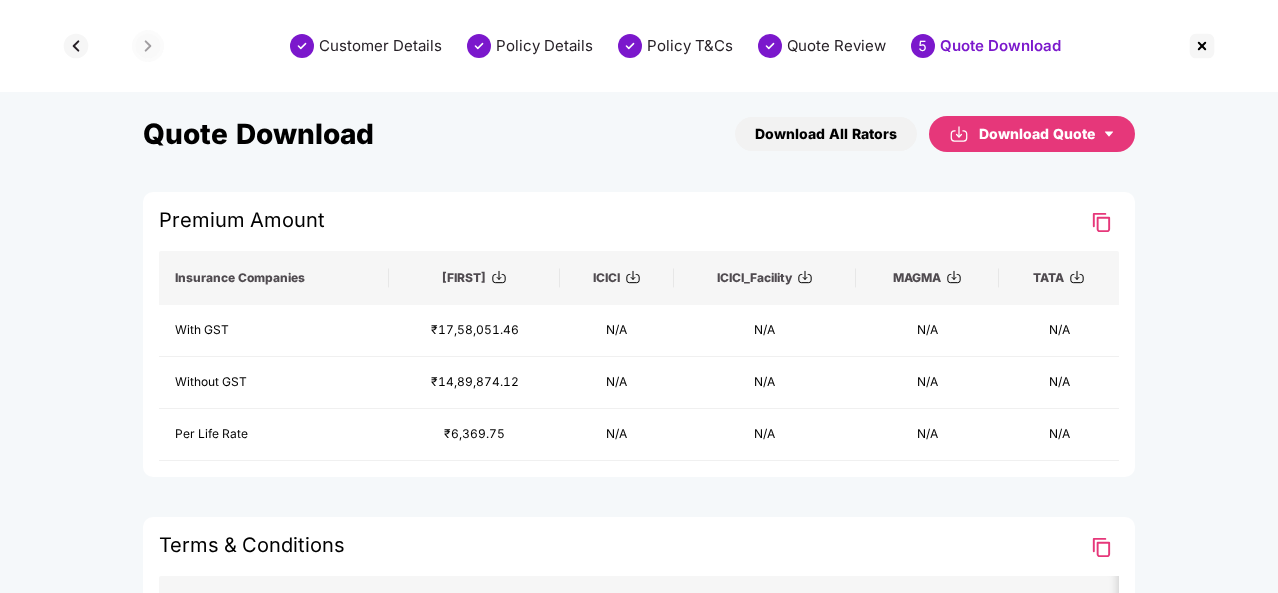 click on "Quote Review" at bounding box center [836, 46] 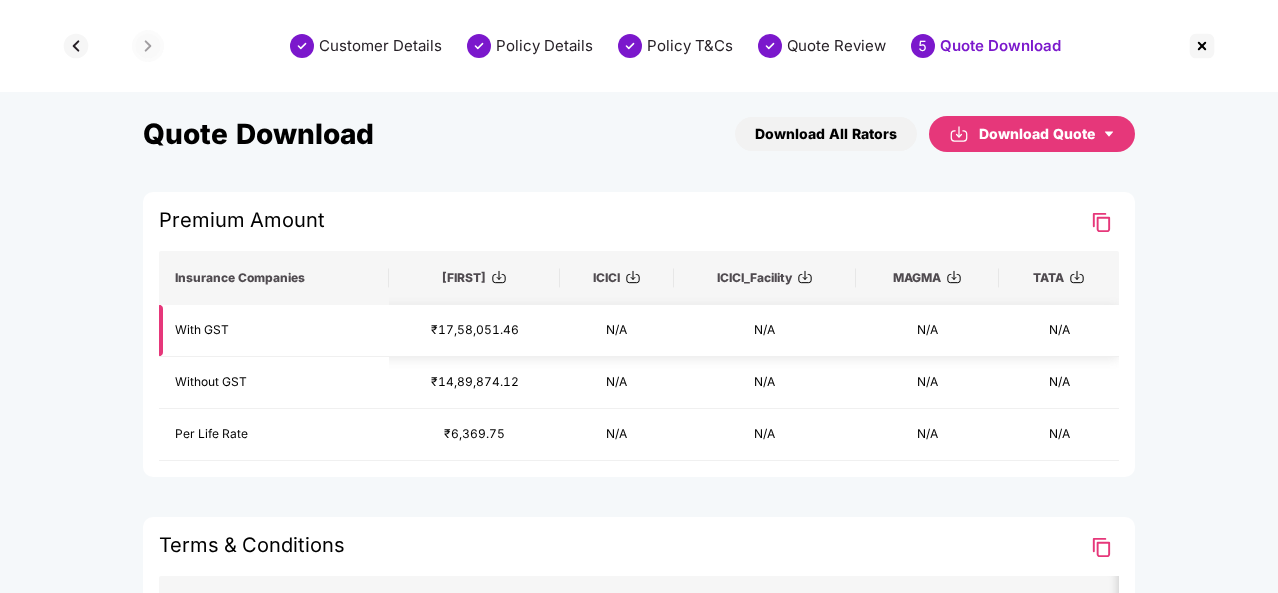 scroll, scrollTop: 0, scrollLeft: 1, axis: horizontal 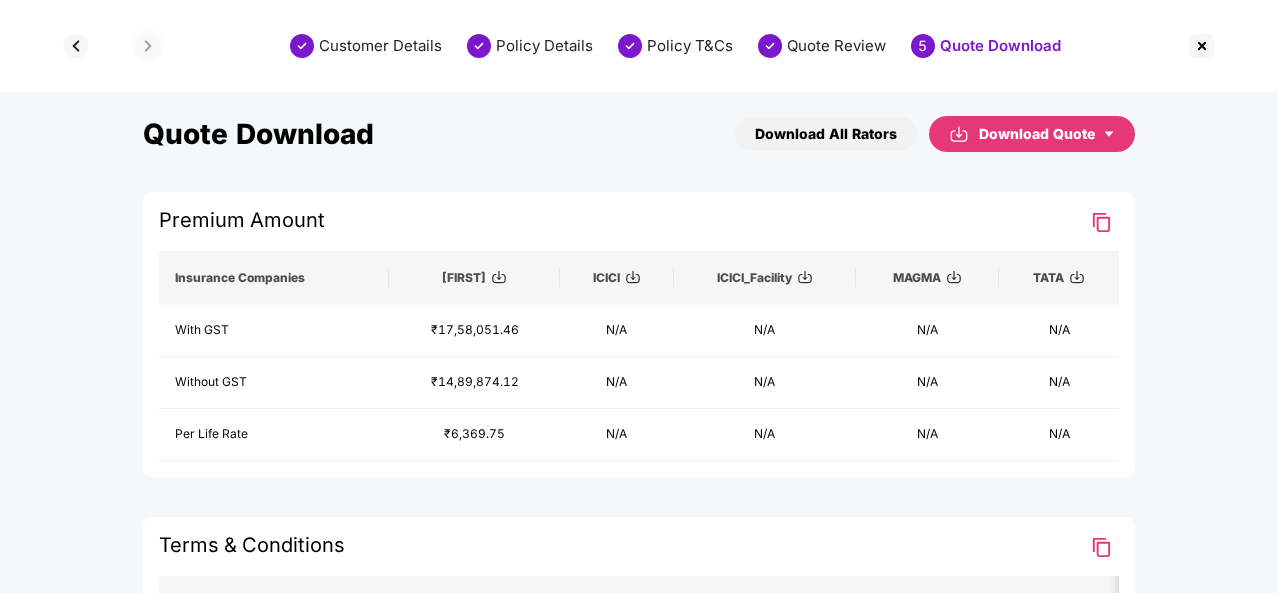 click on "Quote Review" at bounding box center (836, 46) 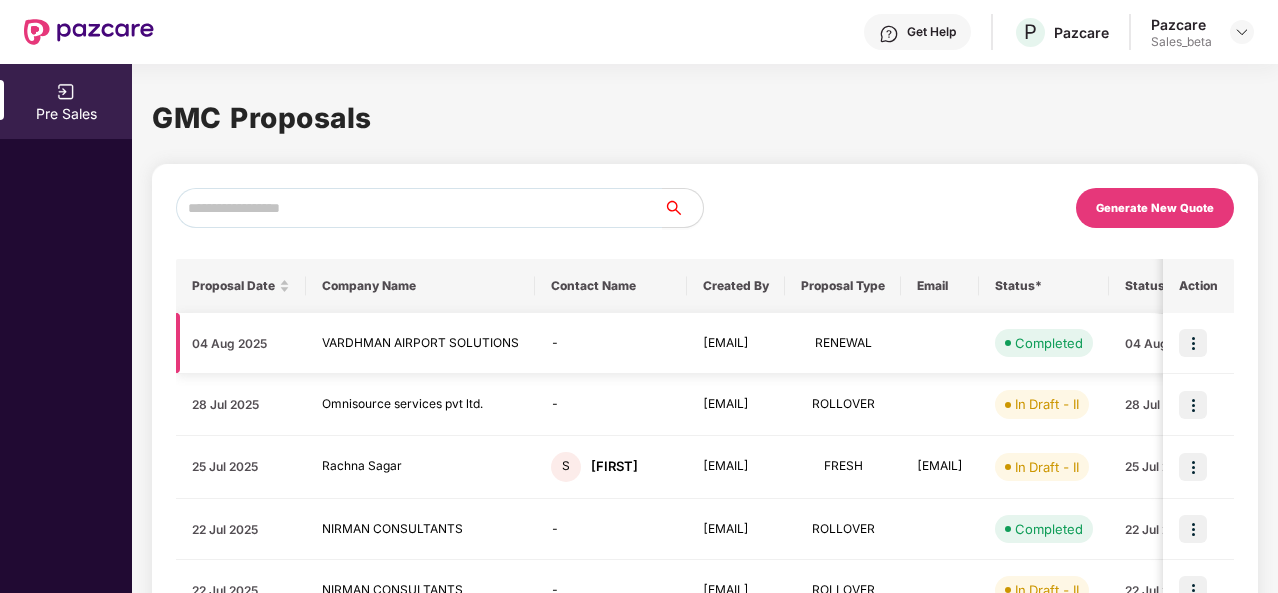 click at bounding box center [1193, 343] 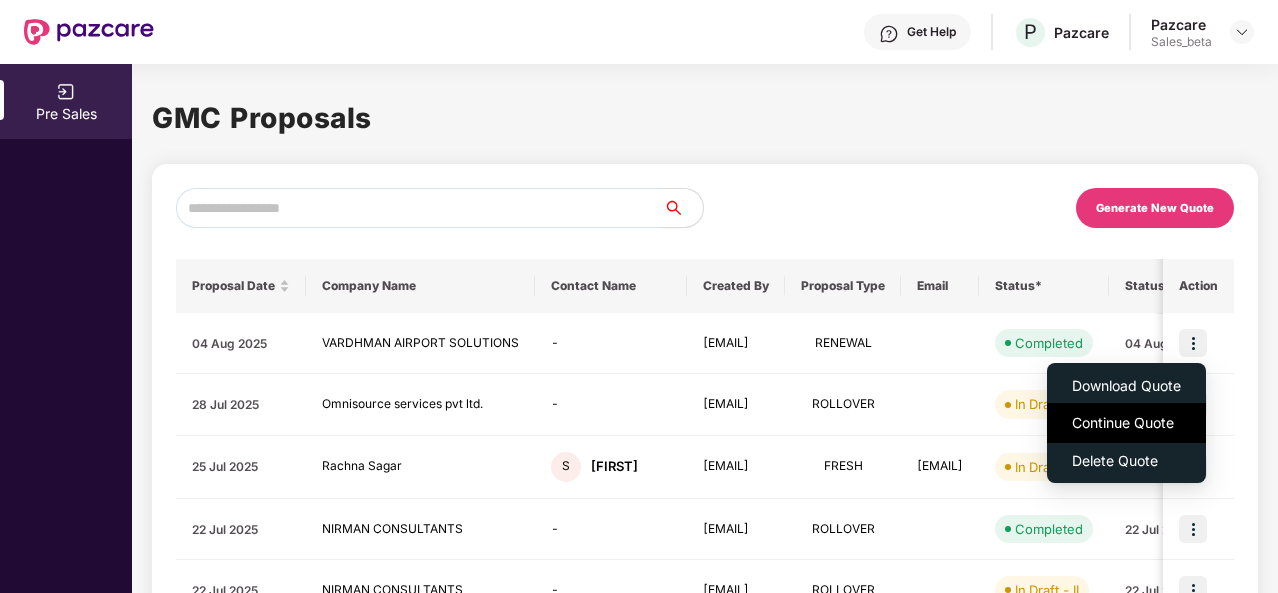 click on "Continue Quote" at bounding box center [1126, 423] 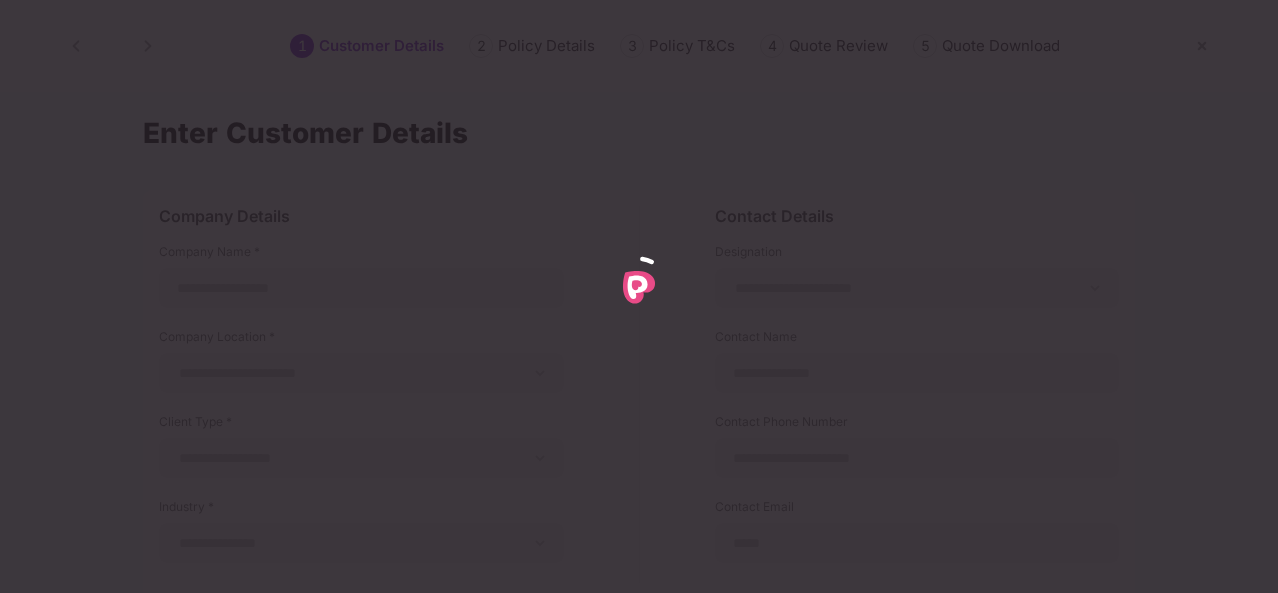 type on "**********" 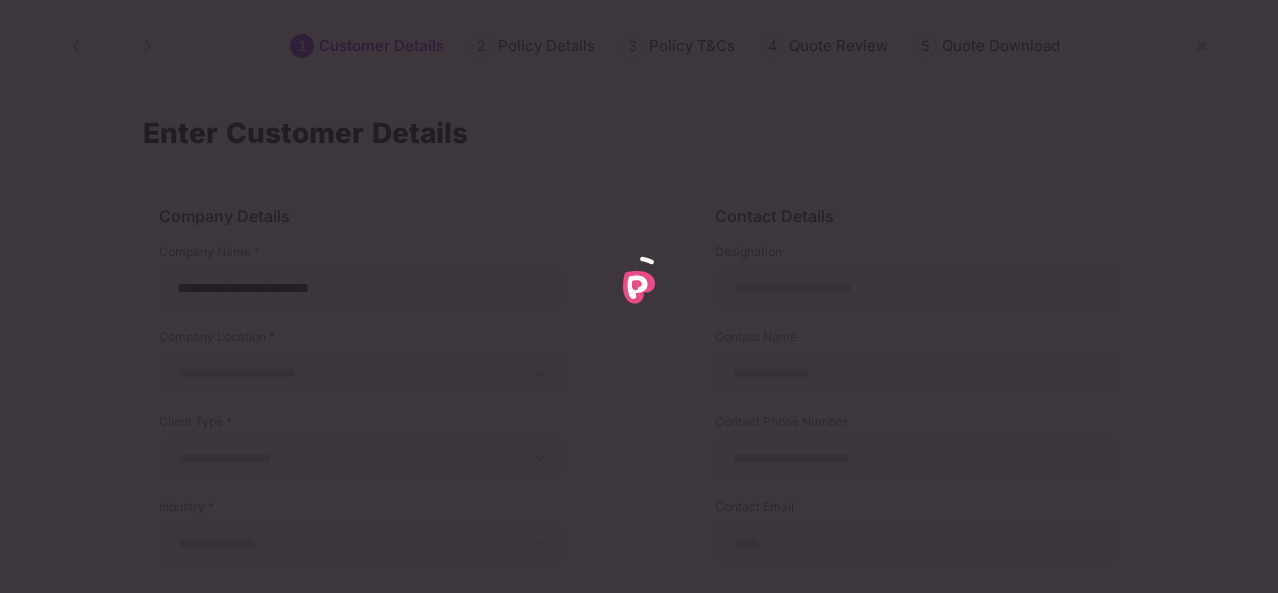 select on "*****" 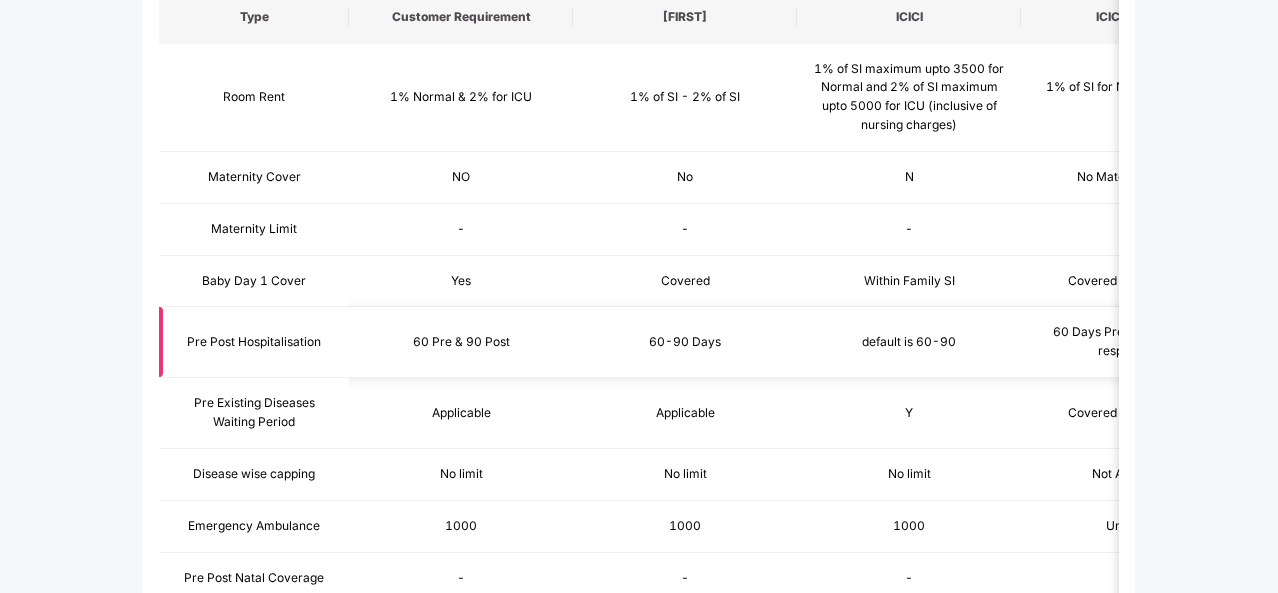 scroll, scrollTop: 588, scrollLeft: 1, axis: both 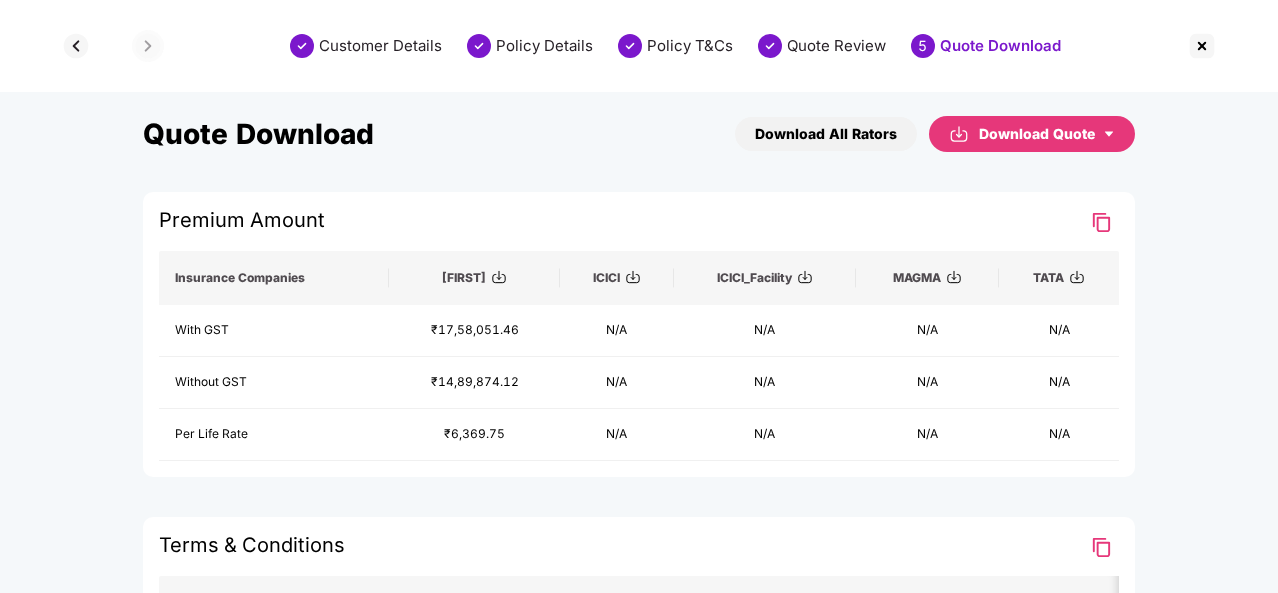 click on "Download All Rators" at bounding box center [826, 134] 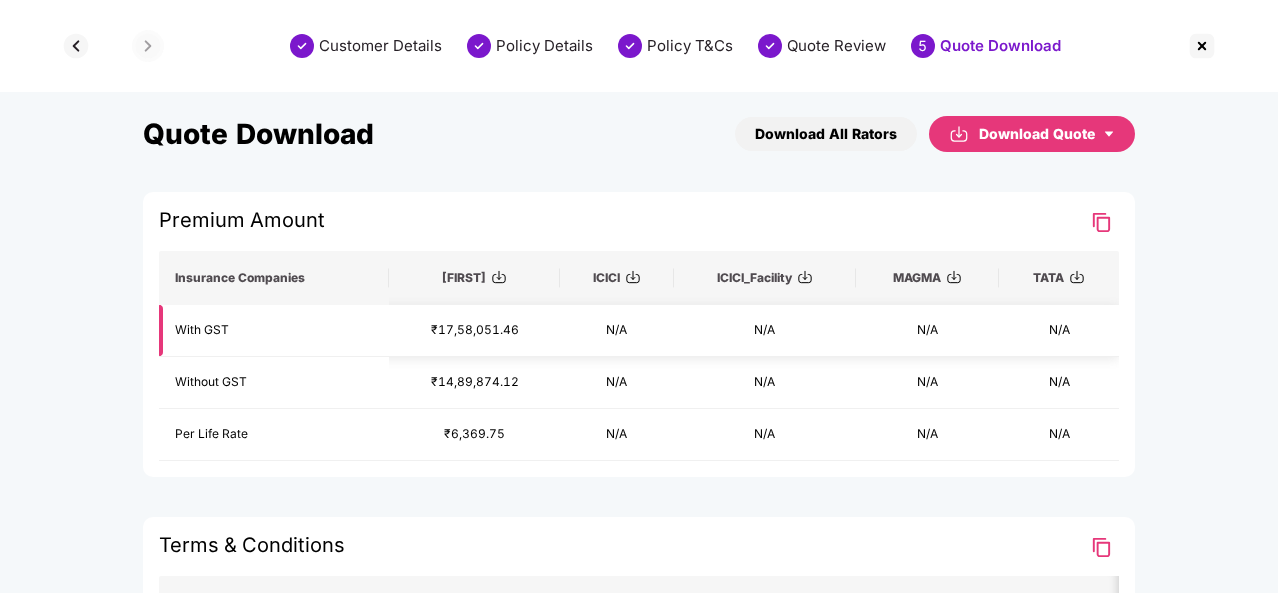 scroll, scrollTop: 733, scrollLeft: 0, axis: vertical 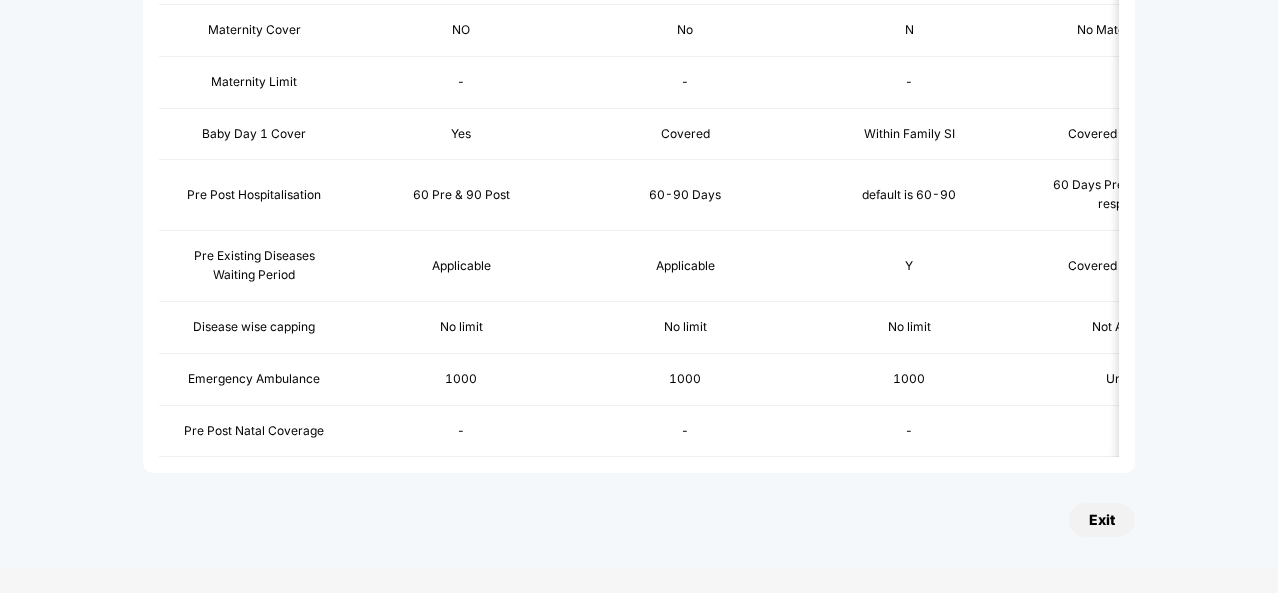 click on "Exit" at bounding box center (1102, 520) 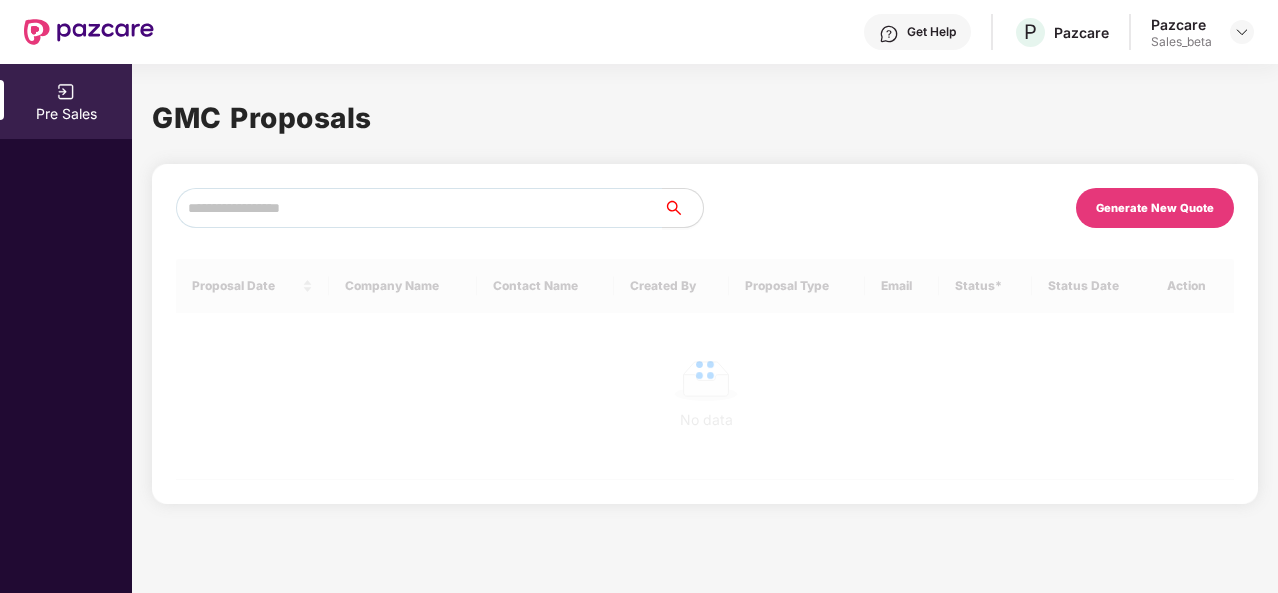 scroll, scrollTop: 0, scrollLeft: 0, axis: both 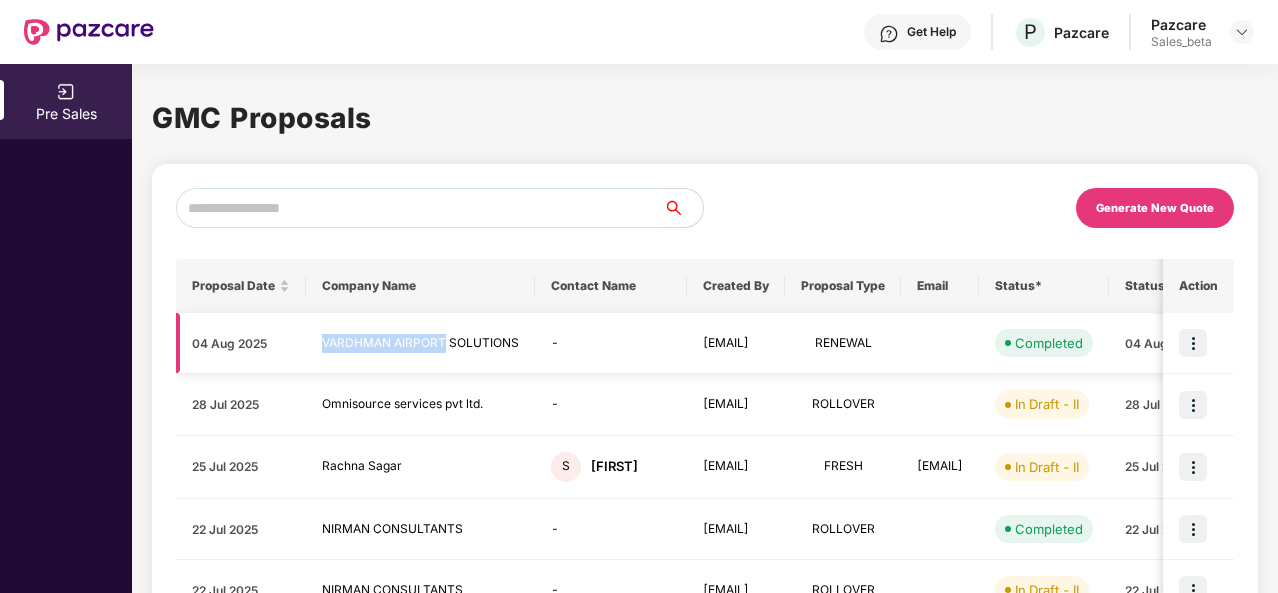 drag, startPoint x: 324, startPoint y: 340, endPoint x: 446, endPoint y: 341, distance: 122.0041 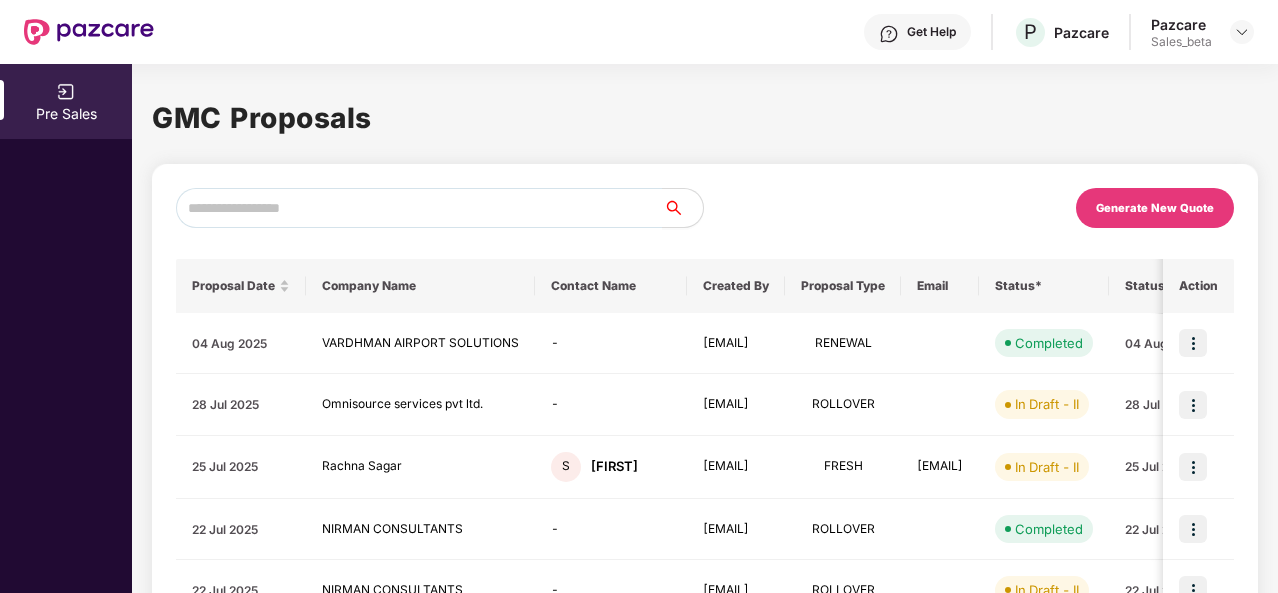 click on "Generate New Quote" at bounding box center [969, 208] 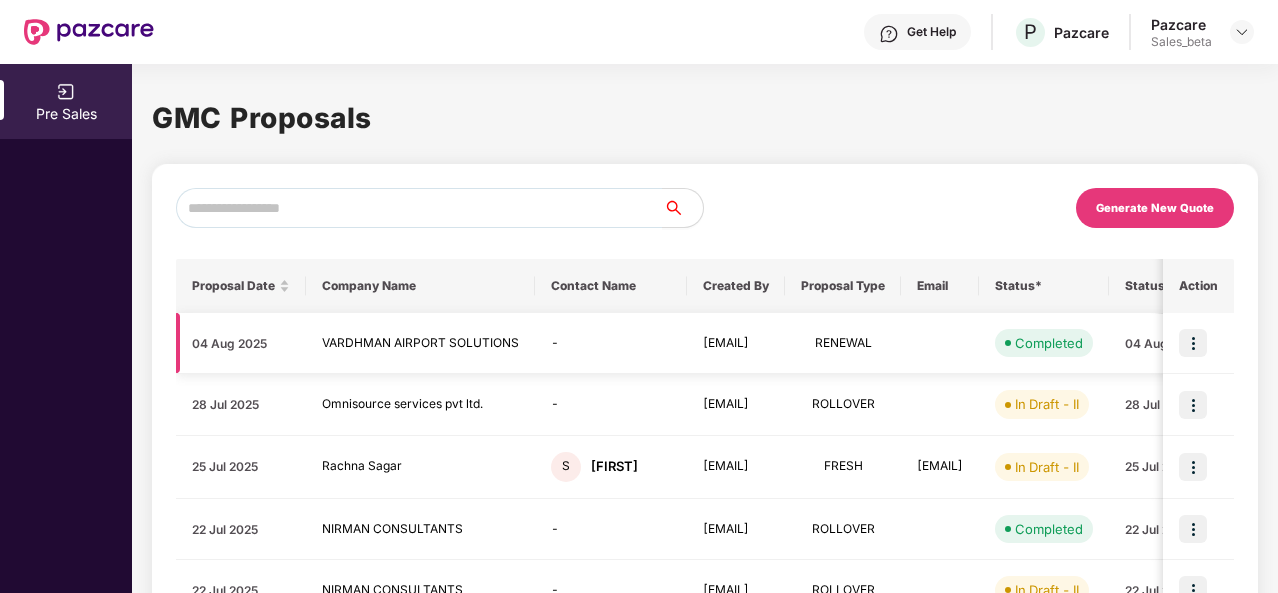click on "VARDHMAN AIRPORT SOLUTIONS" at bounding box center [420, 343] 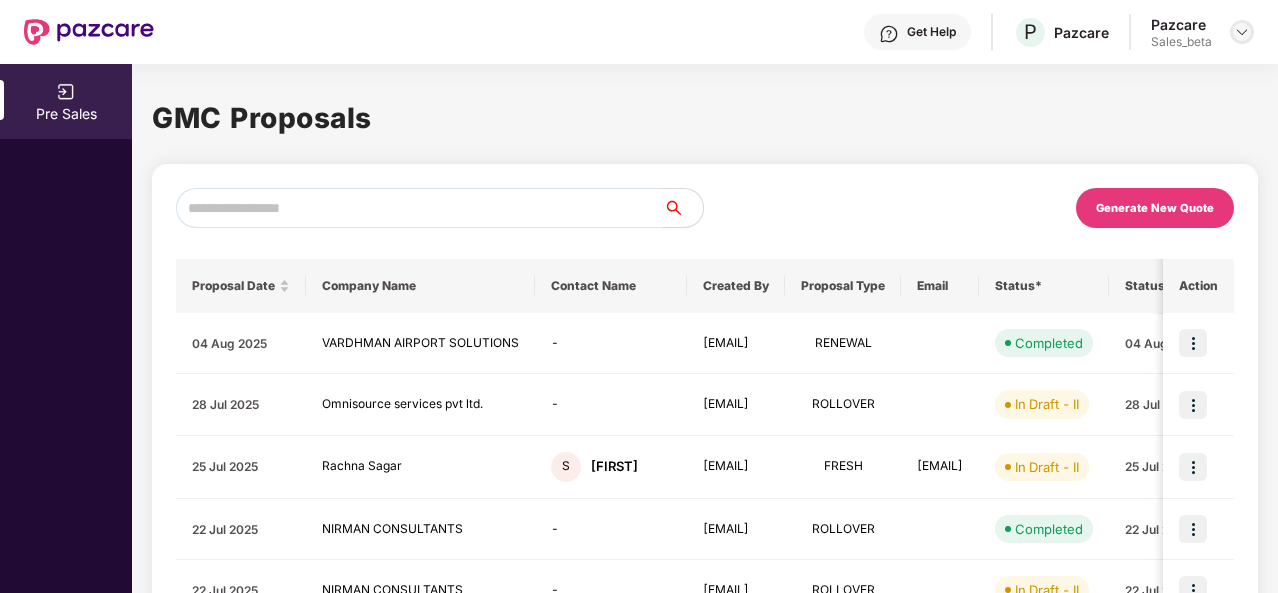 click at bounding box center (1242, 32) 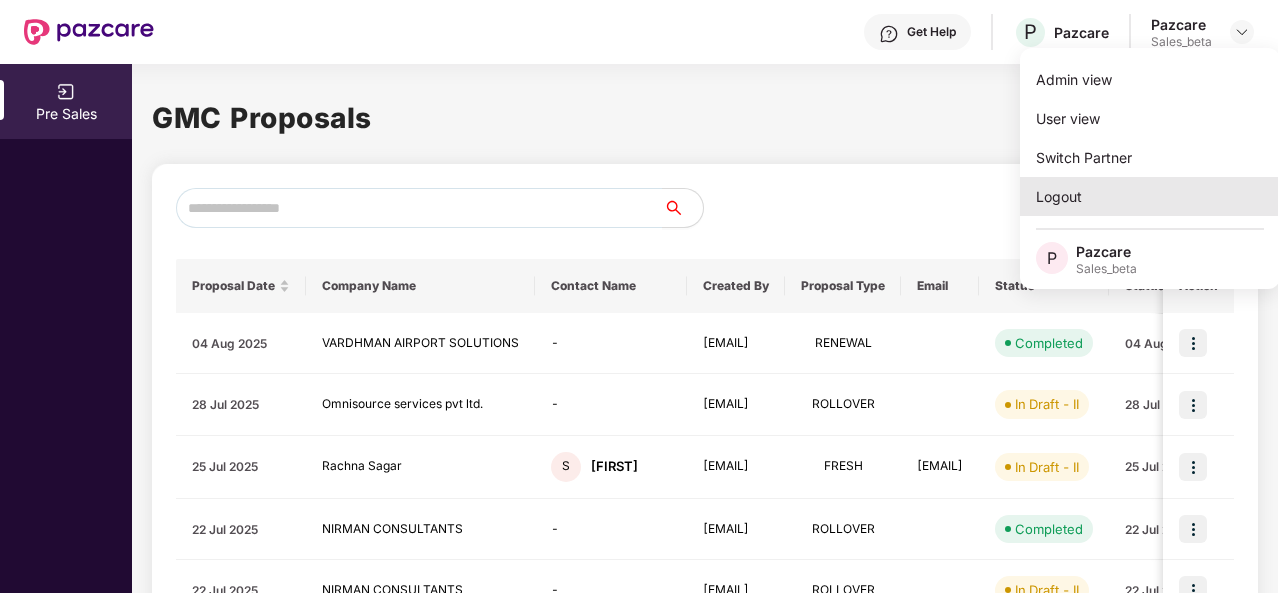 click on "Logout" at bounding box center (1150, 196) 